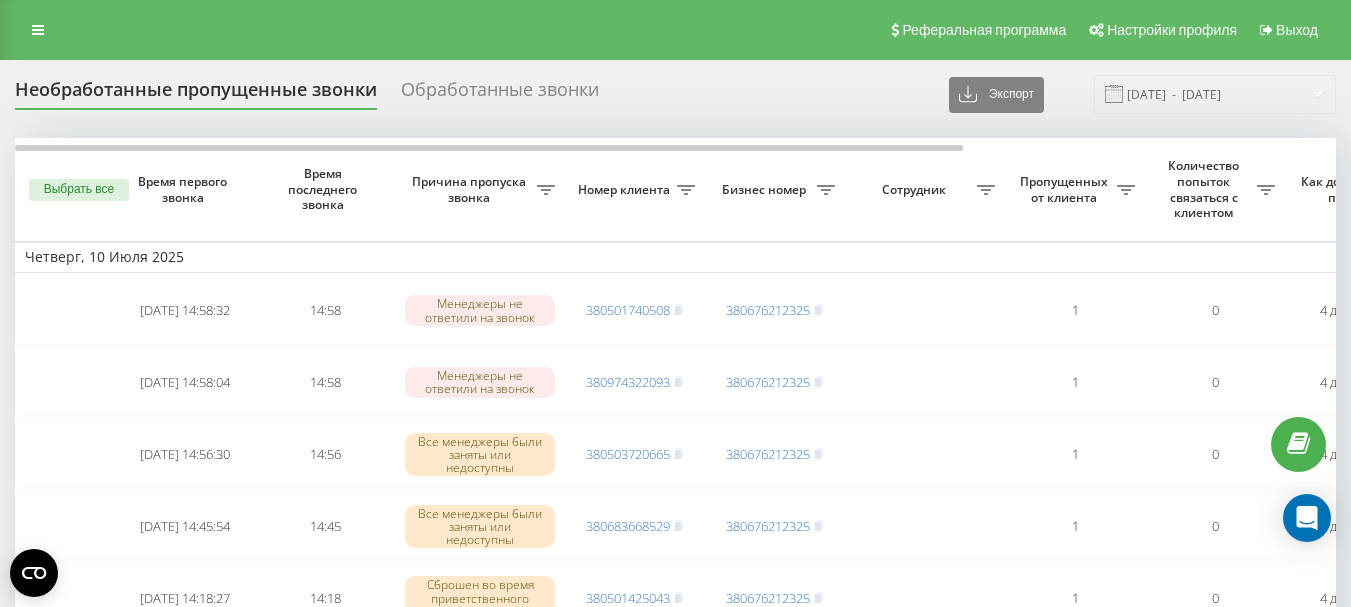 scroll, scrollTop: 0, scrollLeft: 0, axis: both 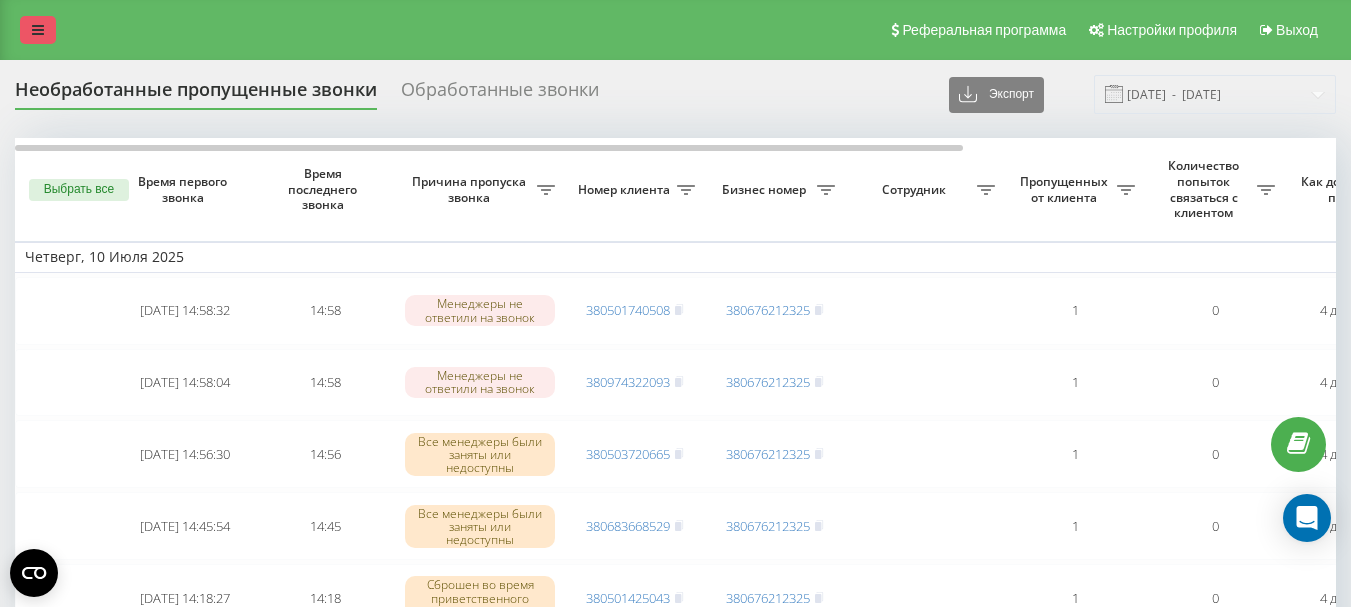 click at bounding box center (38, 30) 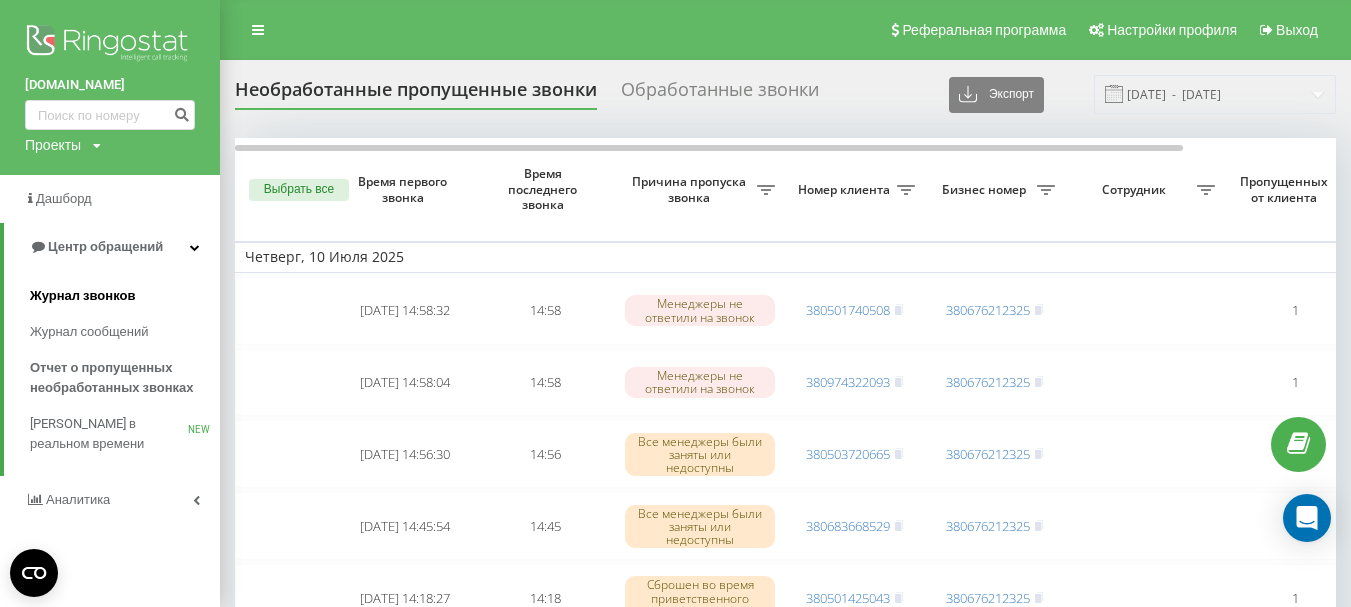 click on "Журнал звонков" at bounding box center [82, 296] 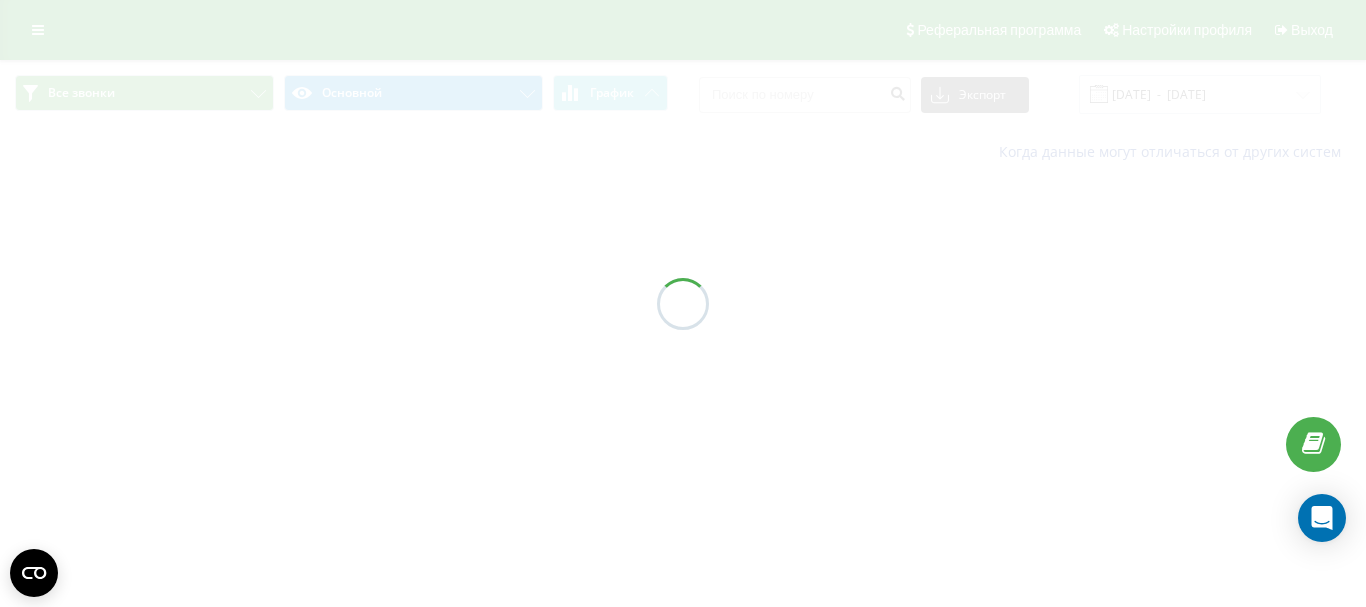 scroll, scrollTop: 0, scrollLeft: 0, axis: both 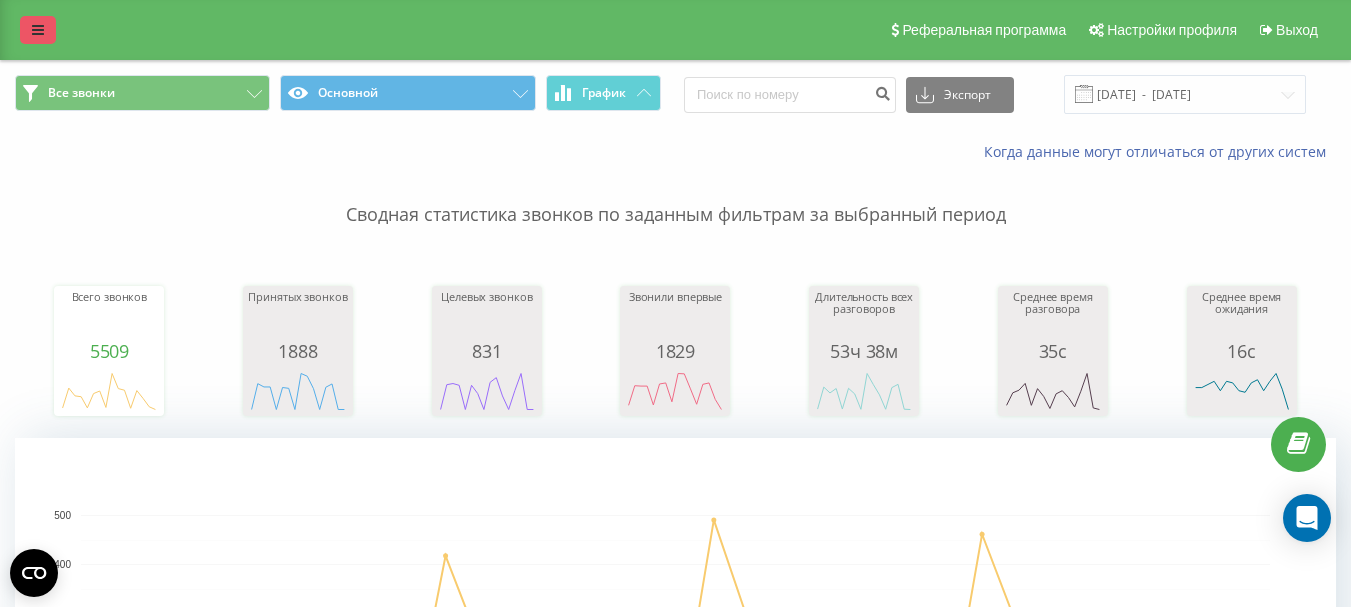 click at bounding box center [38, 30] 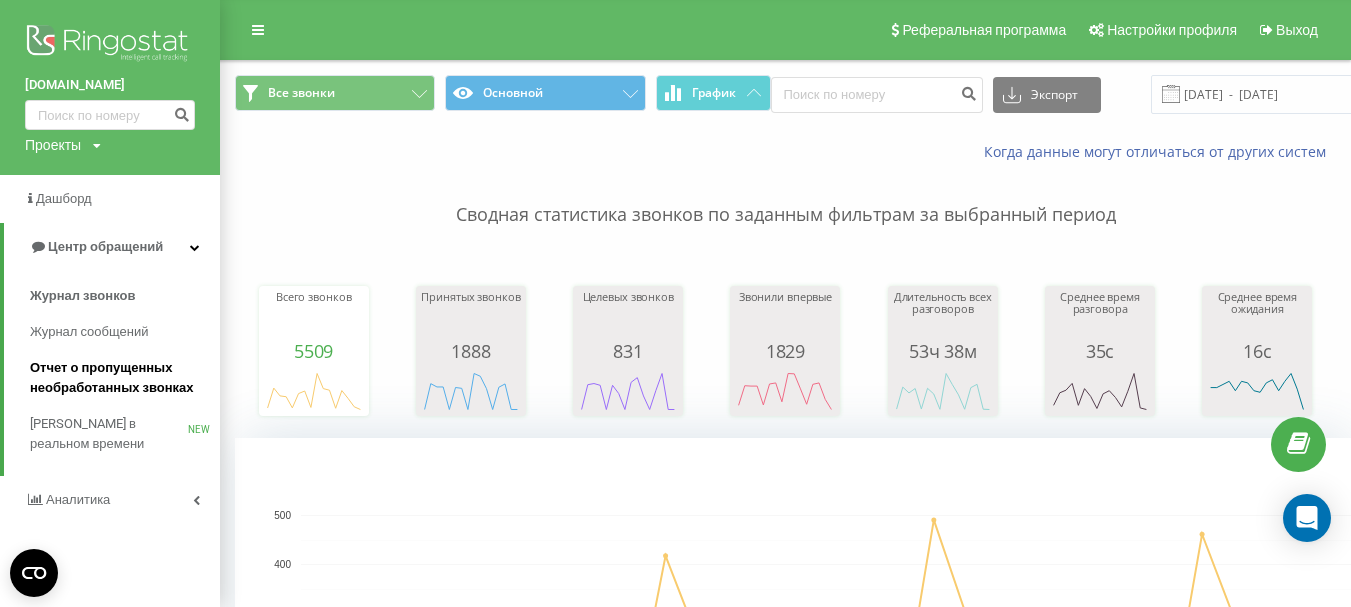 click on "Отчет о пропущенных необработанных звонках" at bounding box center [120, 378] 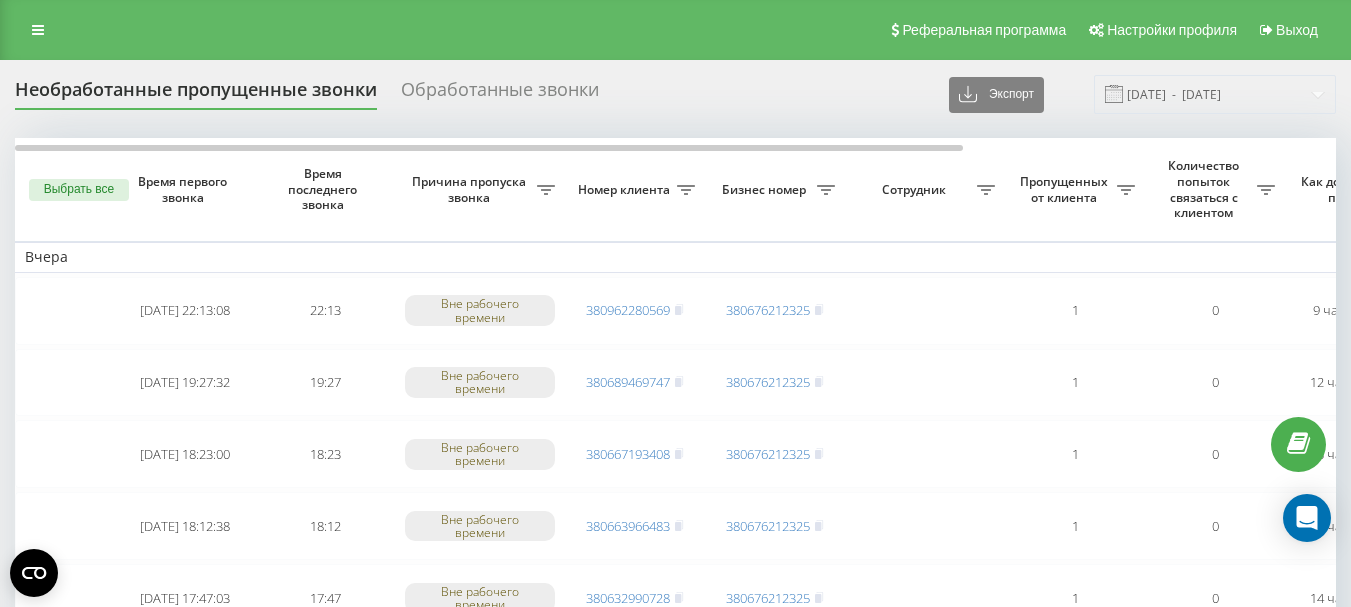 scroll, scrollTop: 0, scrollLeft: 0, axis: both 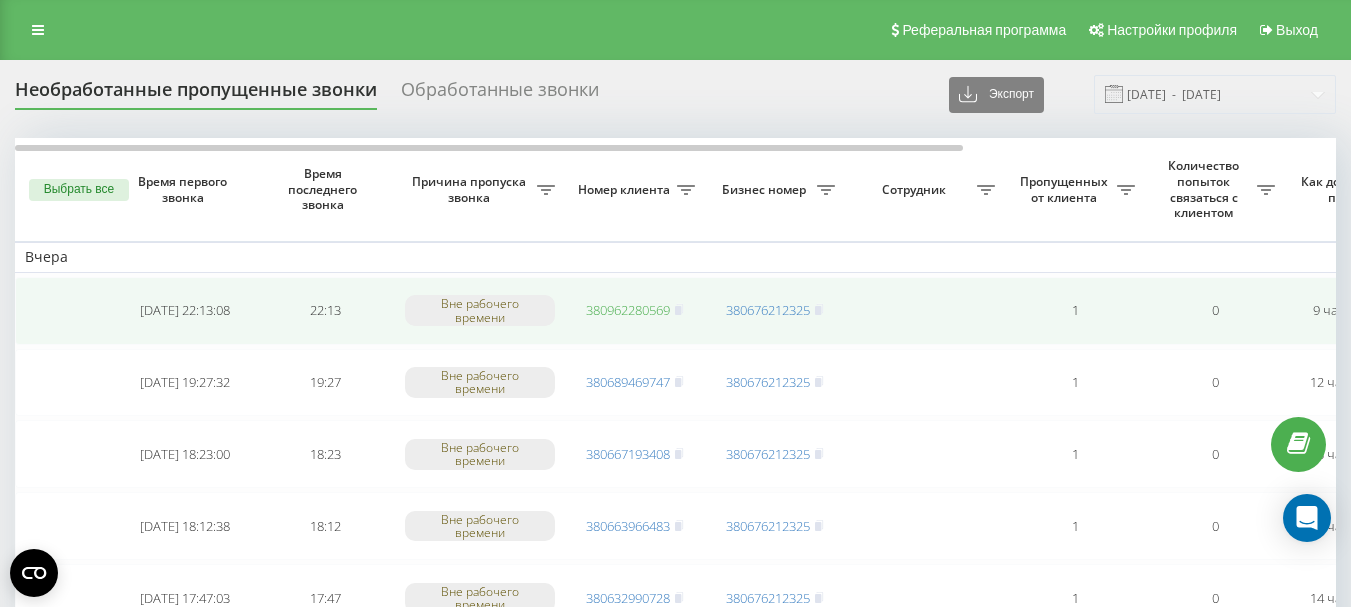 click on "380962280569" at bounding box center [628, 310] 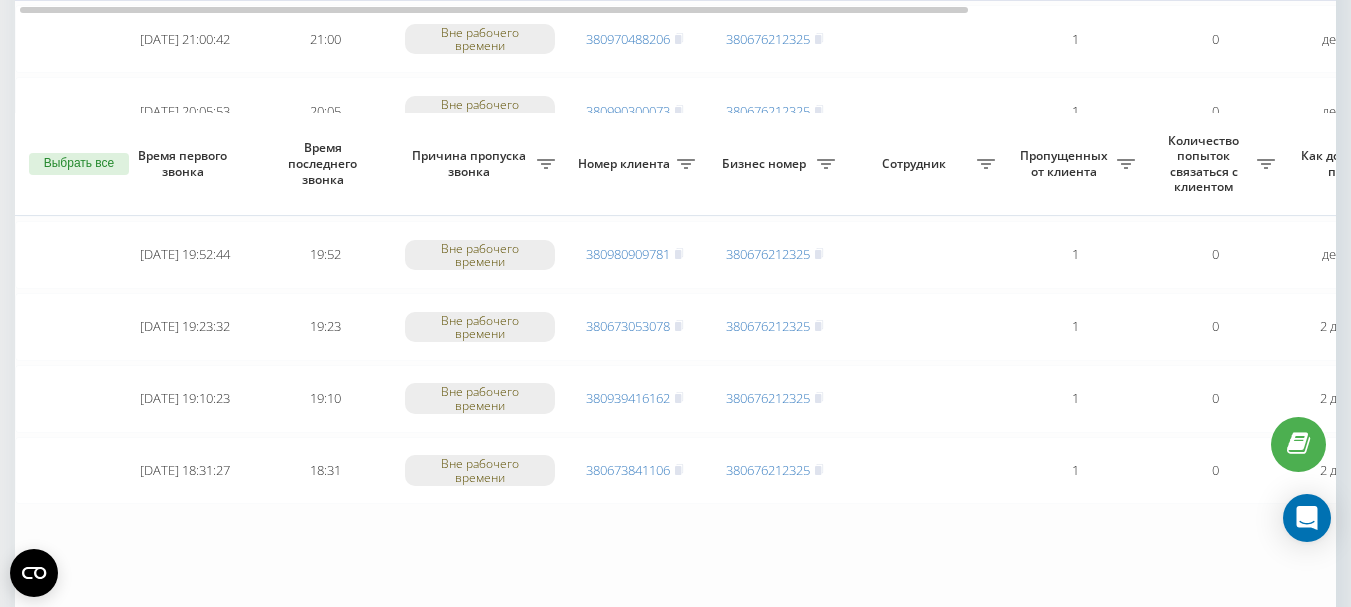 scroll, scrollTop: 1814, scrollLeft: 0, axis: vertical 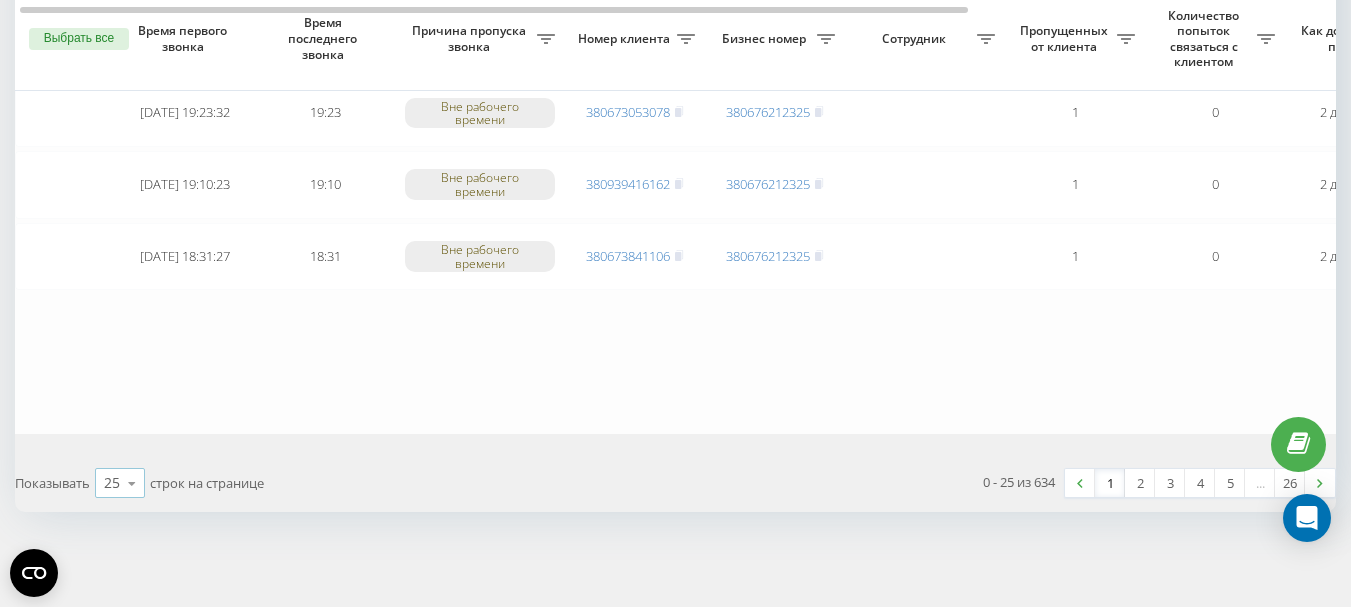 click at bounding box center (132, 483) 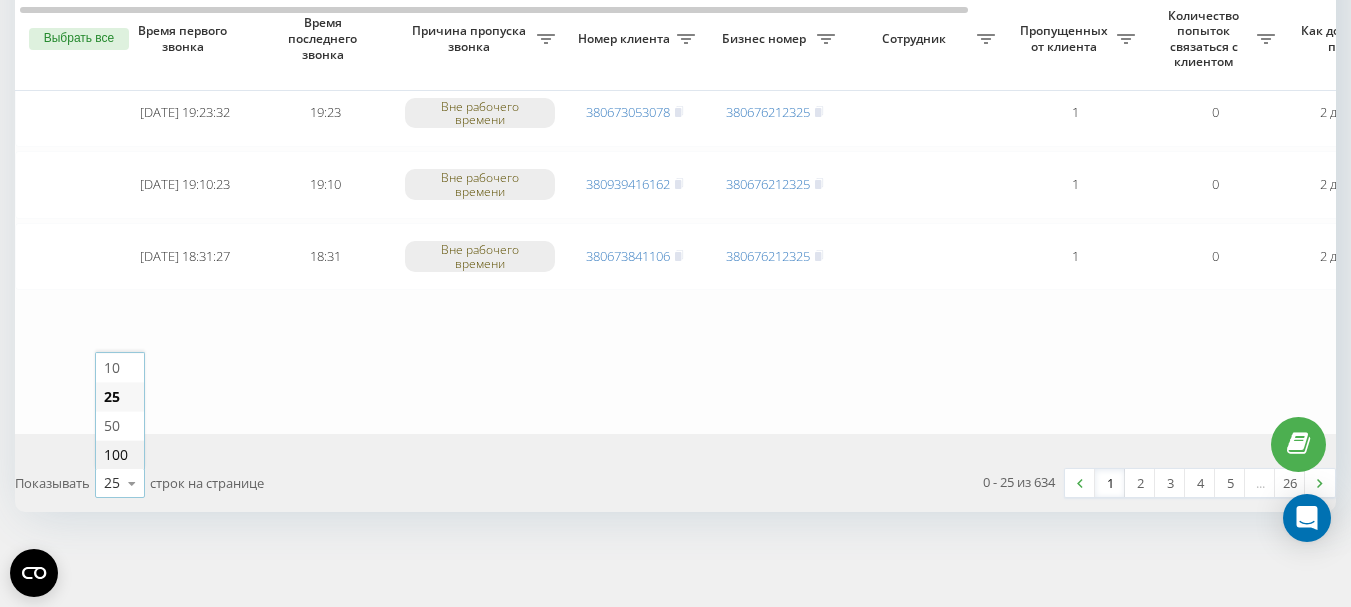 click on "100" at bounding box center [116, 454] 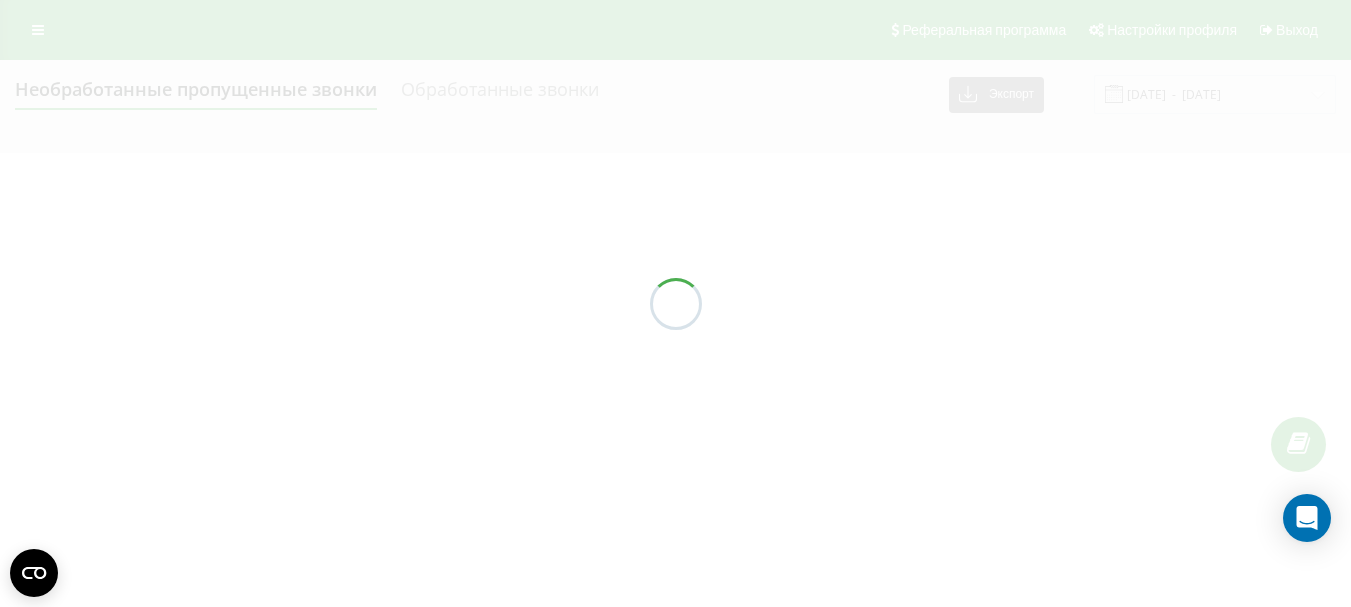 scroll, scrollTop: 0, scrollLeft: 0, axis: both 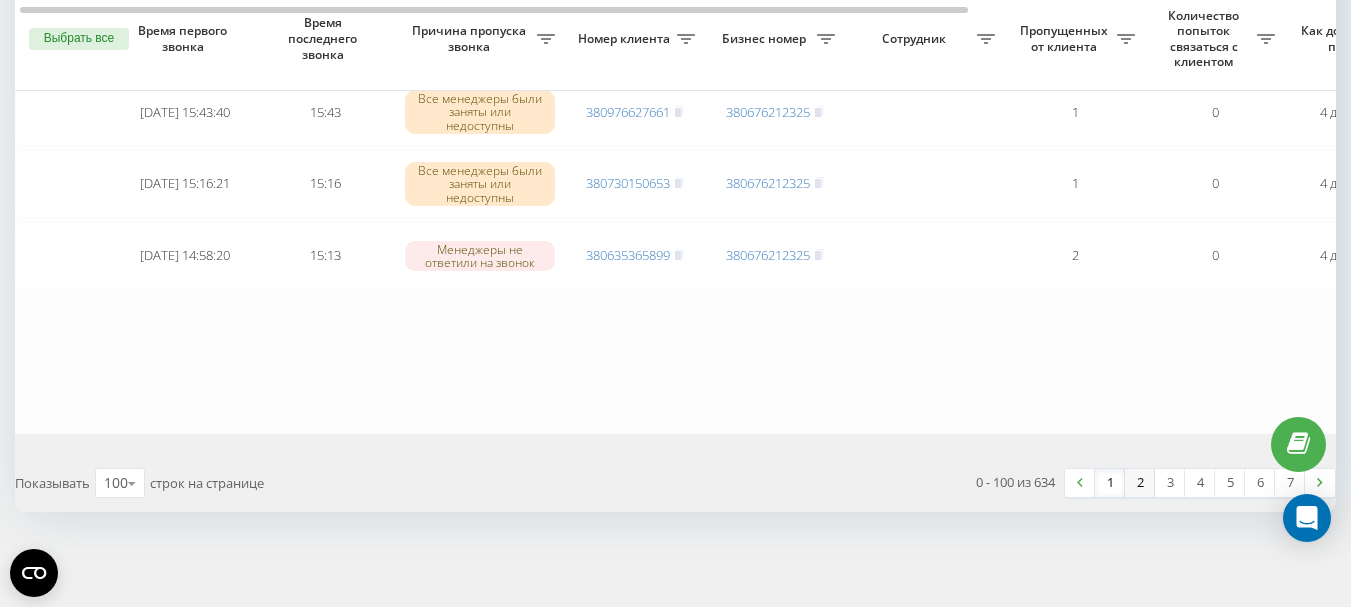 click on "2" at bounding box center [1140, 483] 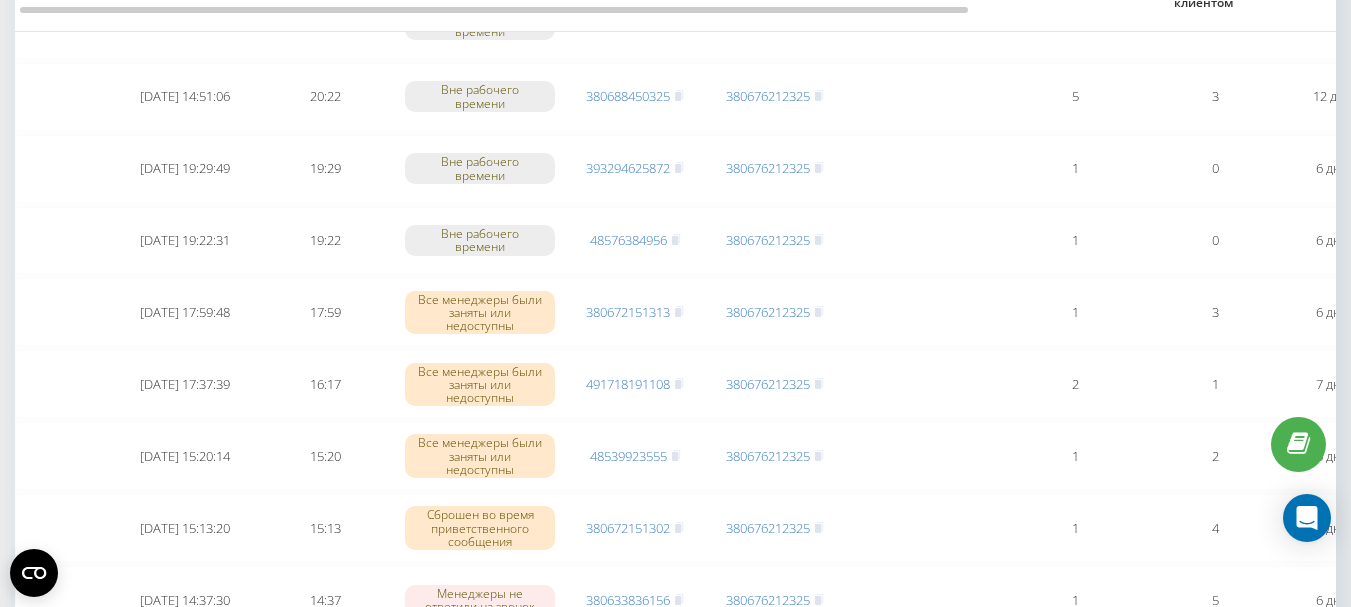 scroll, scrollTop: 5000, scrollLeft: 0, axis: vertical 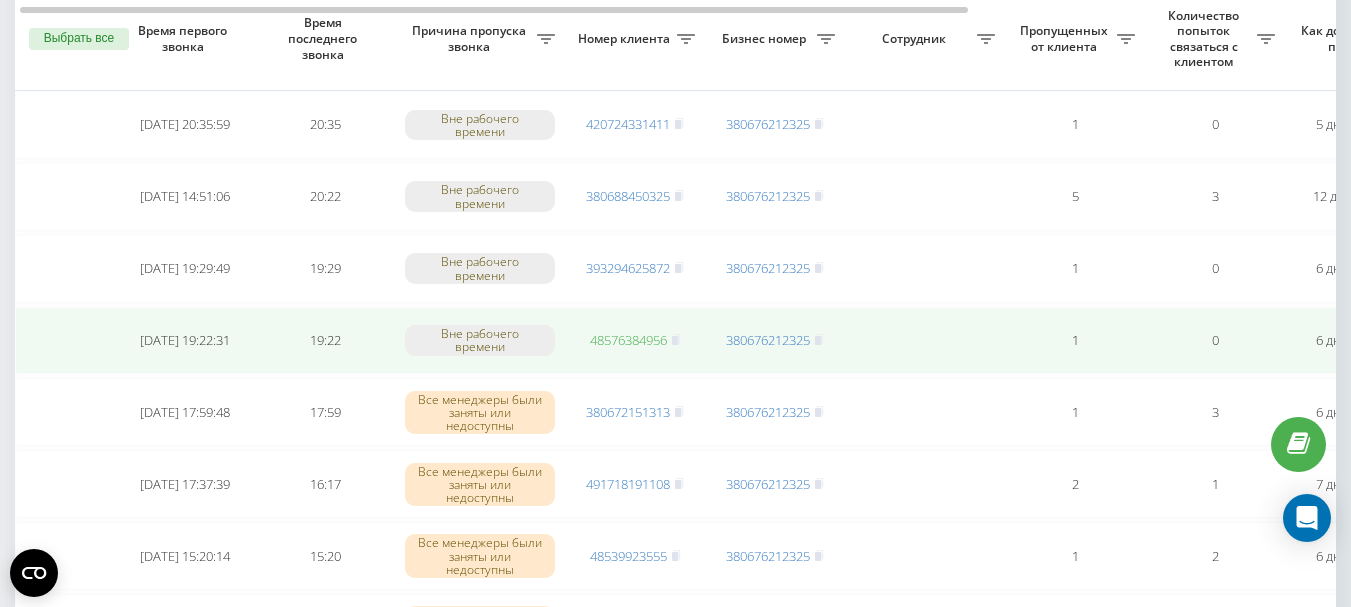 click on "48576384956" at bounding box center (628, 340) 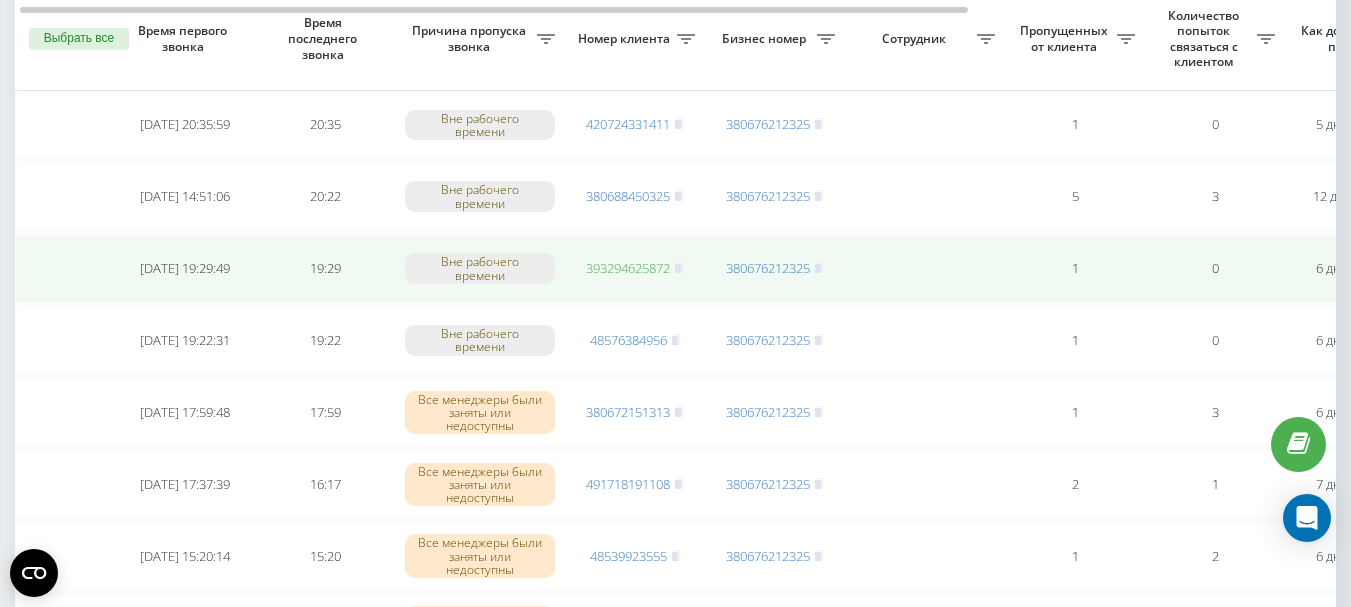 click on "393294625872" at bounding box center [628, 268] 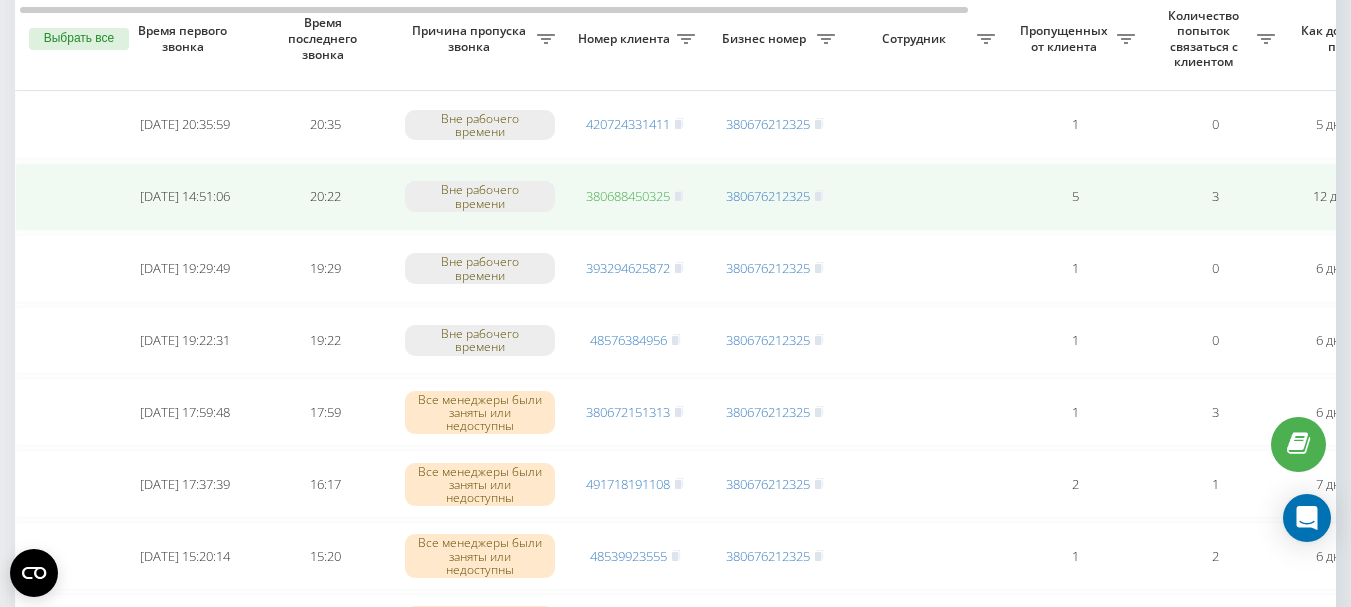 click on "380688450325" at bounding box center [628, 196] 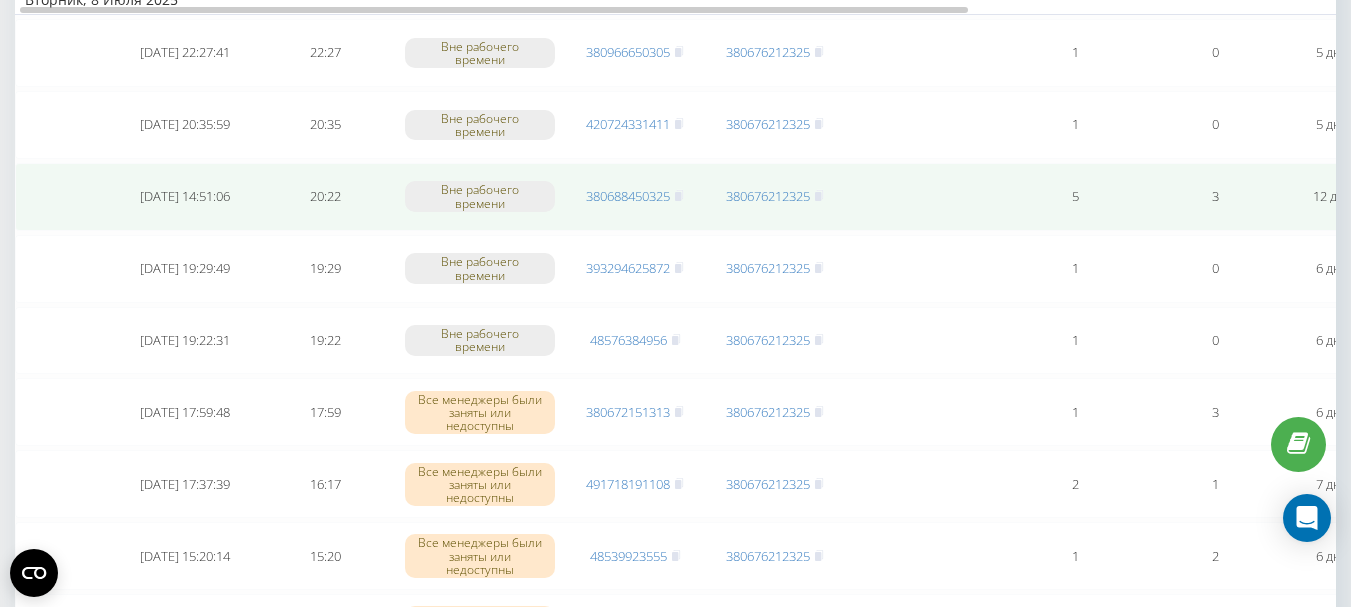 scroll, scrollTop: 4900, scrollLeft: 0, axis: vertical 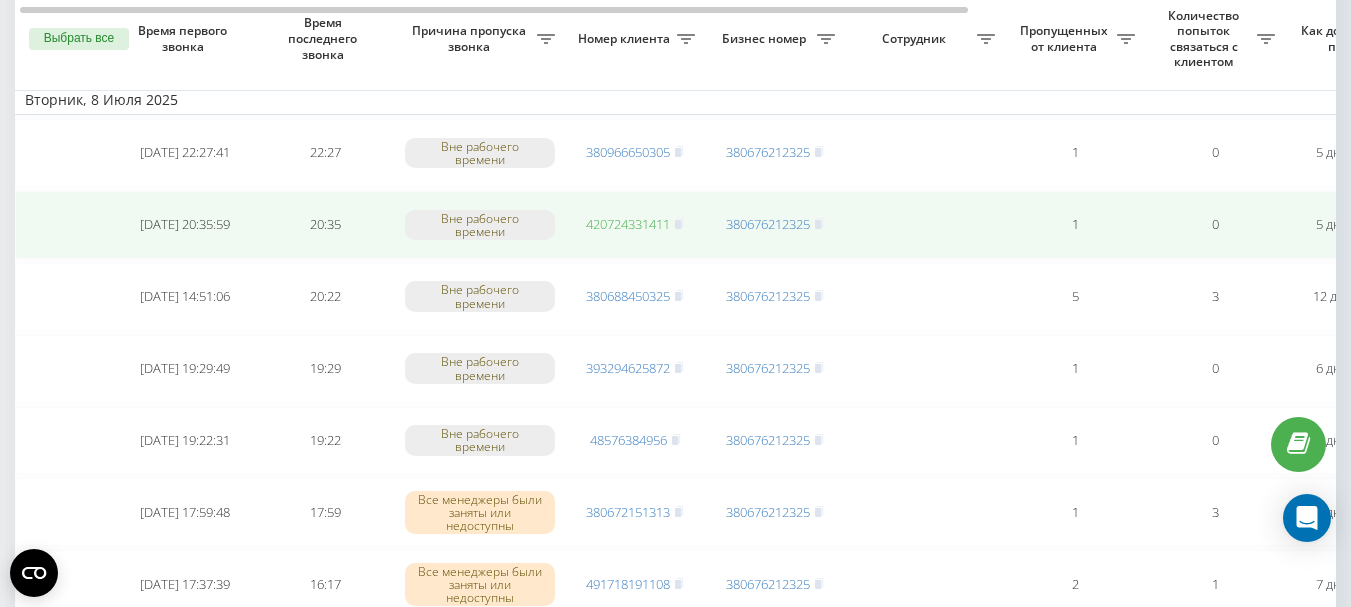 click on "420724331411" at bounding box center [628, 224] 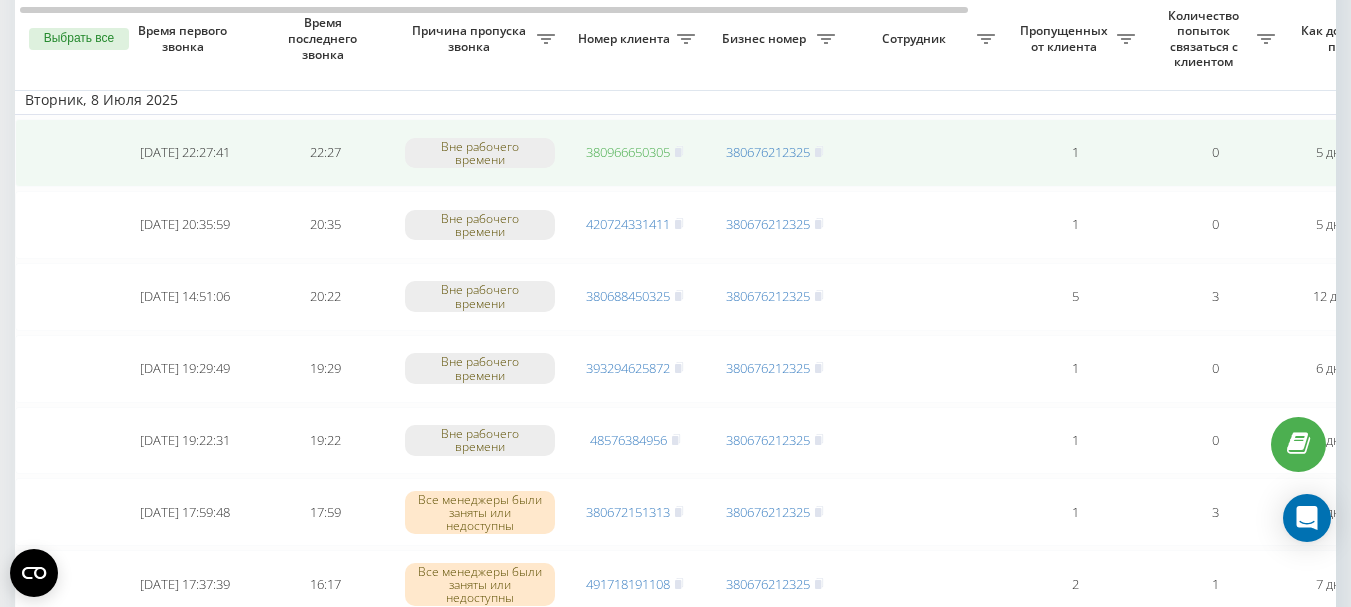 click on "380966650305" at bounding box center (628, 152) 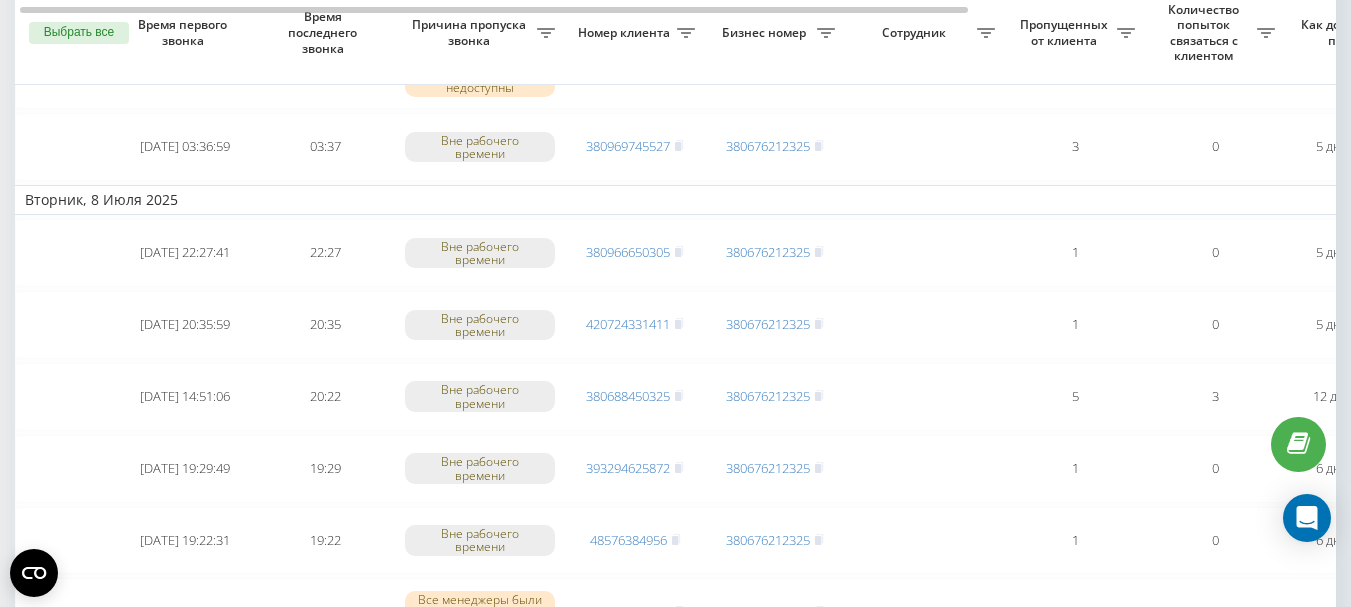 scroll, scrollTop: 4600, scrollLeft: 0, axis: vertical 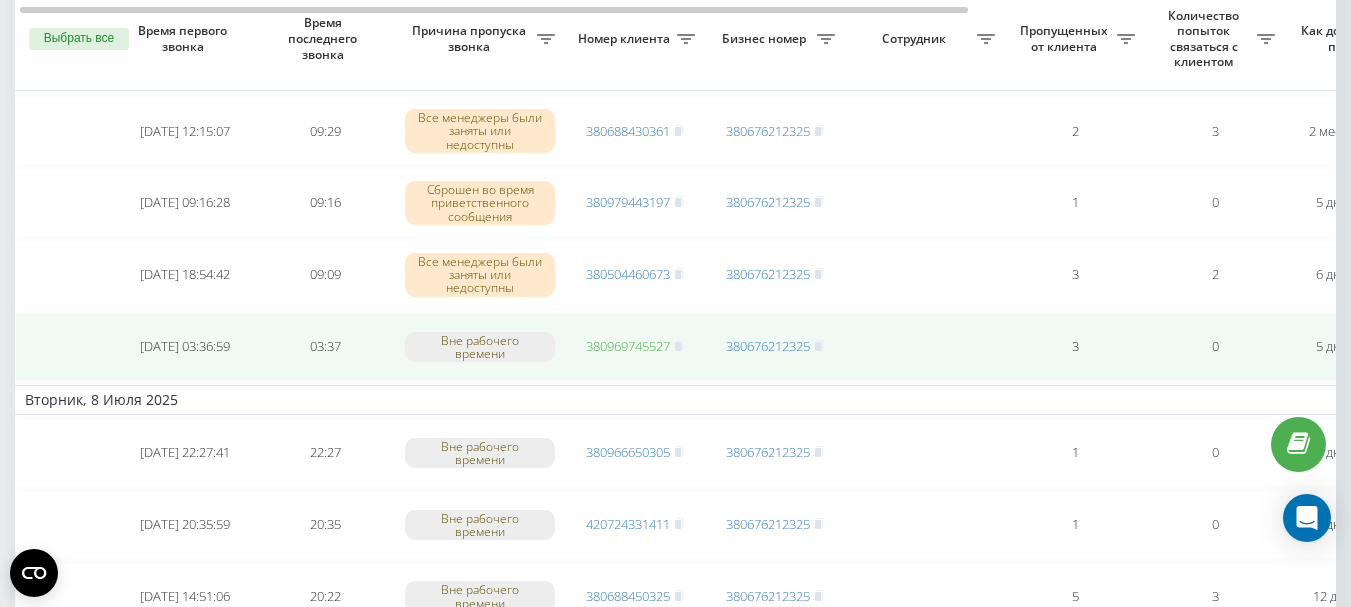 click on "380969745527" at bounding box center (628, 346) 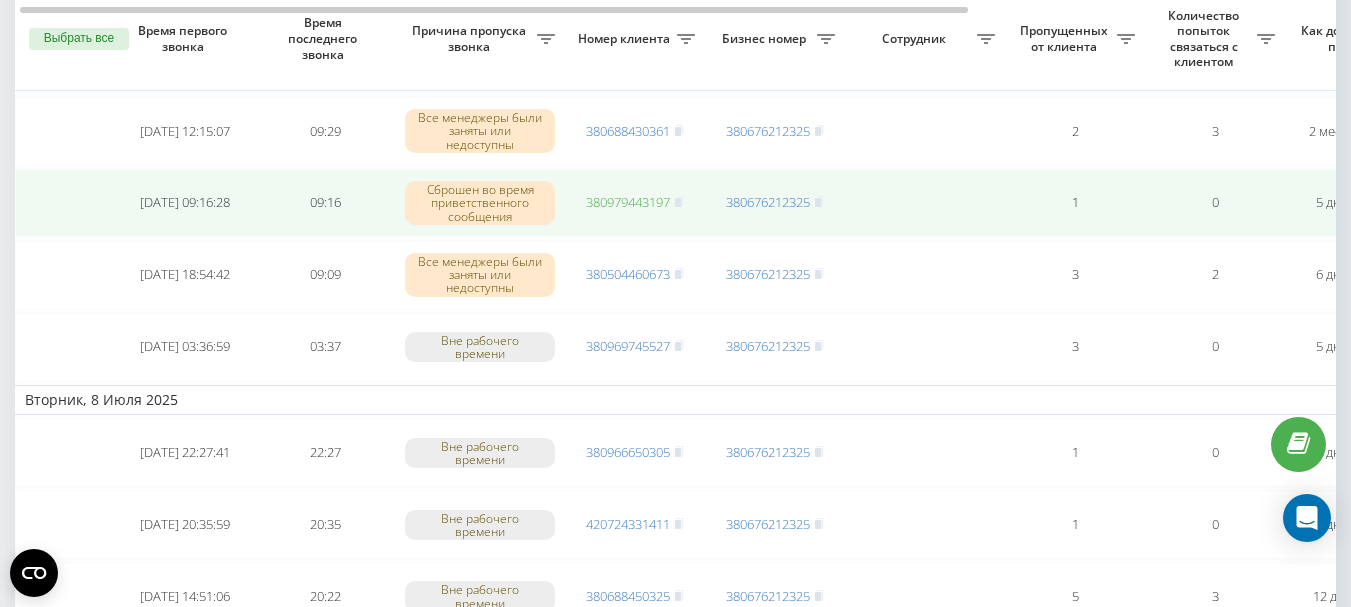 click on "380979443197" at bounding box center (628, 202) 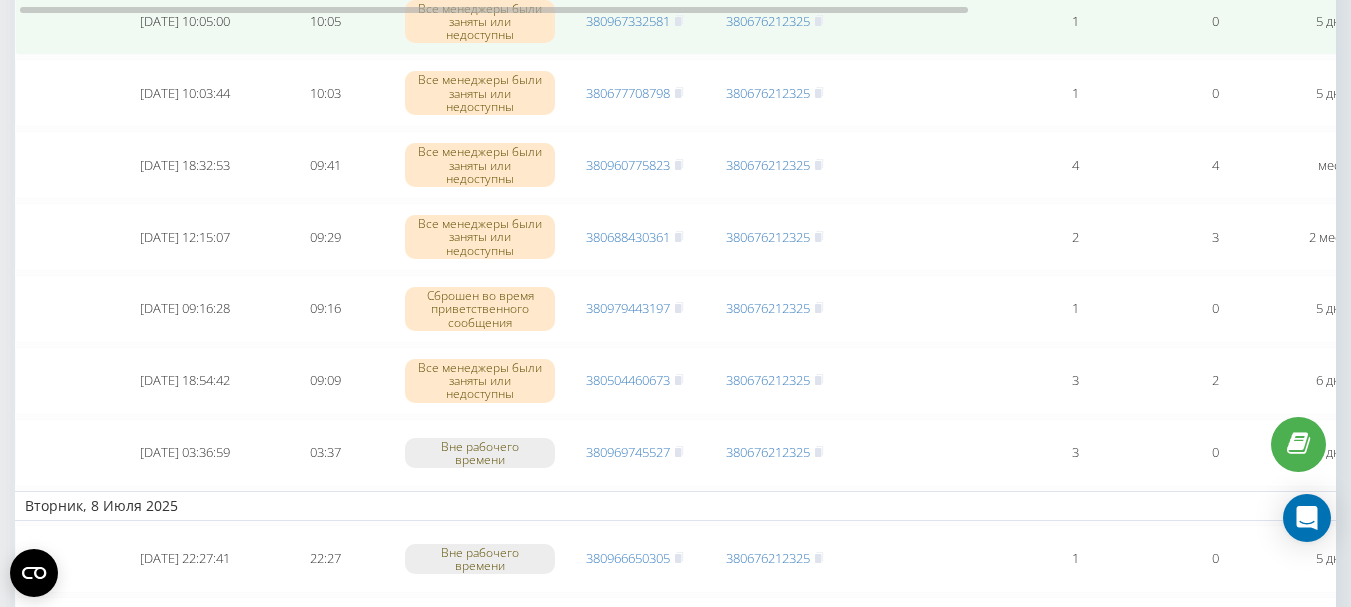 scroll, scrollTop: 4300, scrollLeft: 0, axis: vertical 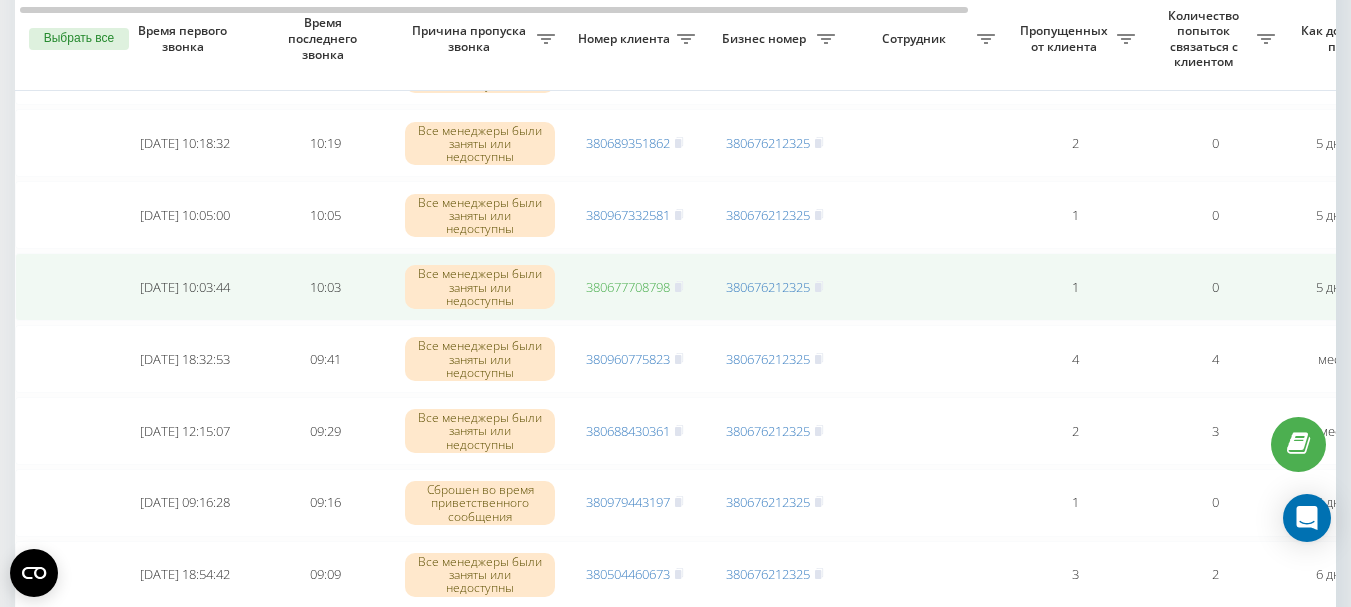 click on "380677708798" at bounding box center [628, 287] 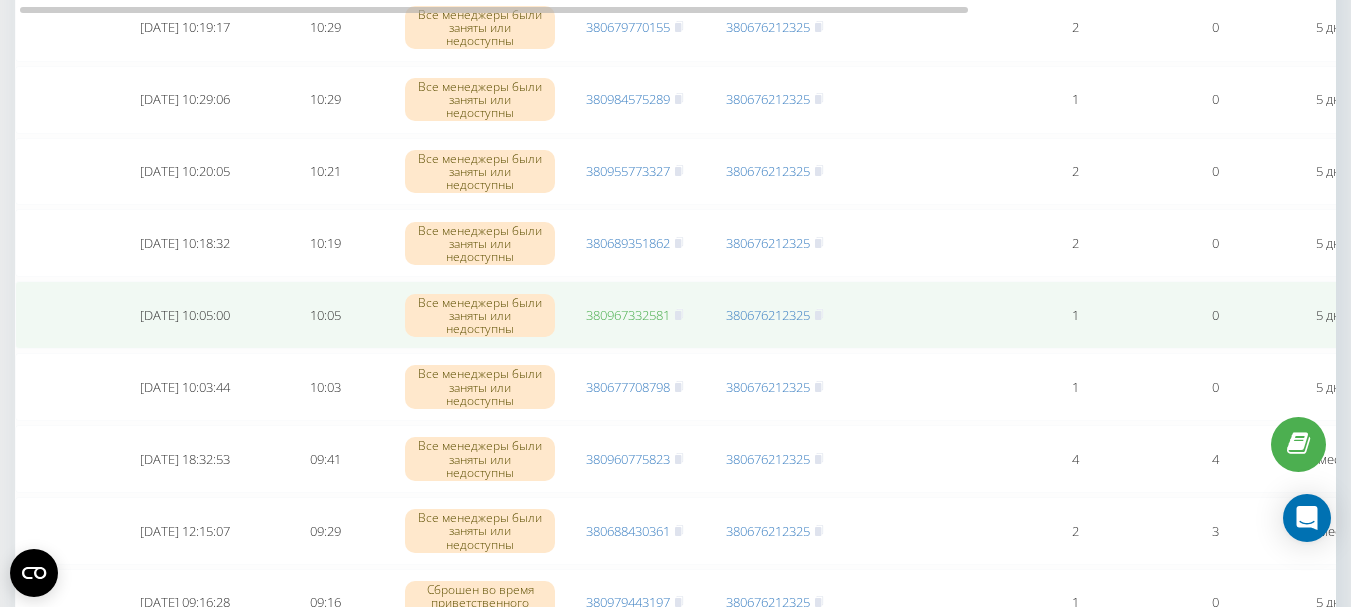 scroll, scrollTop: 4000, scrollLeft: 0, axis: vertical 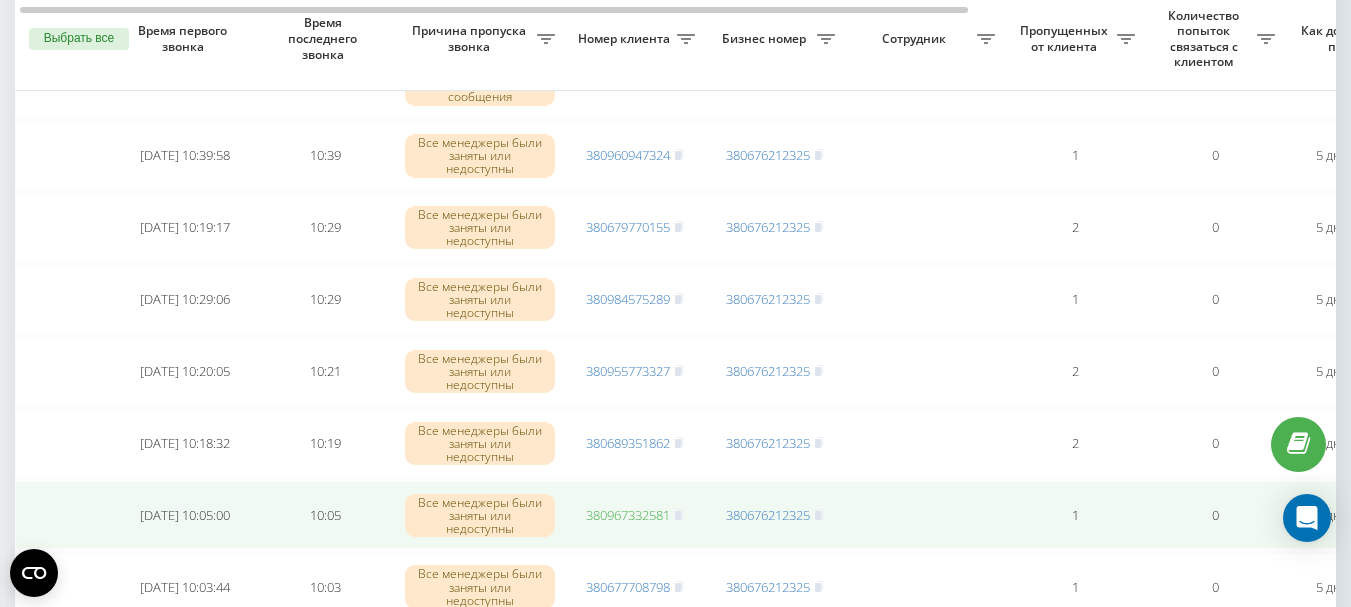 click on "380967332581" at bounding box center (628, 515) 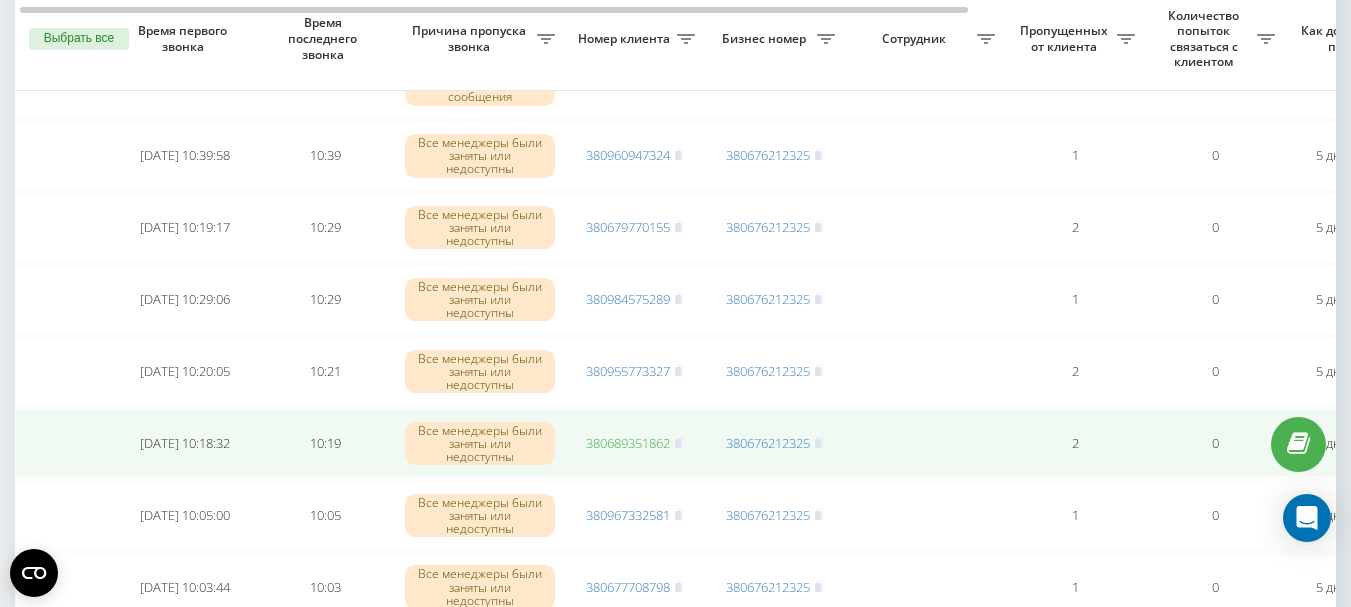 click on "380689351862" at bounding box center [628, 443] 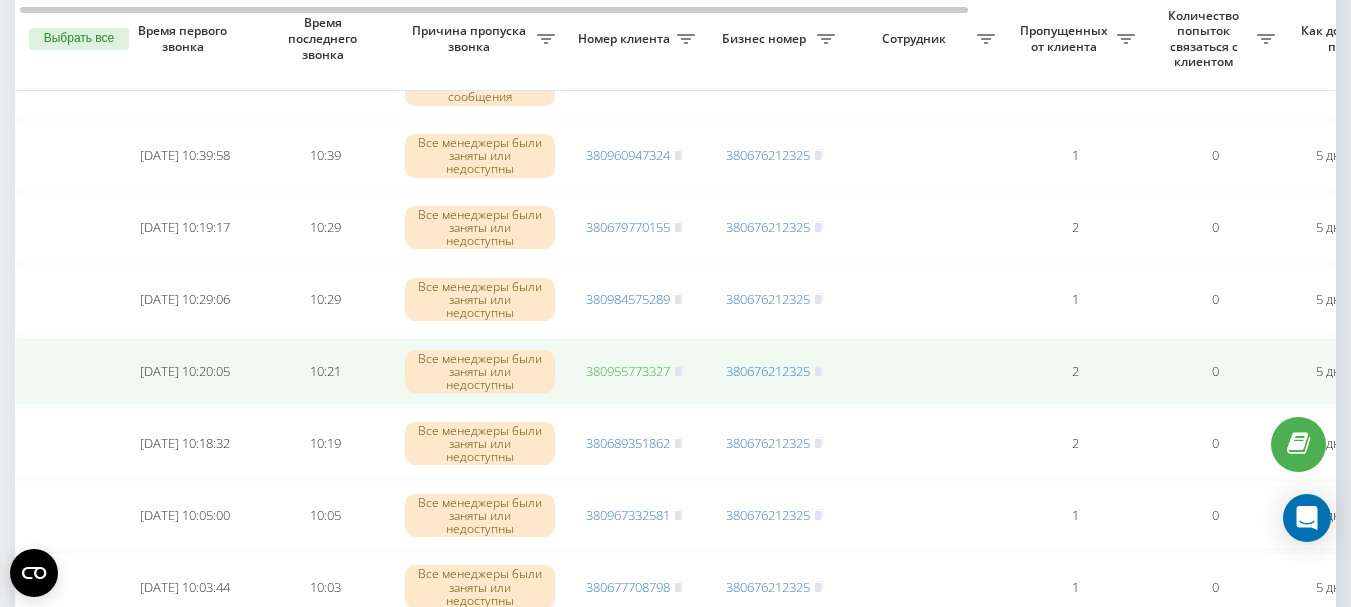 click on "380955773327" at bounding box center (628, 371) 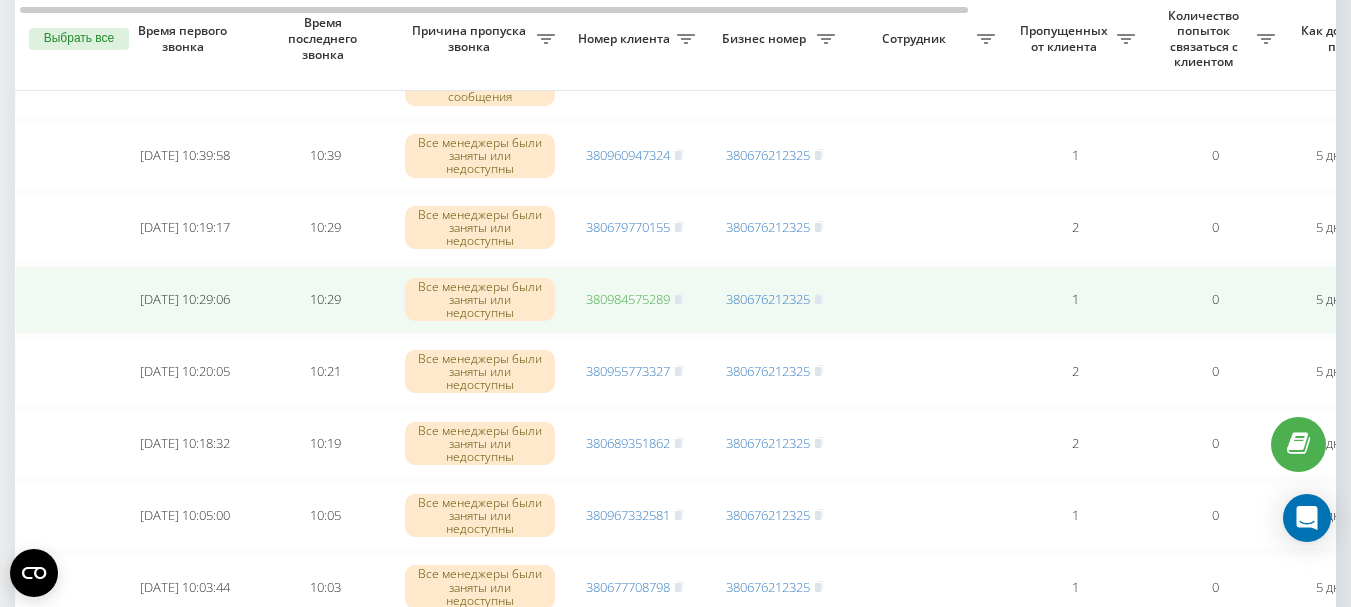 click on "380984575289" at bounding box center [628, 299] 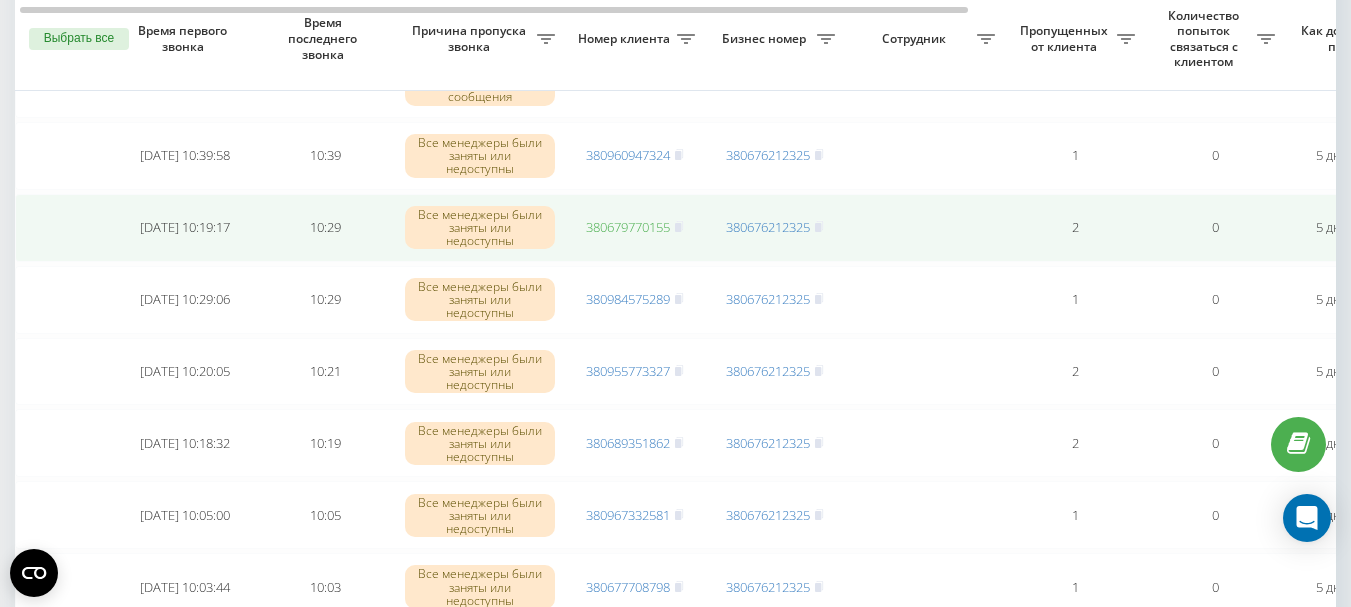 click on "380679770155" at bounding box center [628, 227] 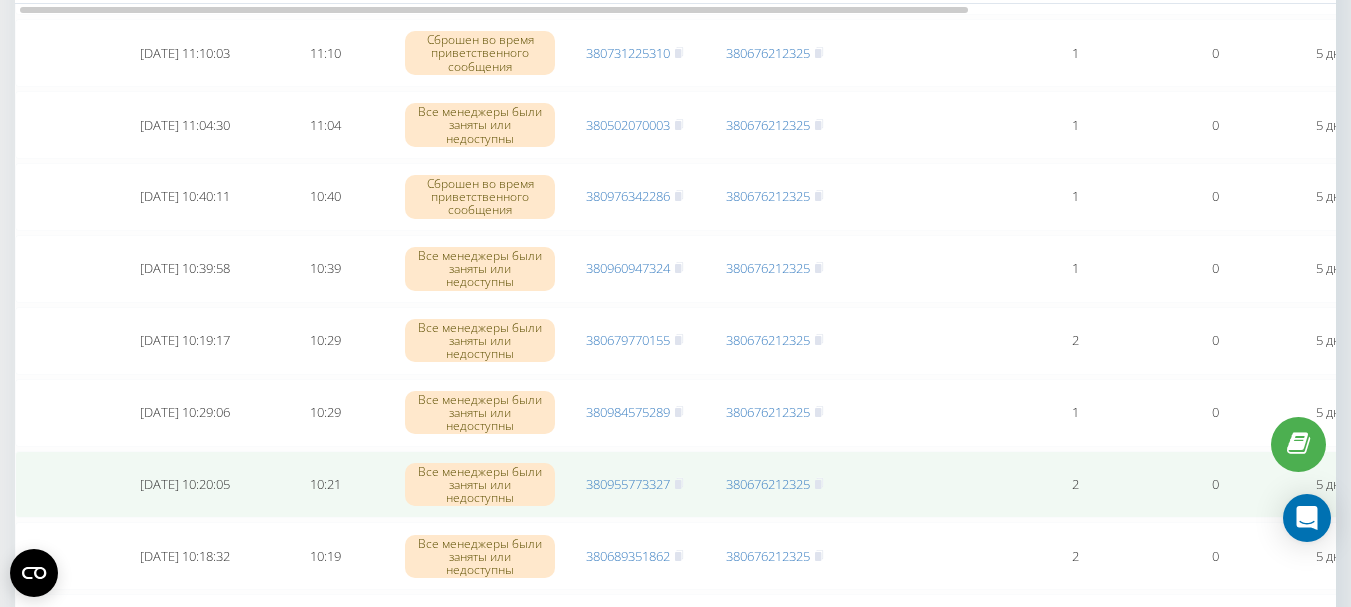 scroll, scrollTop: 3800, scrollLeft: 0, axis: vertical 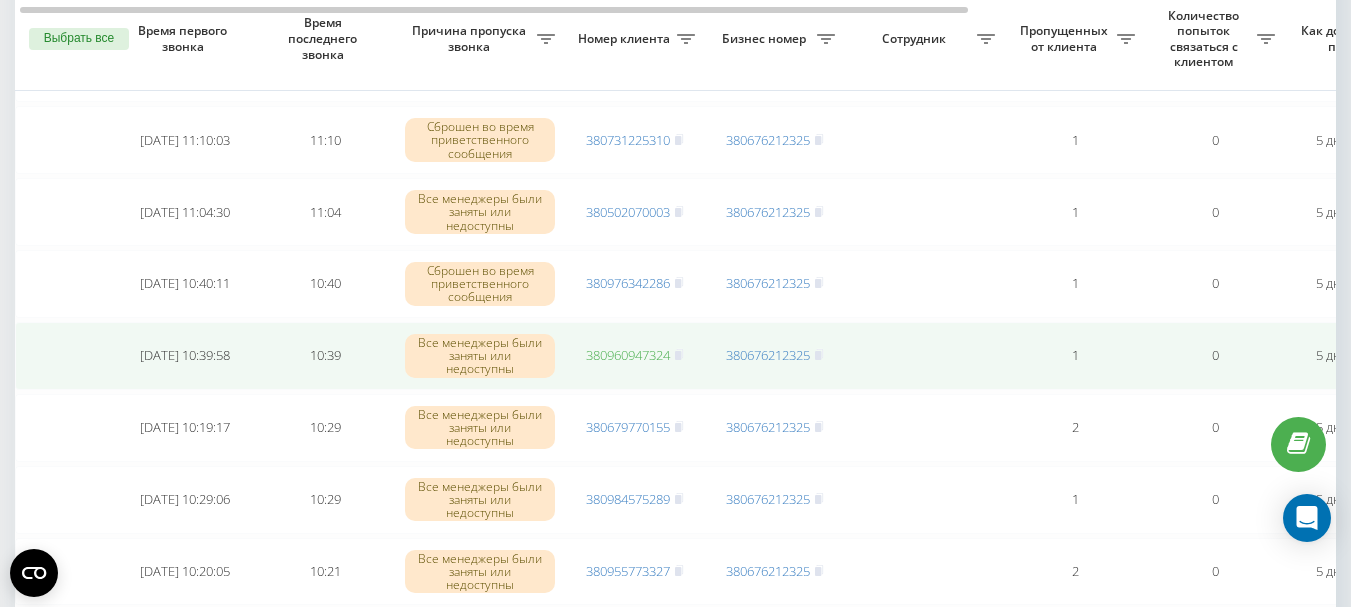click on "380960947324" at bounding box center [628, 355] 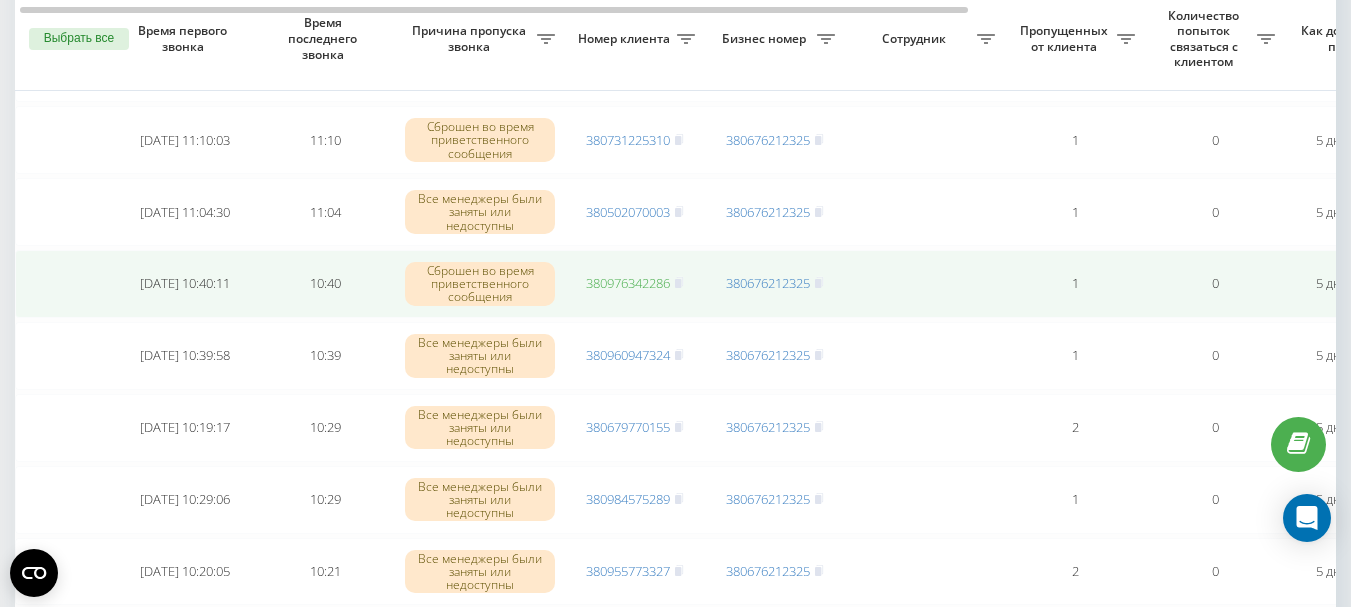 click on "380976342286" at bounding box center (628, 283) 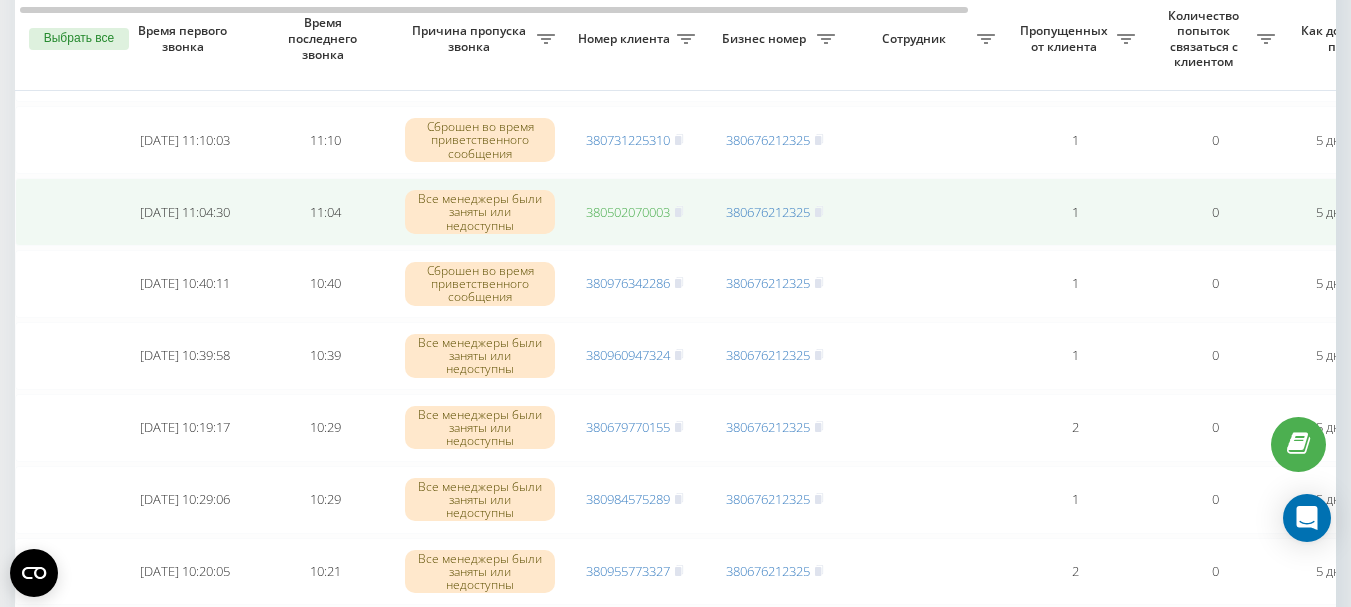 click on "380502070003" at bounding box center (628, 212) 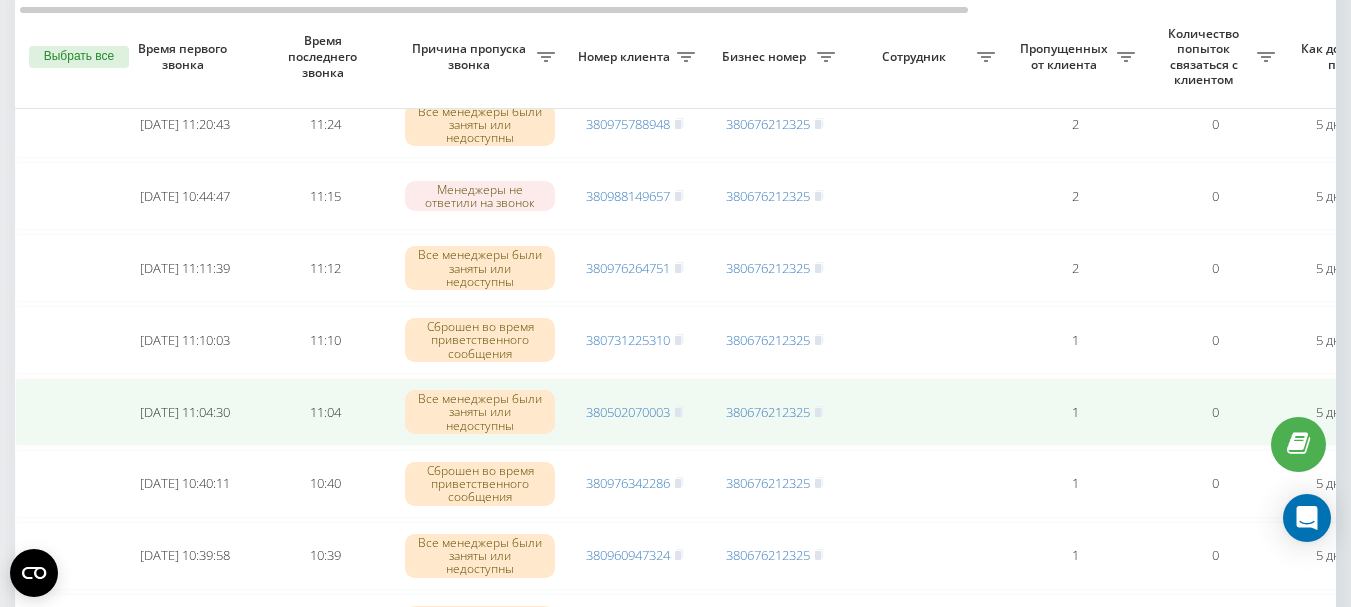 scroll, scrollTop: 3700, scrollLeft: 0, axis: vertical 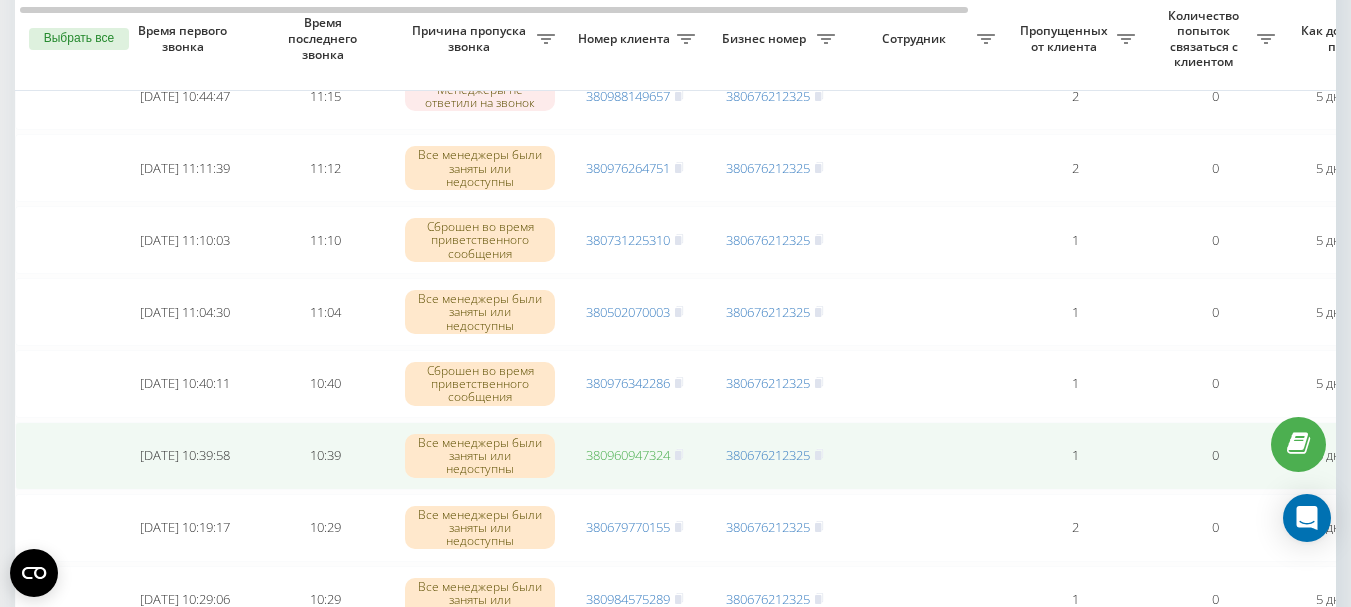 click on "380960947324" at bounding box center (628, 455) 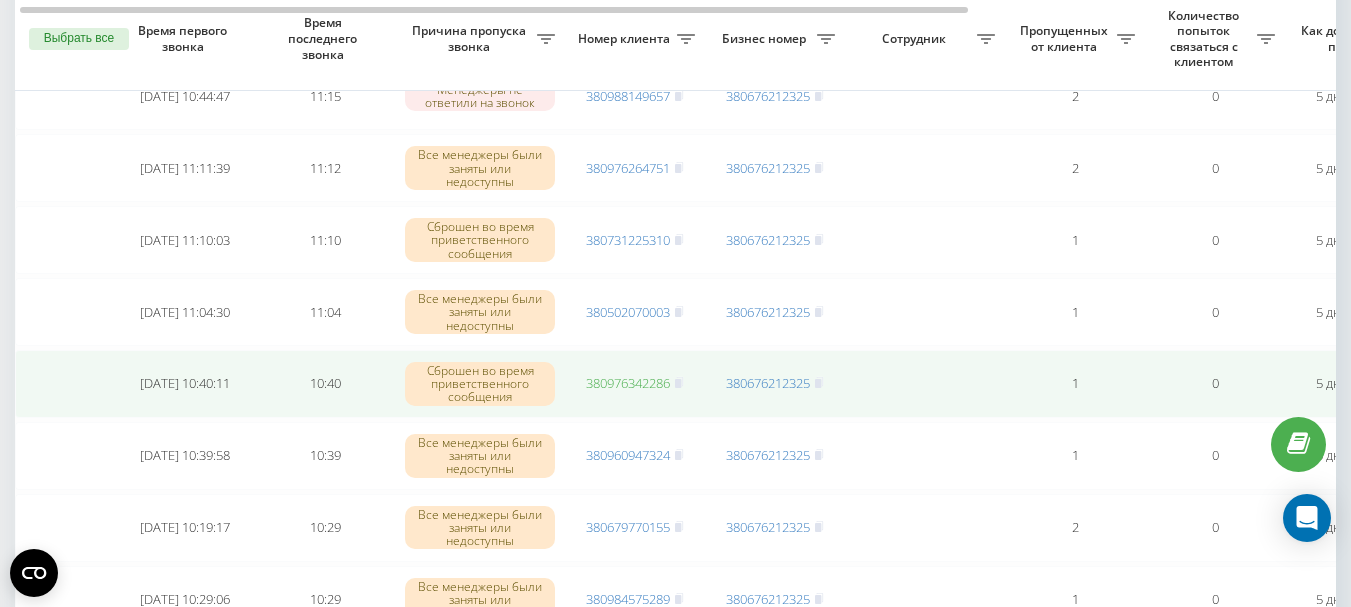 click on "380976342286" at bounding box center (628, 383) 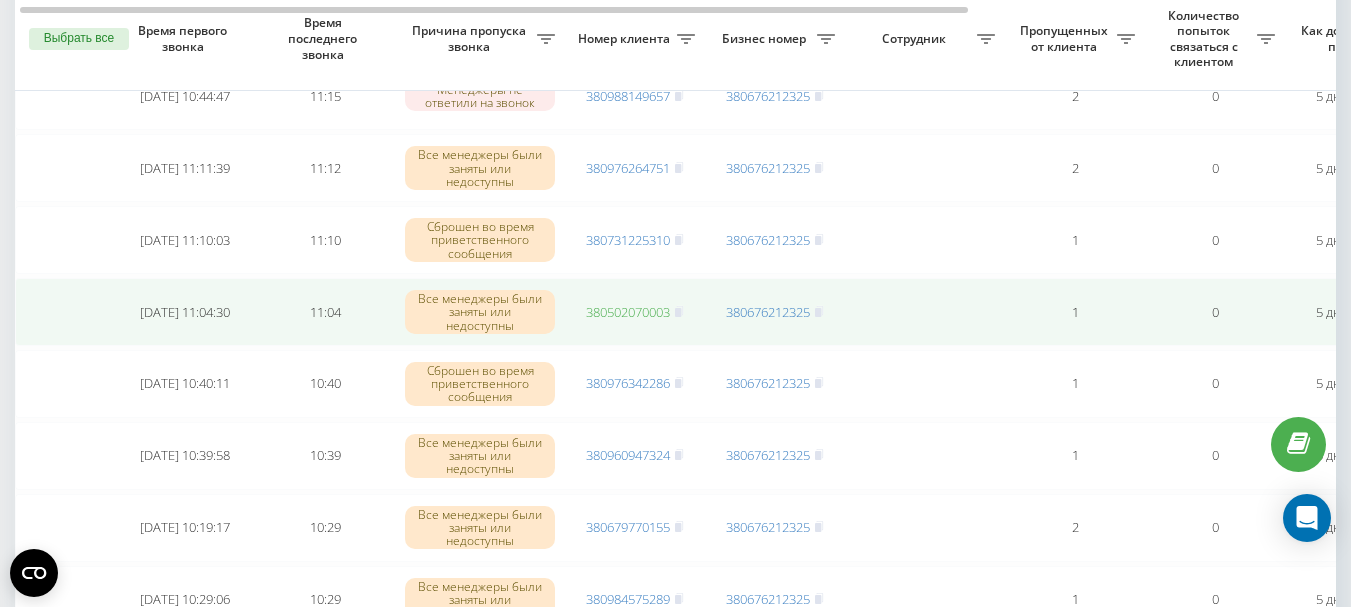click on "380502070003" at bounding box center (628, 312) 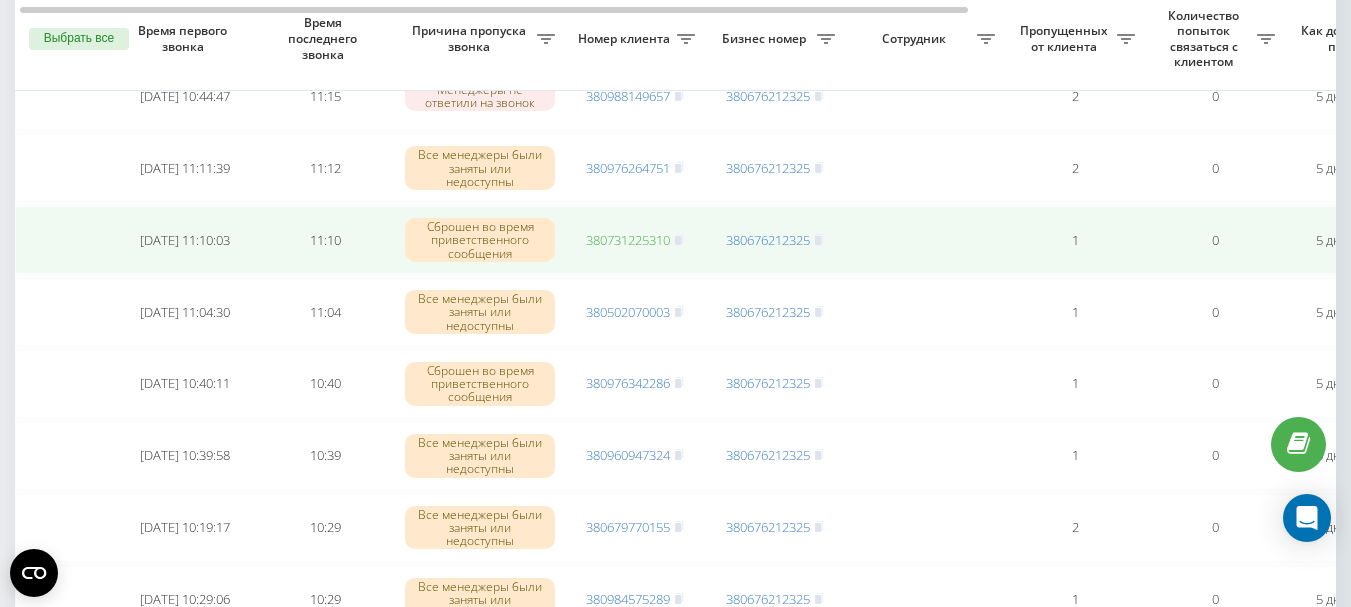 click on "380731225310" at bounding box center [628, 240] 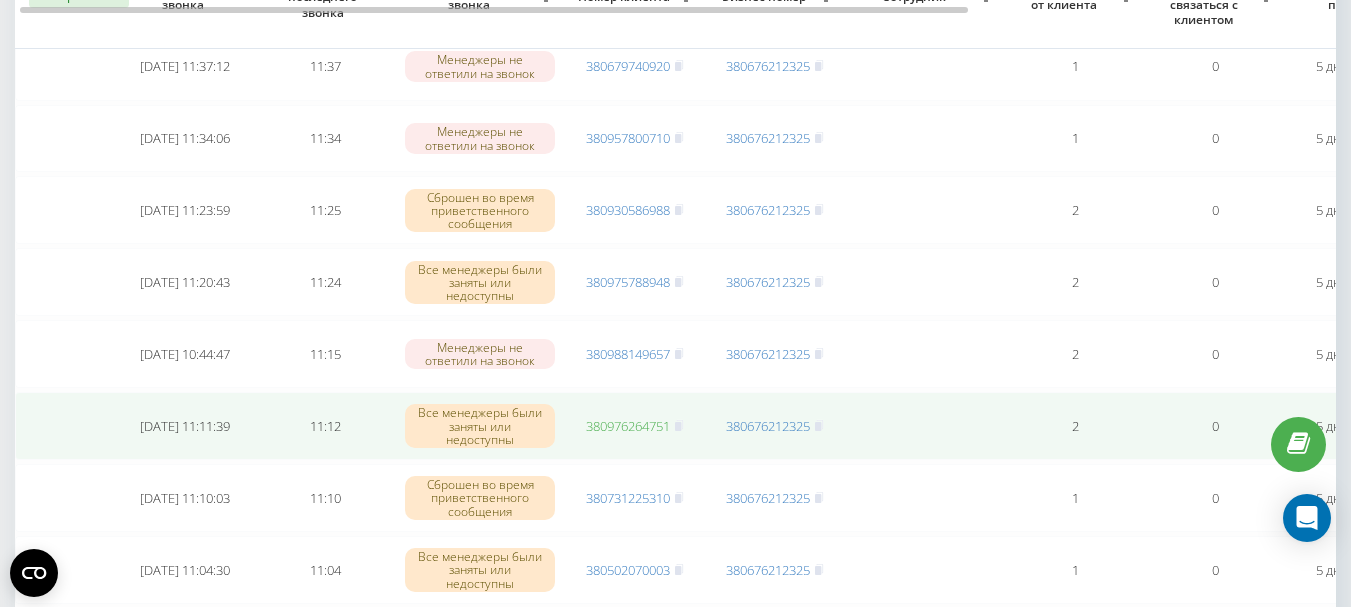 scroll, scrollTop: 3400, scrollLeft: 0, axis: vertical 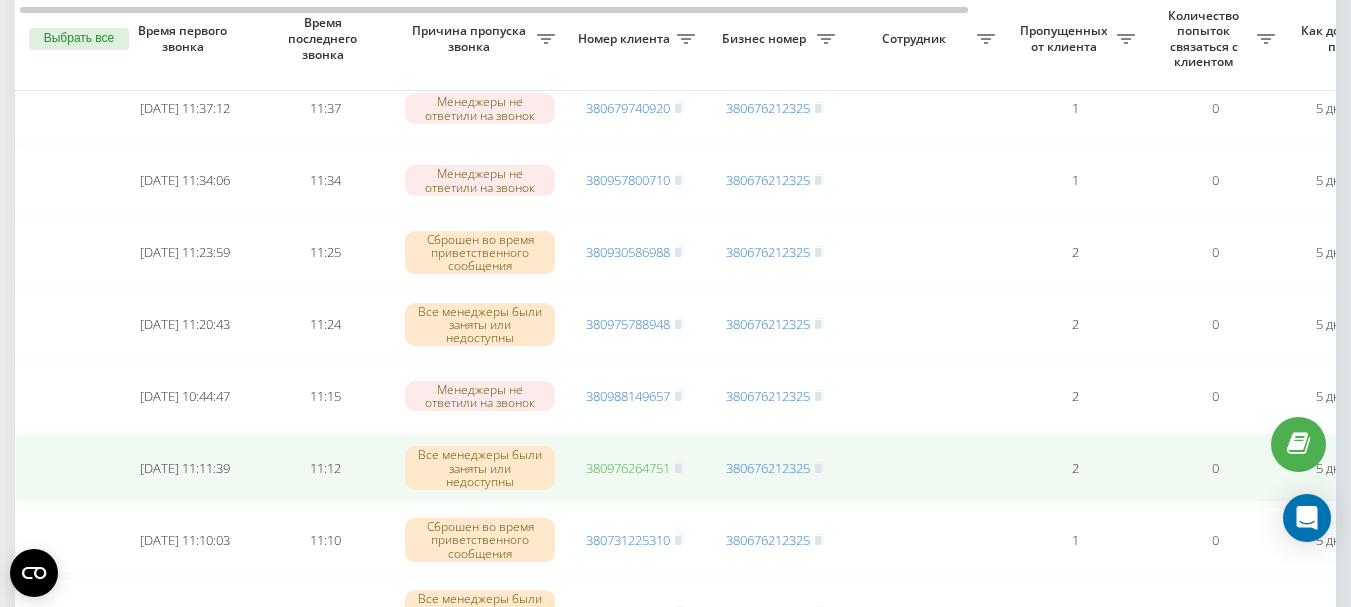 click on "380976264751" at bounding box center [628, 468] 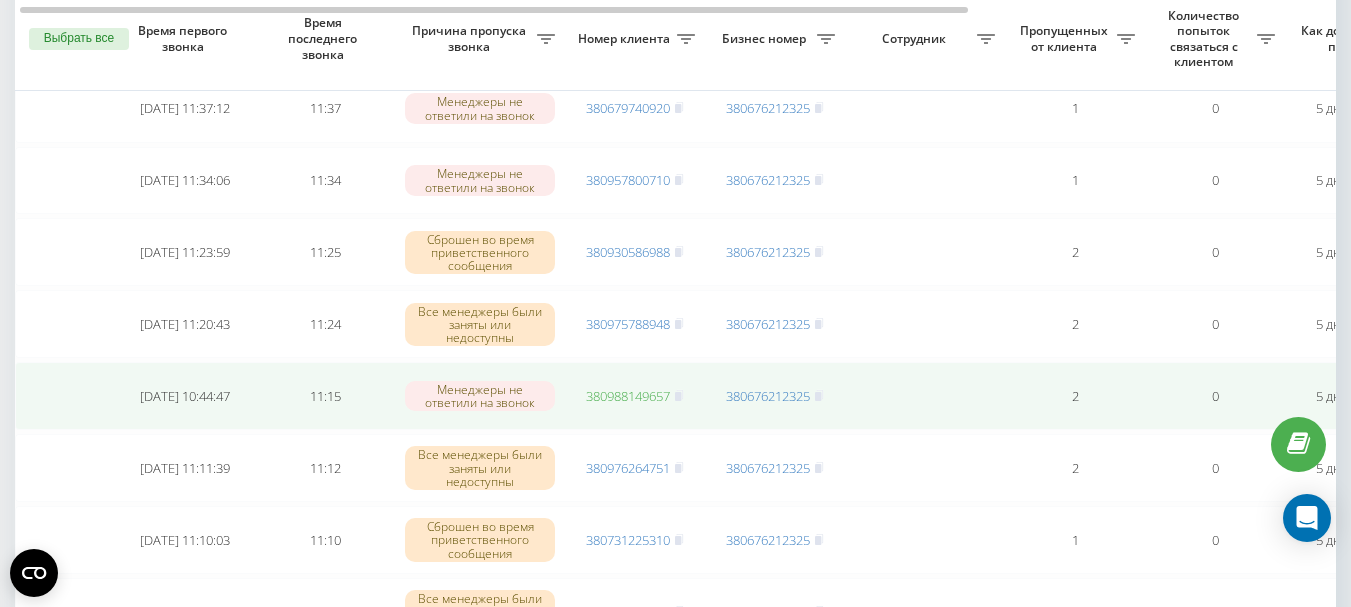 click on "380988149657" at bounding box center (628, 396) 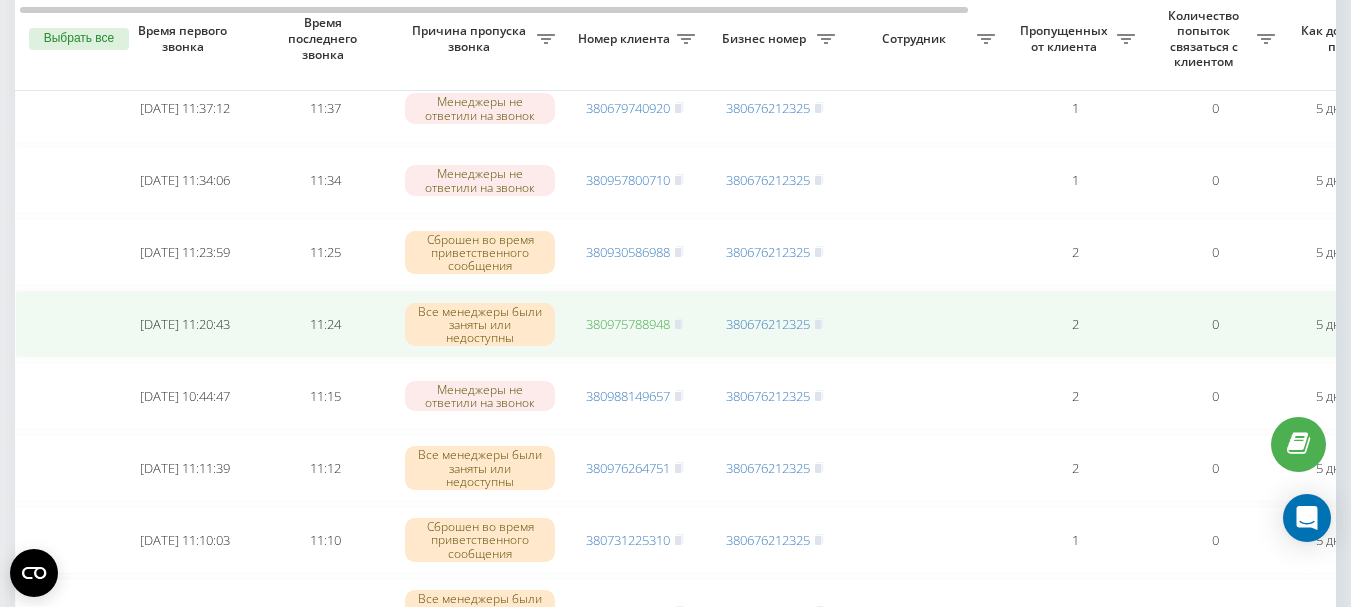 click on "380975788948" at bounding box center (628, 324) 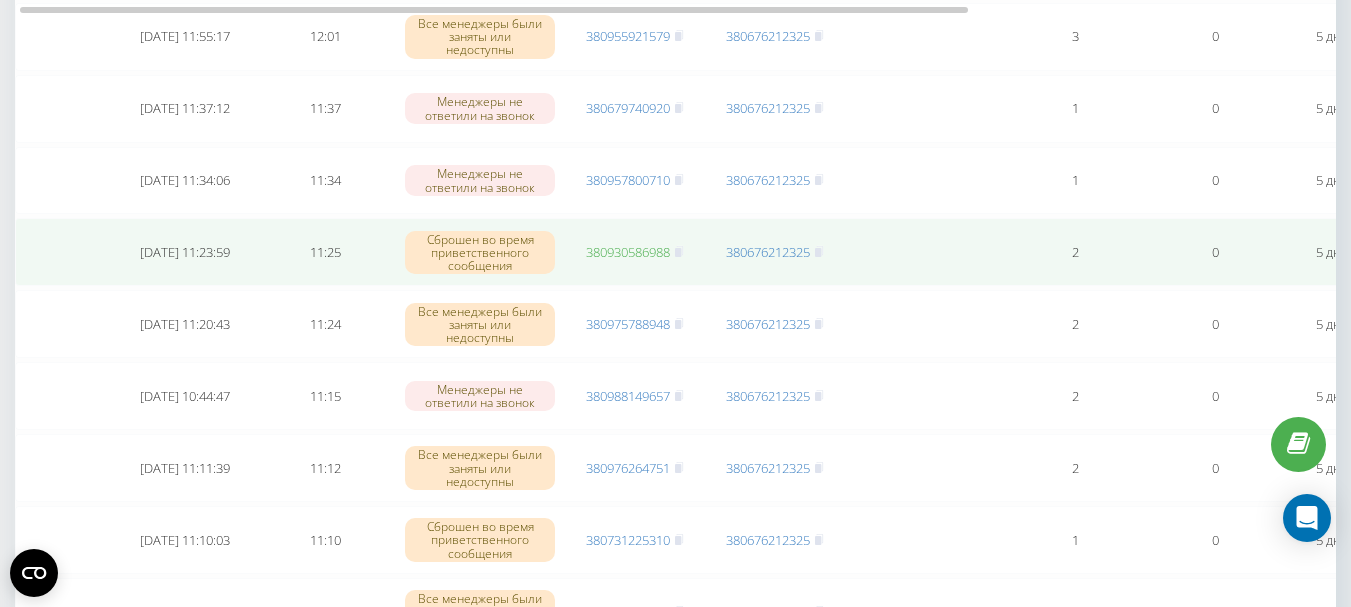 scroll, scrollTop: 3300, scrollLeft: 0, axis: vertical 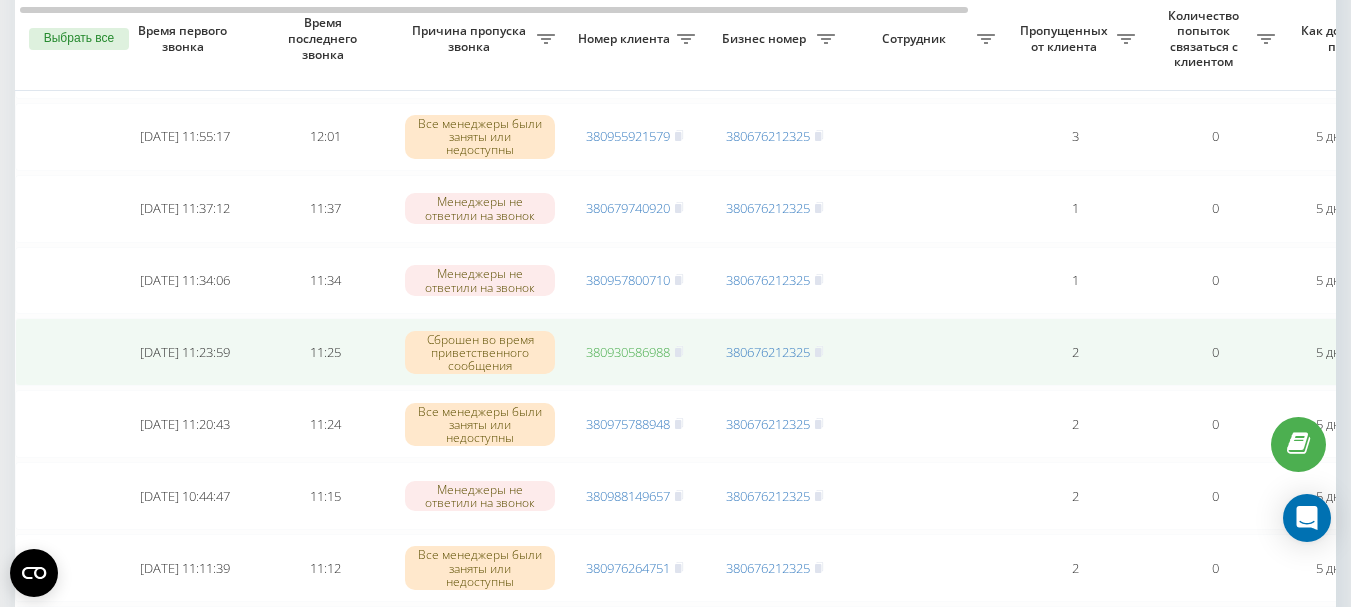 click on "380930586988" at bounding box center [628, 352] 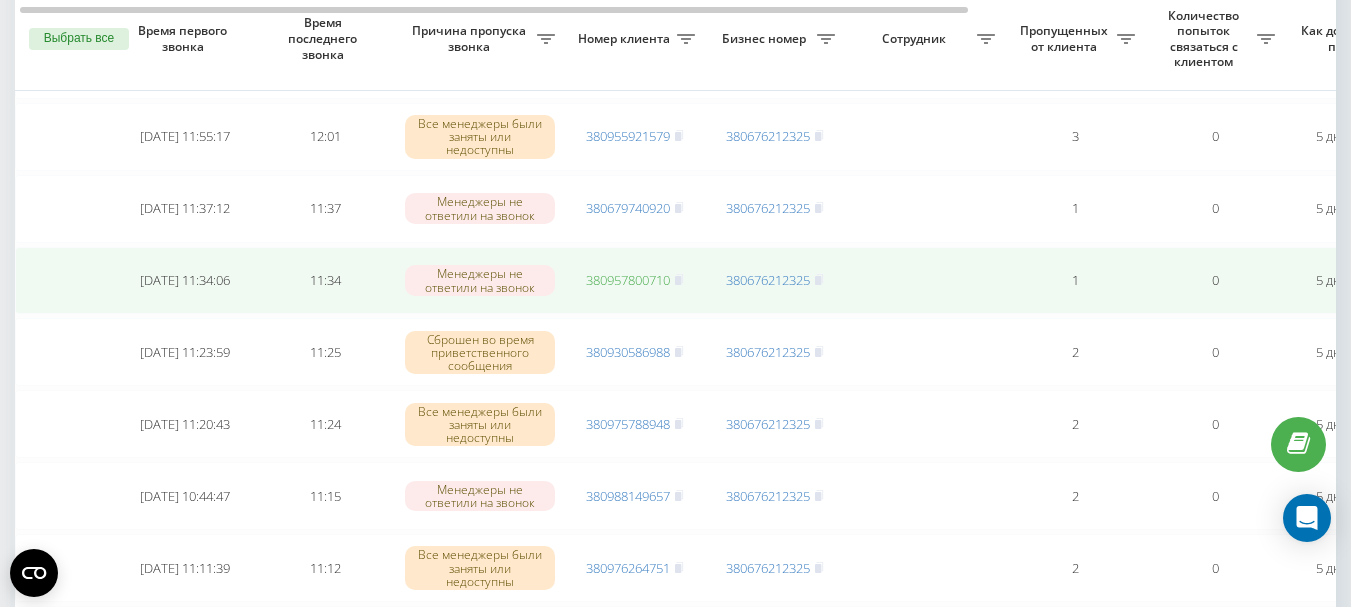 click on "380957800710" at bounding box center (628, 280) 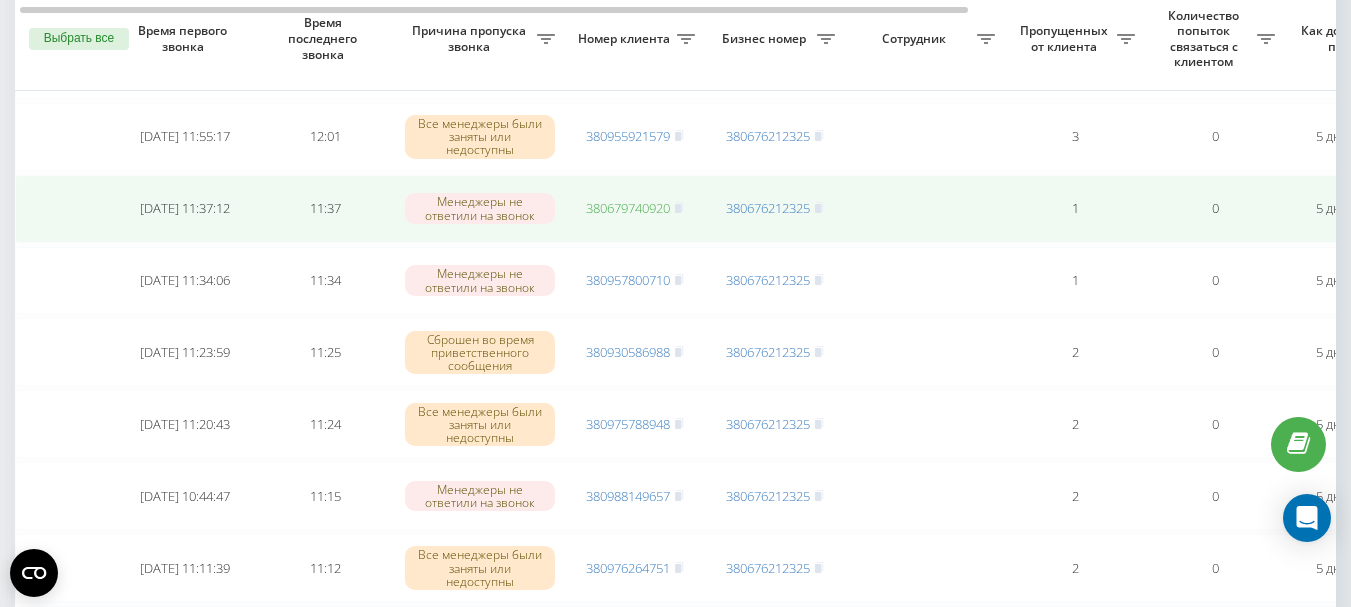 click on "380679740920" at bounding box center [628, 208] 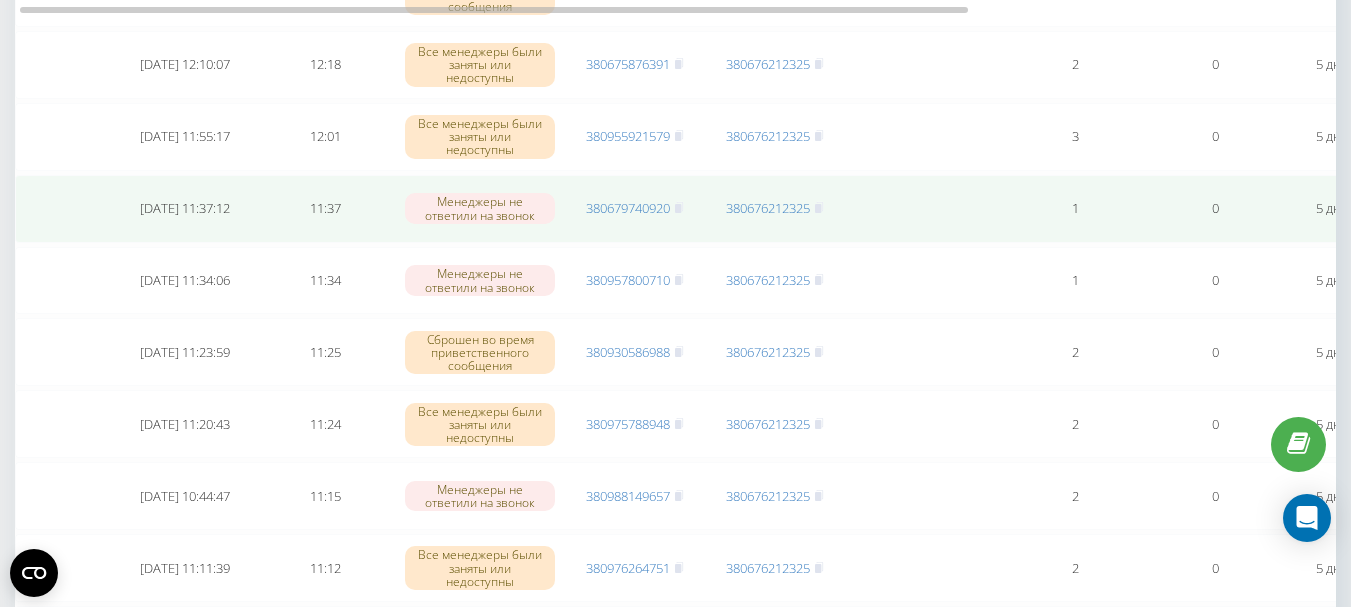 scroll, scrollTop: 3200, scrollLeft: 0, axis: vertical 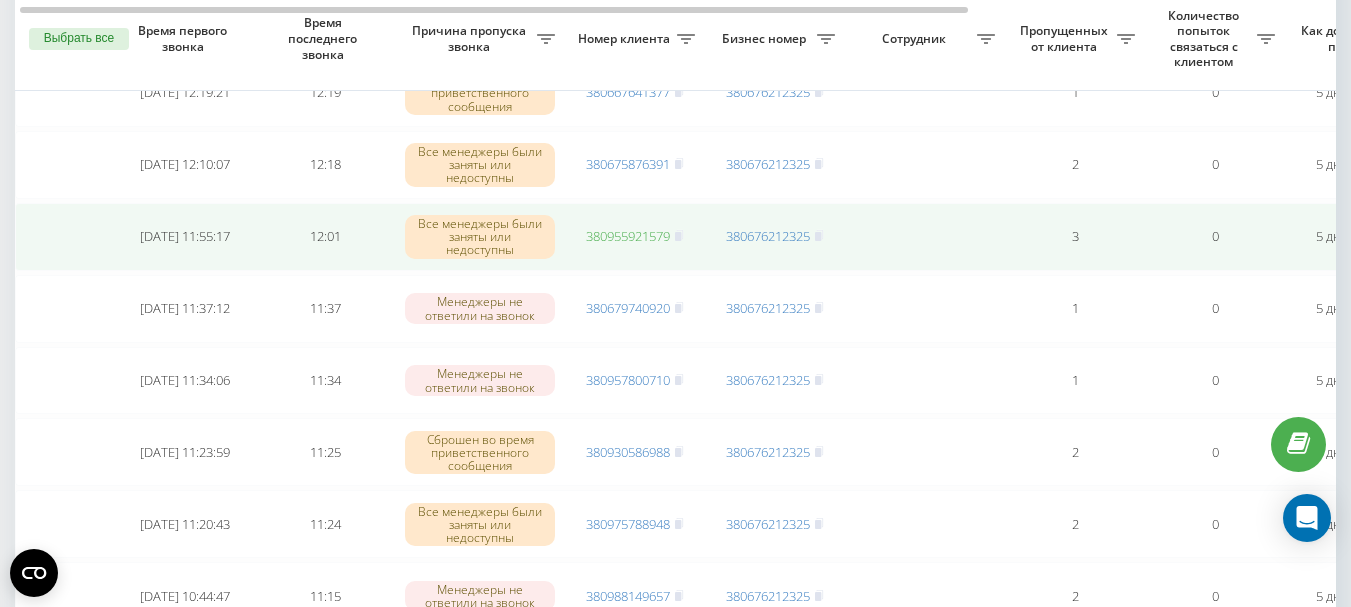 click on "380955921579" at bounding box center (628, 236) 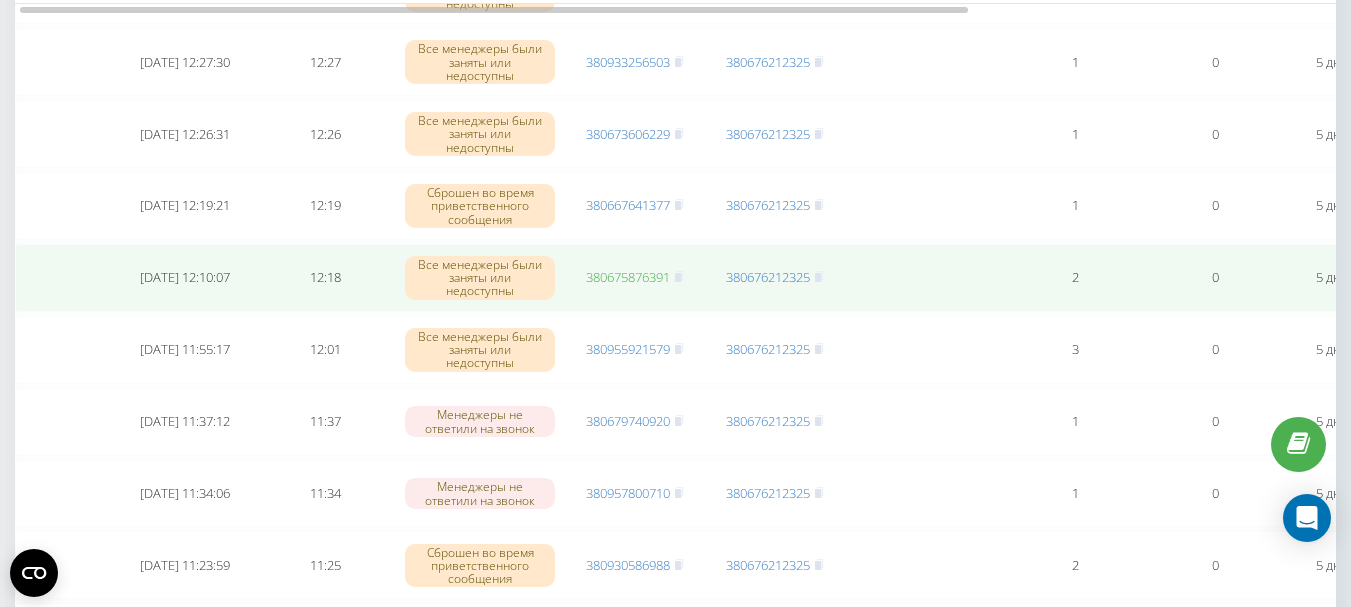 scroll, scrollTop: 3000, scrollLeft: 0, axis: vertical 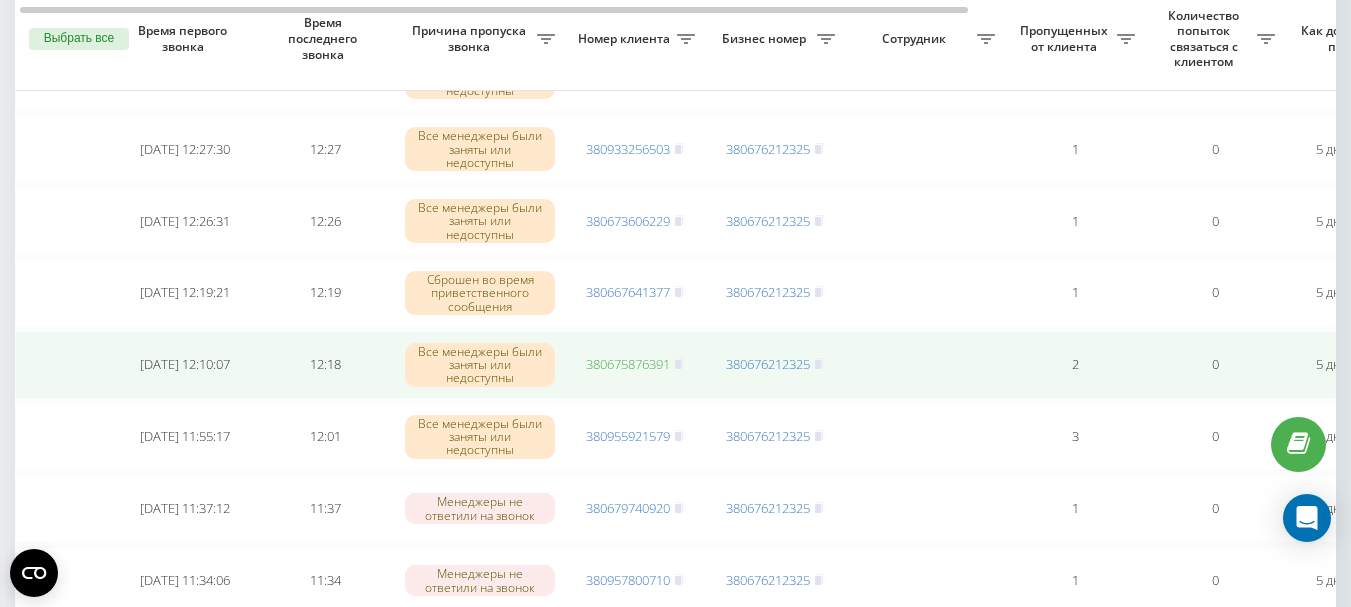 click on "380675876391" at bounding box center [628, 364] 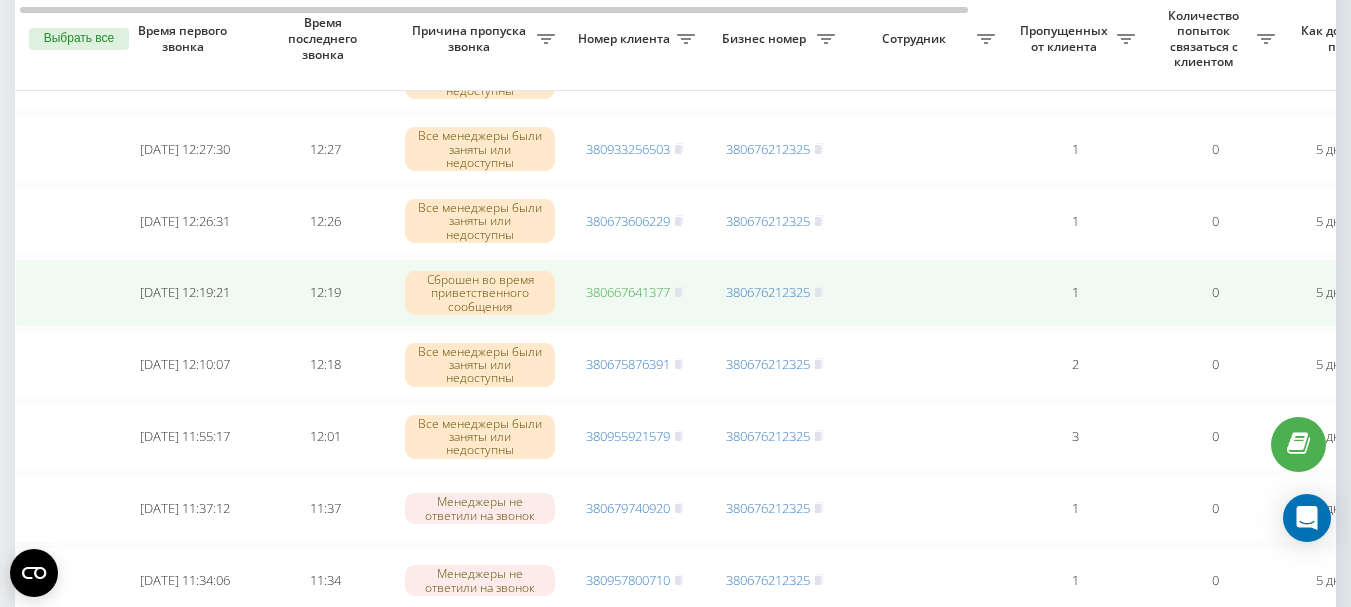 click on "380667641377" at bounding box center (628, 292) 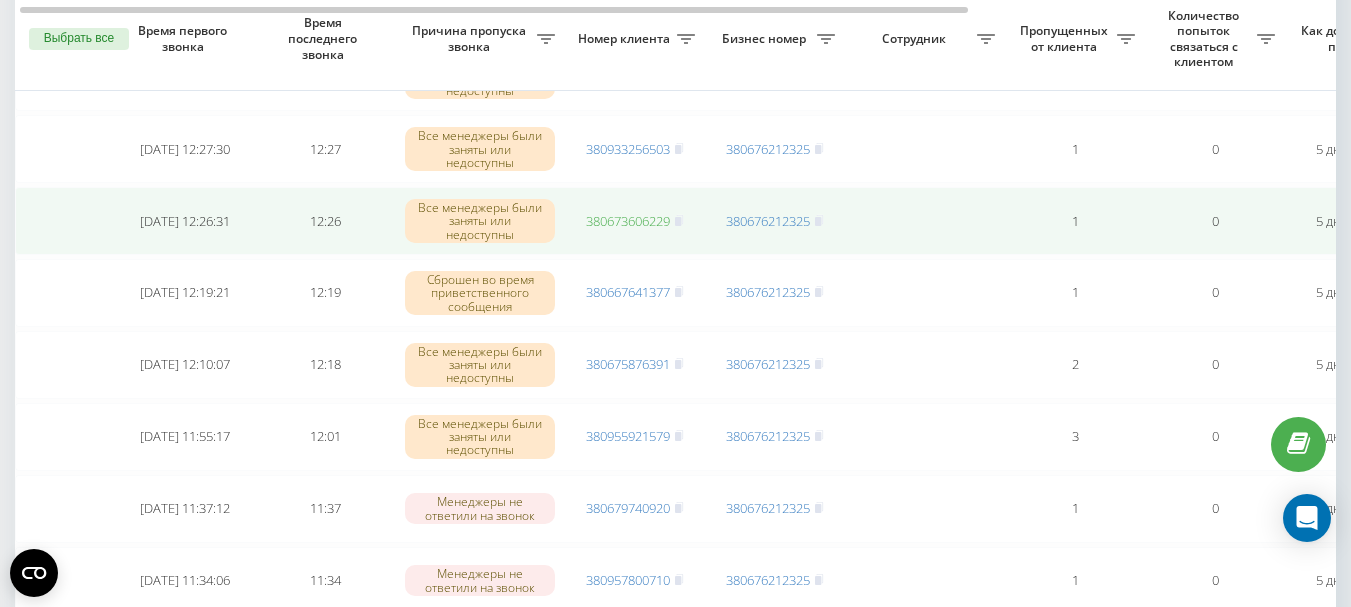 click on "380673606229" at bounding box center (628, 221) 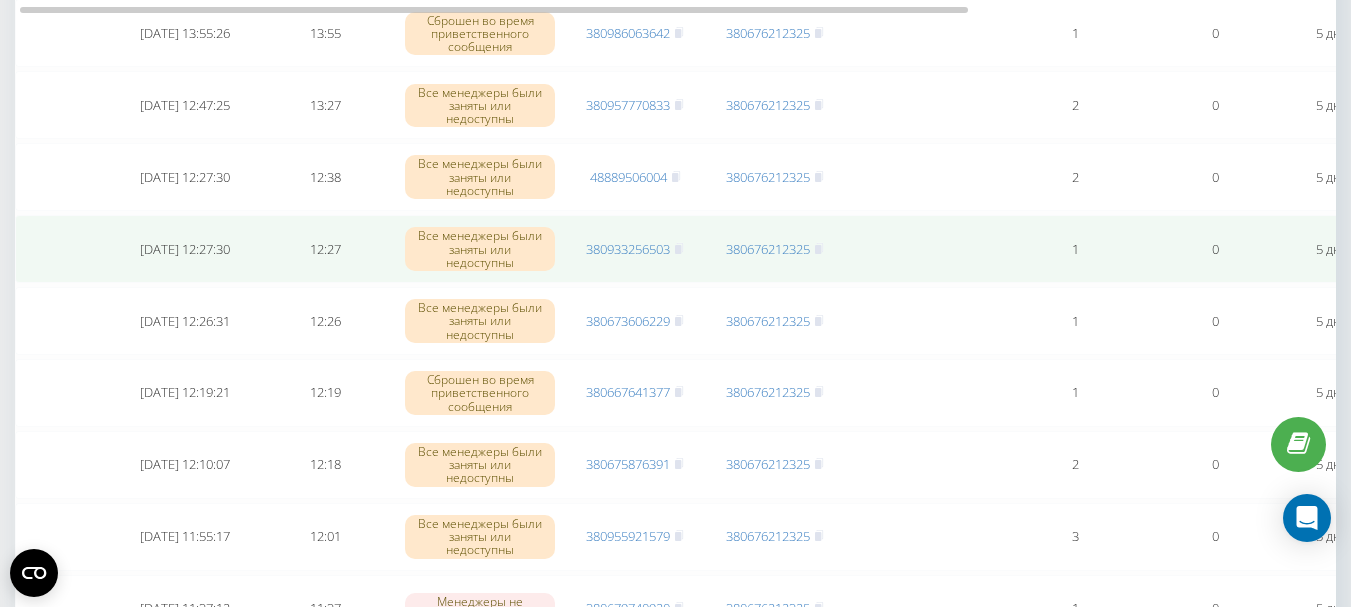 scroll, scrollTop: 2800, scrollLeft: 0, axis: vertical 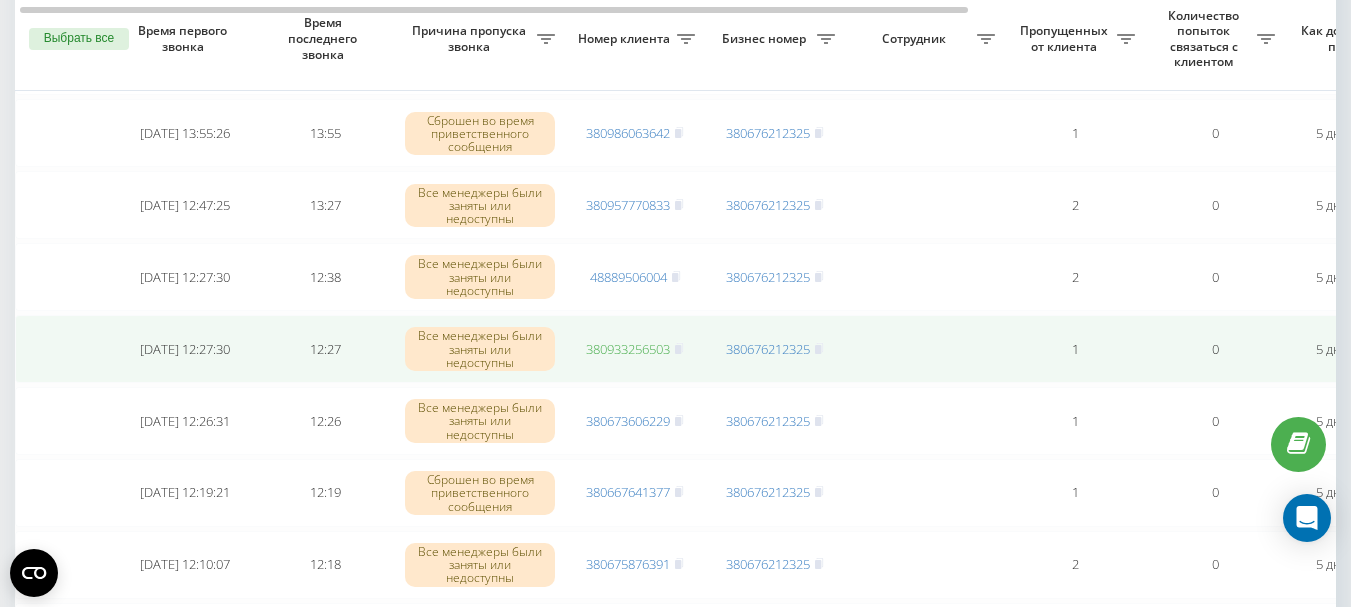 click on "380933256503" at bounding box center [628, 349] 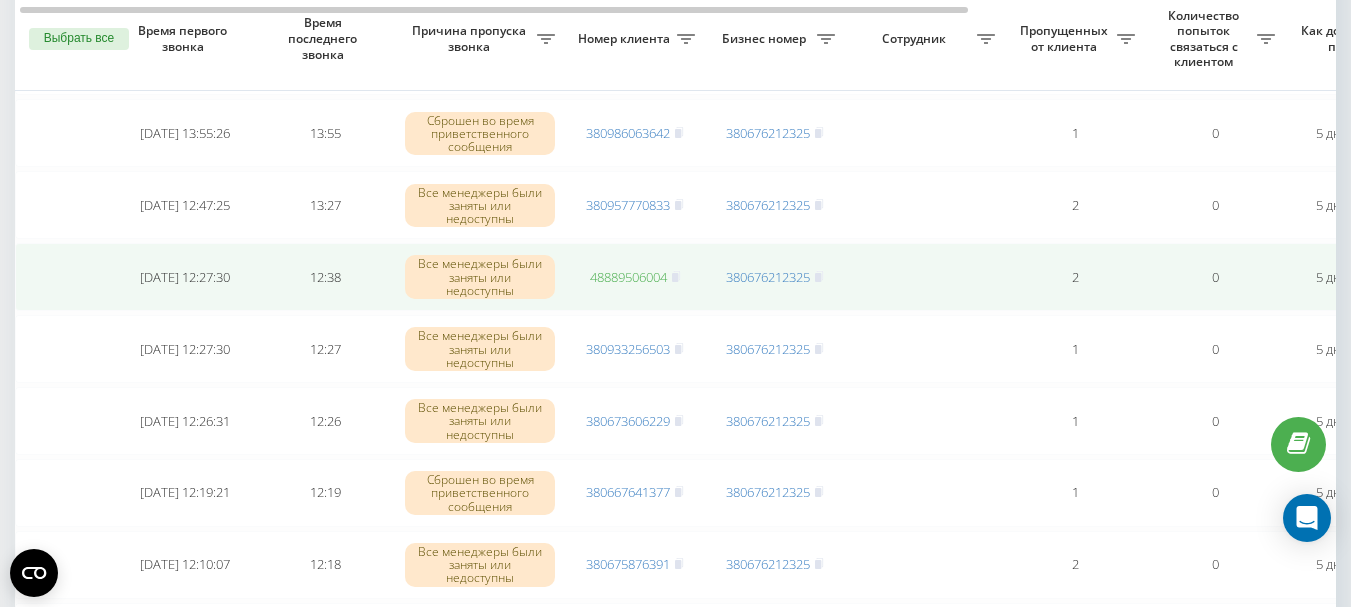 click on "48889506004" at bounding box center (628, 277) 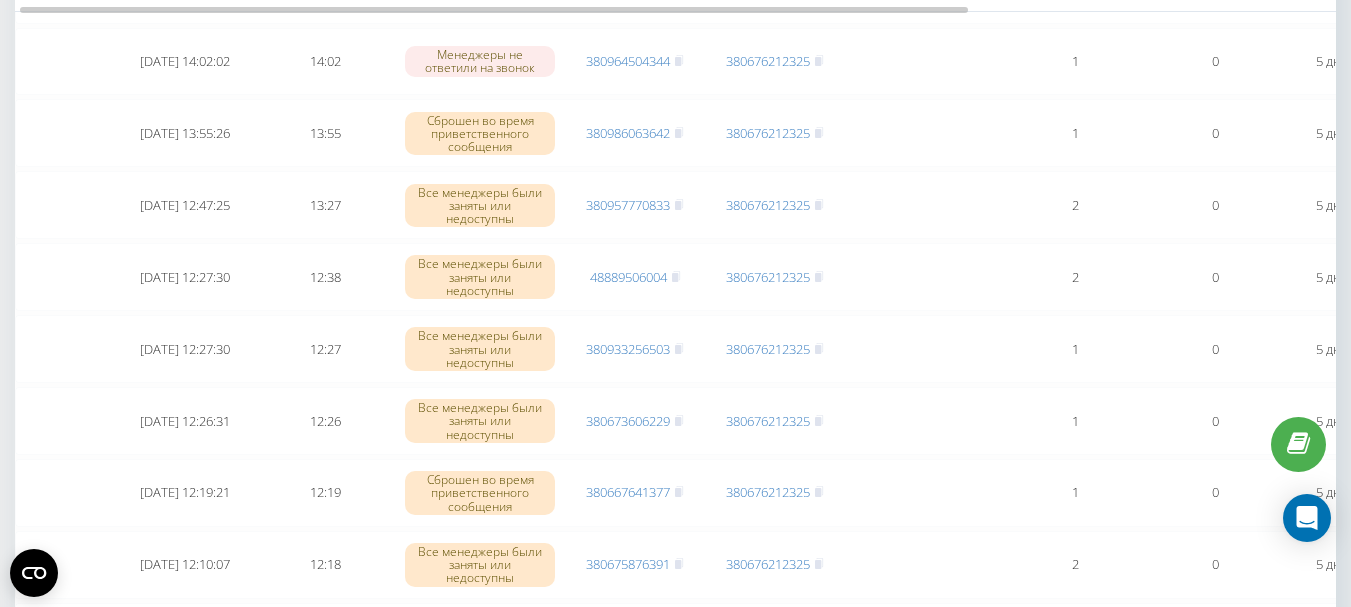scroll, scrollTop: 2700, scrollLeft: 0, axis: vertical 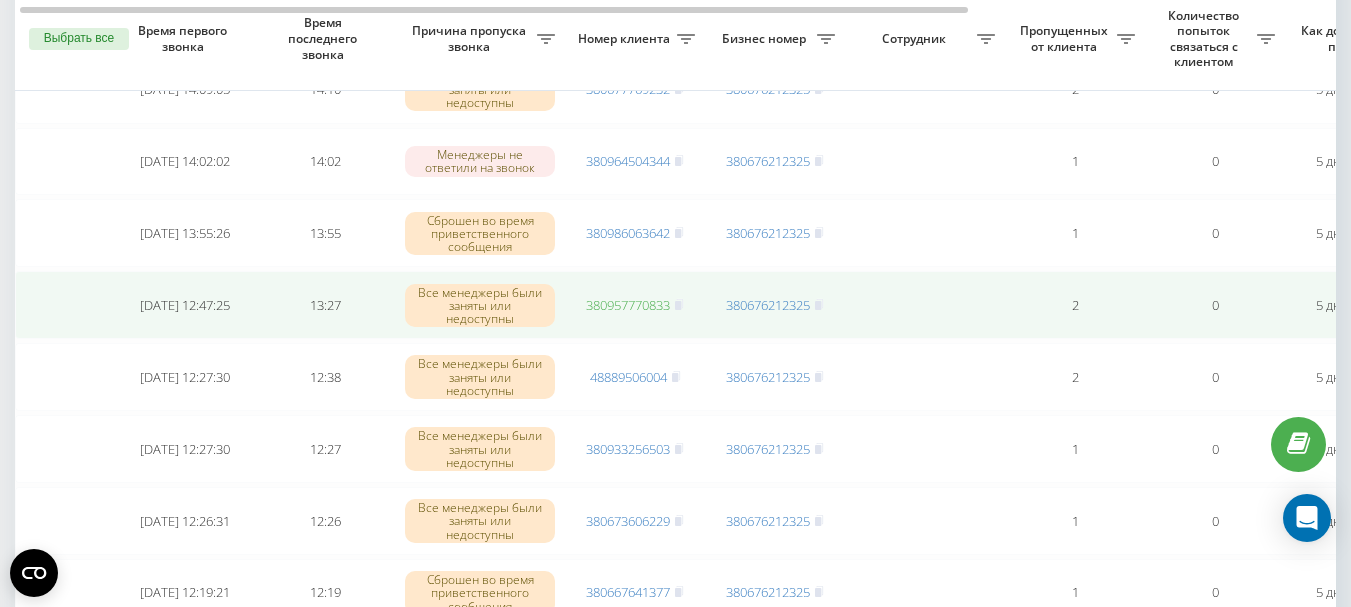 click on "380957770833" at bounding box center [628, 305] 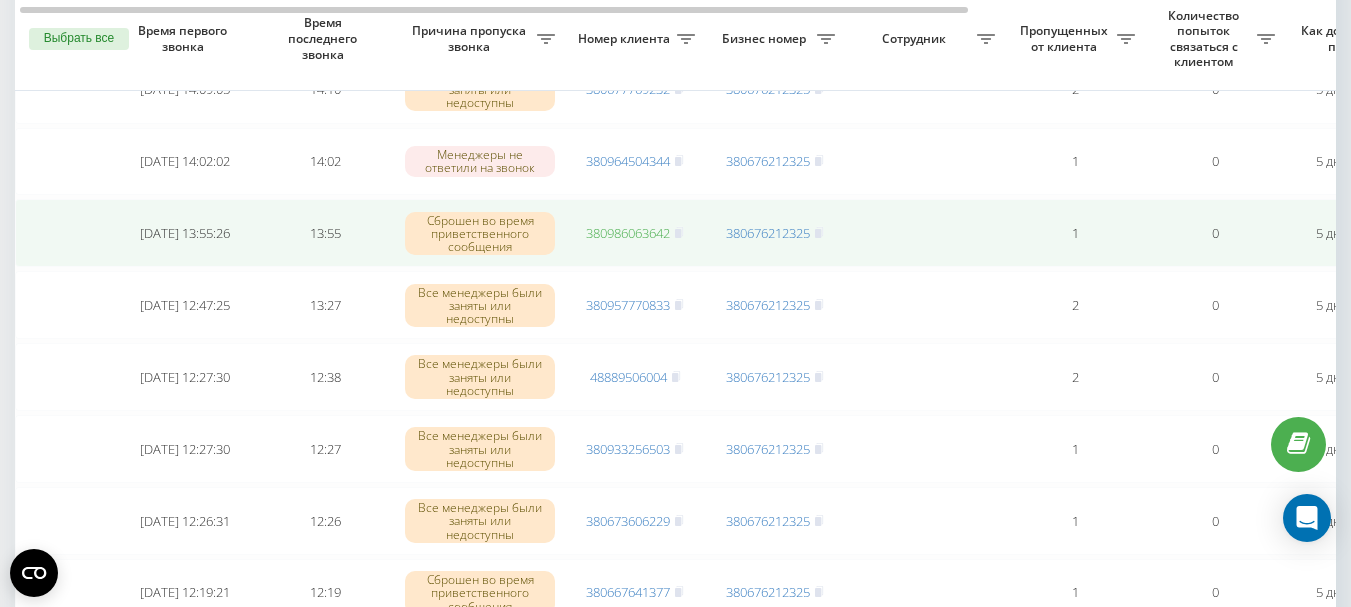 click on "380986063642" at bounding box center (628, 233) 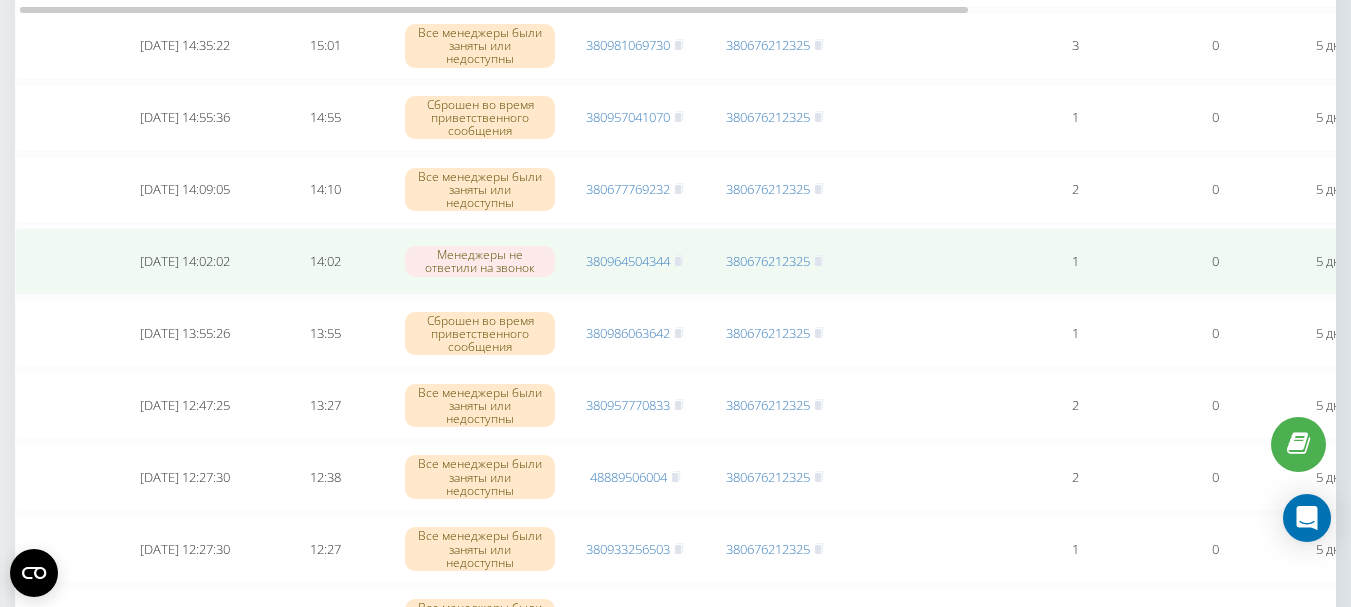scroll, scrollTop: 2500, scrollLeft: 0, axis: vertical 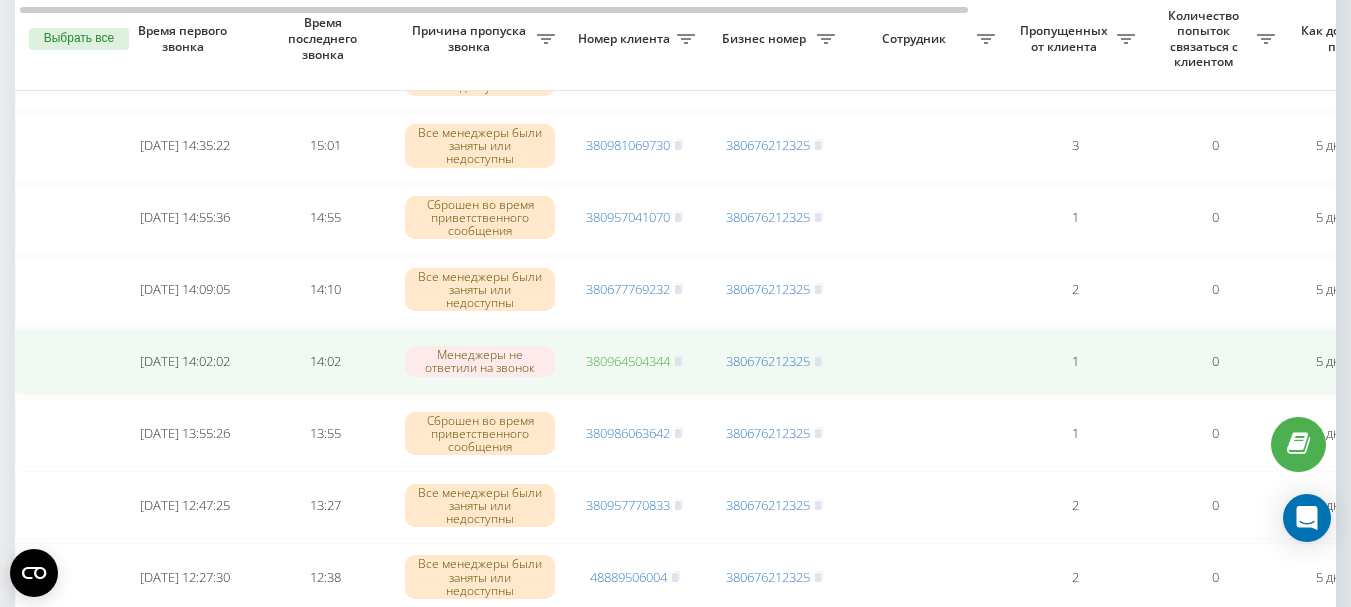 click on "380964504344" at bounding box center (628, 361) 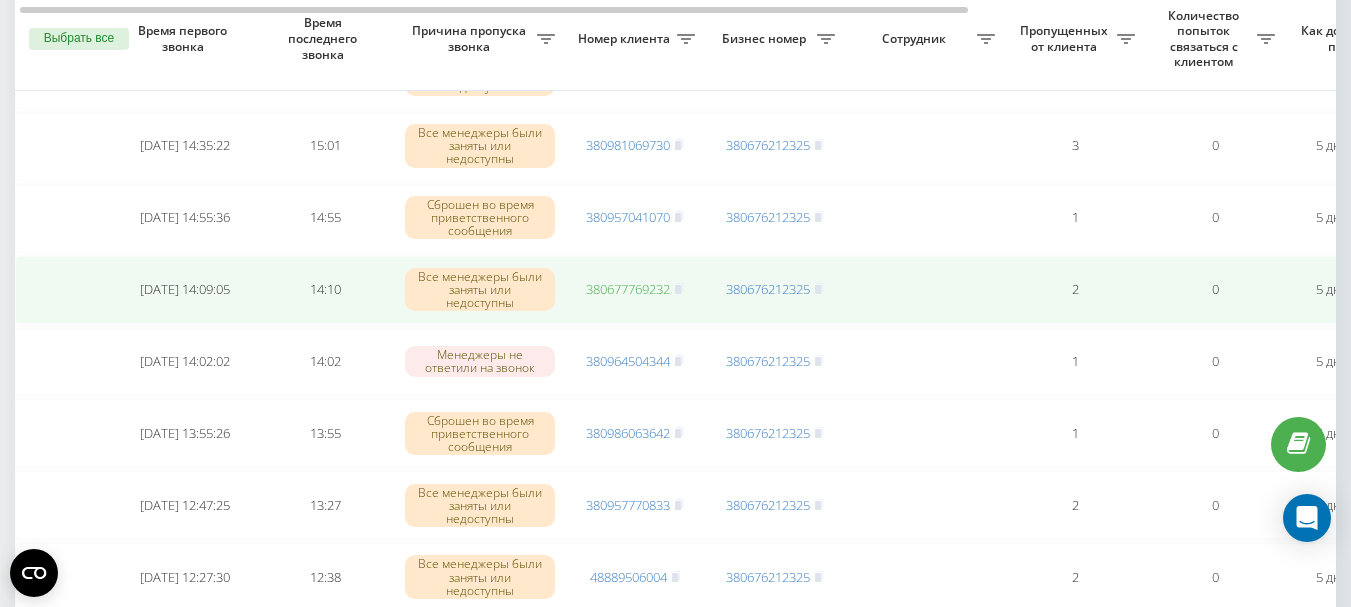 click on "380677769232" at bounding box center [628, 289] 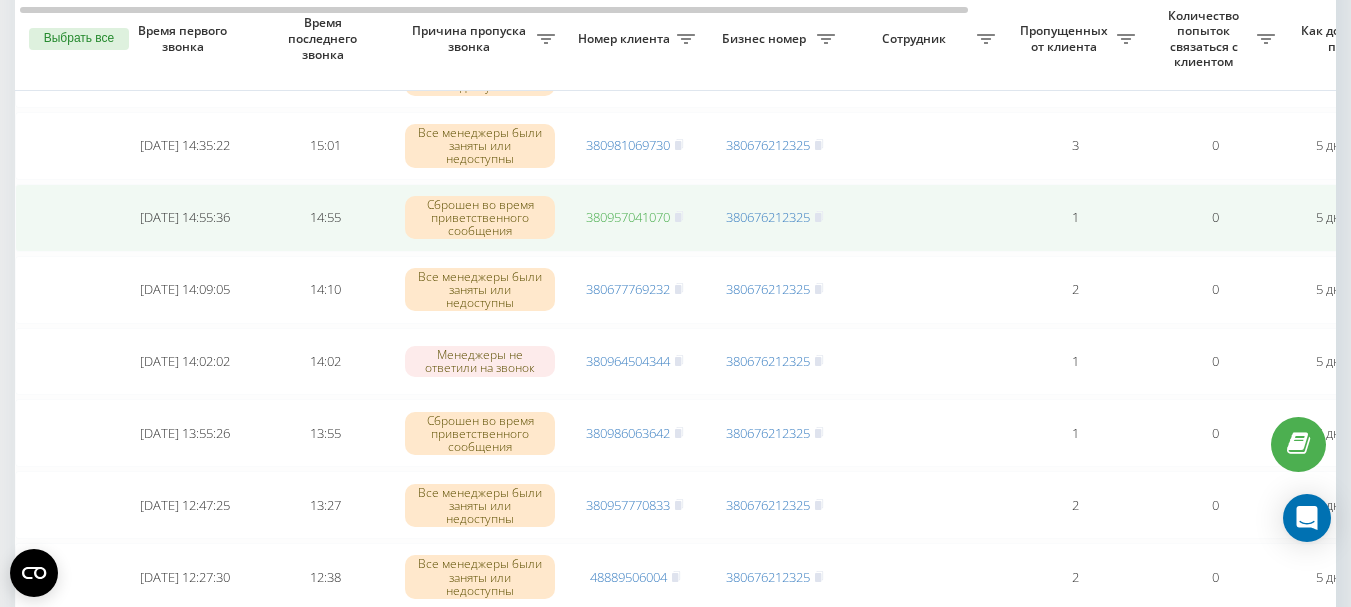 click on "380957041070" at bounding box center (628, 217) 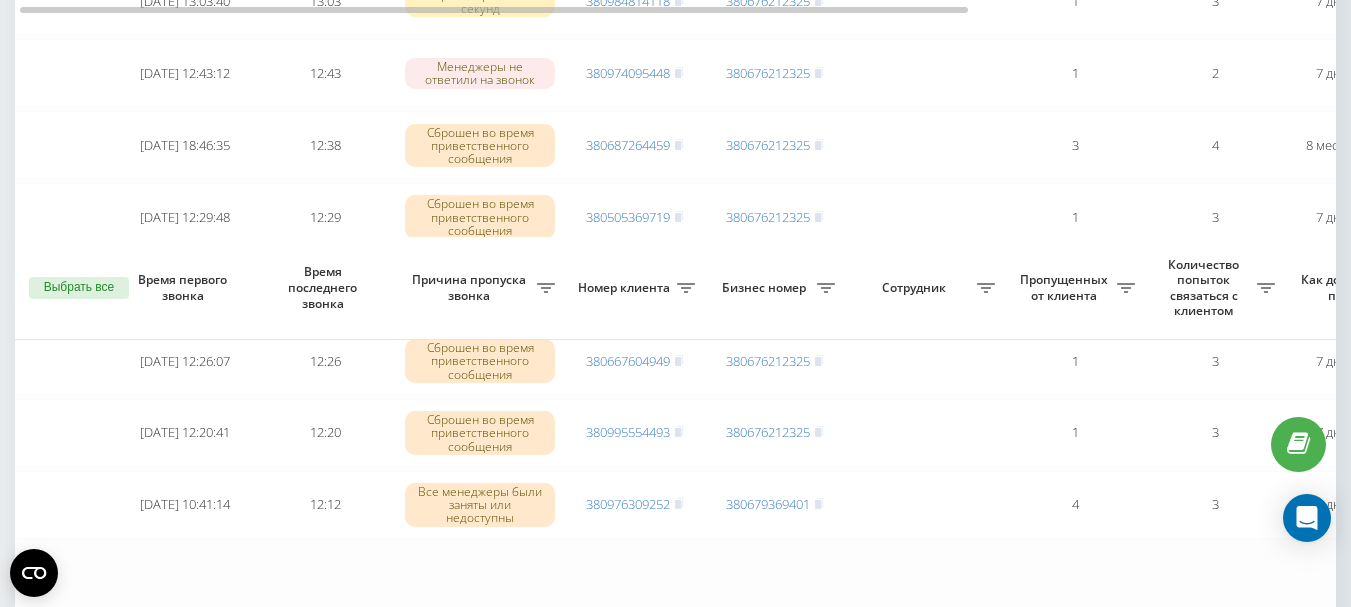 scroll, scrollTop: 7276, scrollLeft: 0, axis: vertical 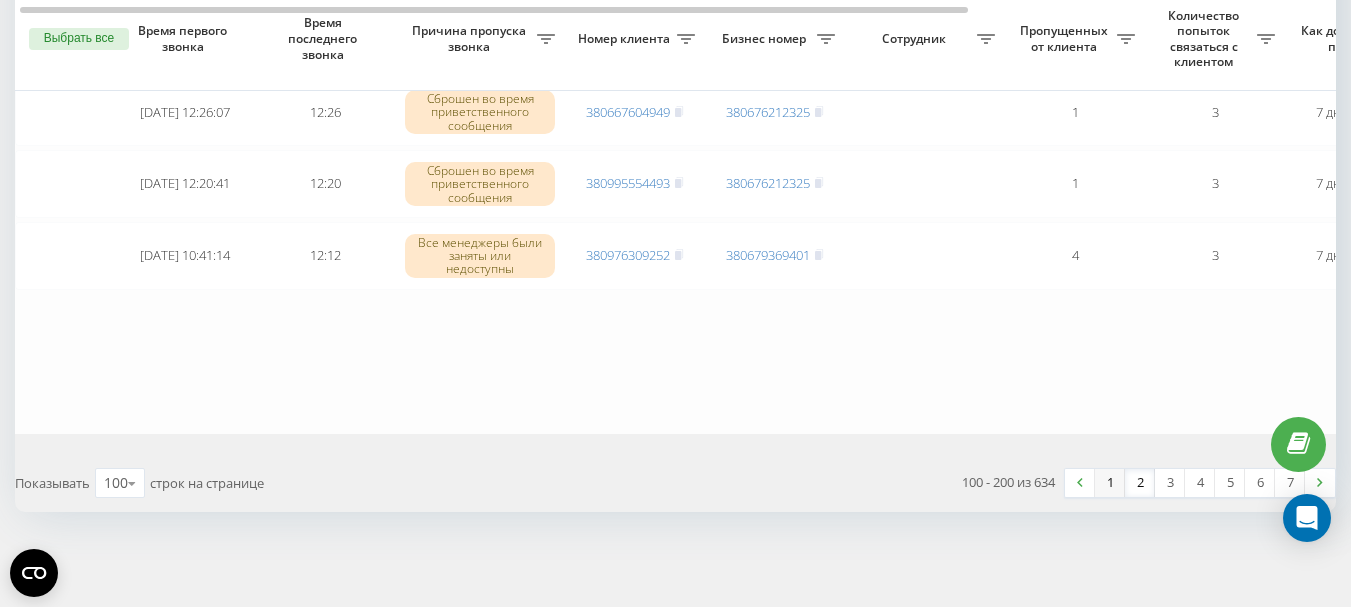 click on "1" at bounding box center (1110, 483) 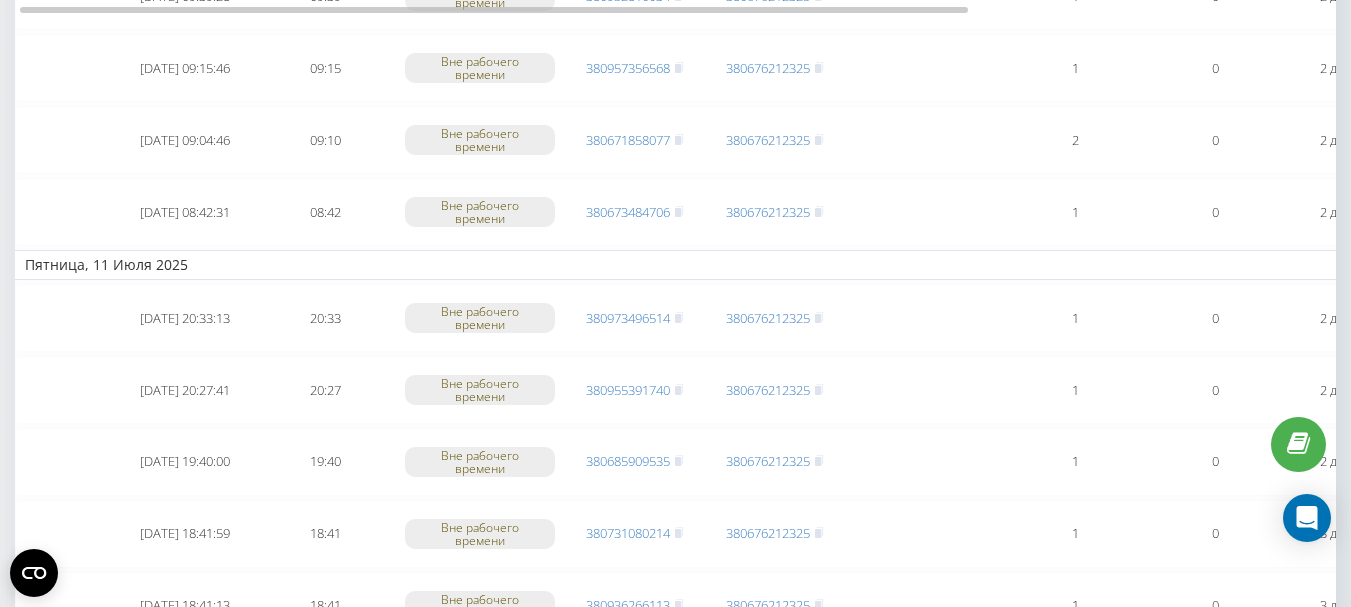 scroll, scrollTop: 3600, scrollLeft: 0, axis: vertical 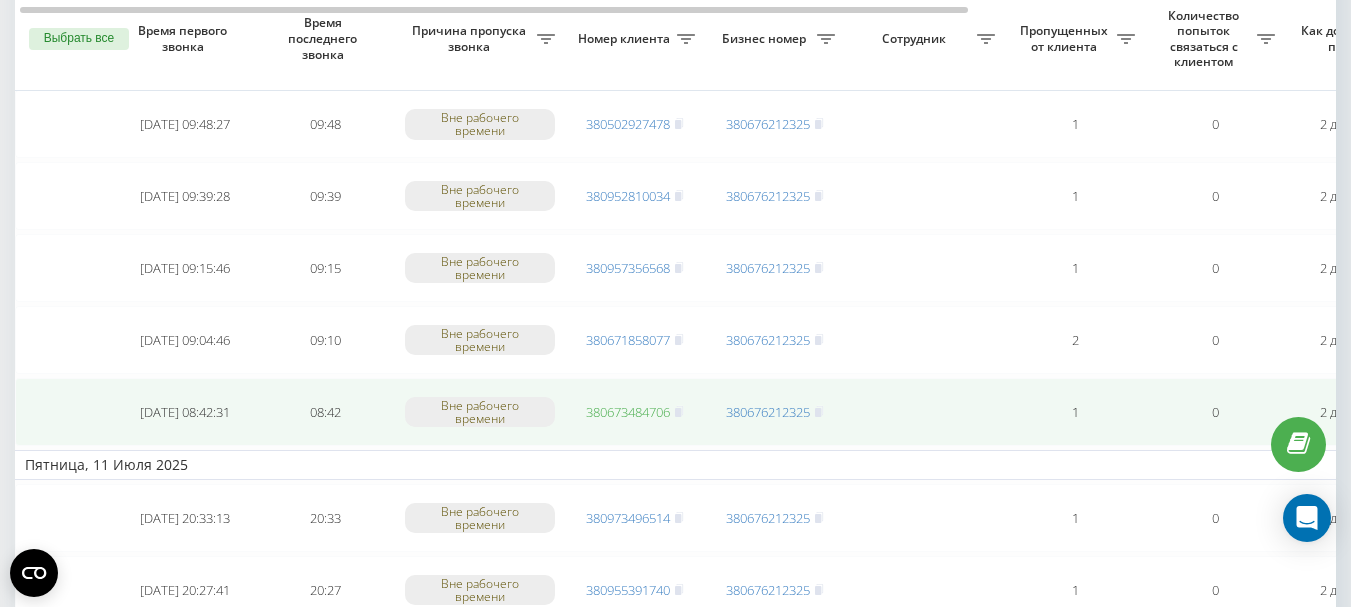 click on "380673484706" at bounding box center (628, 412) 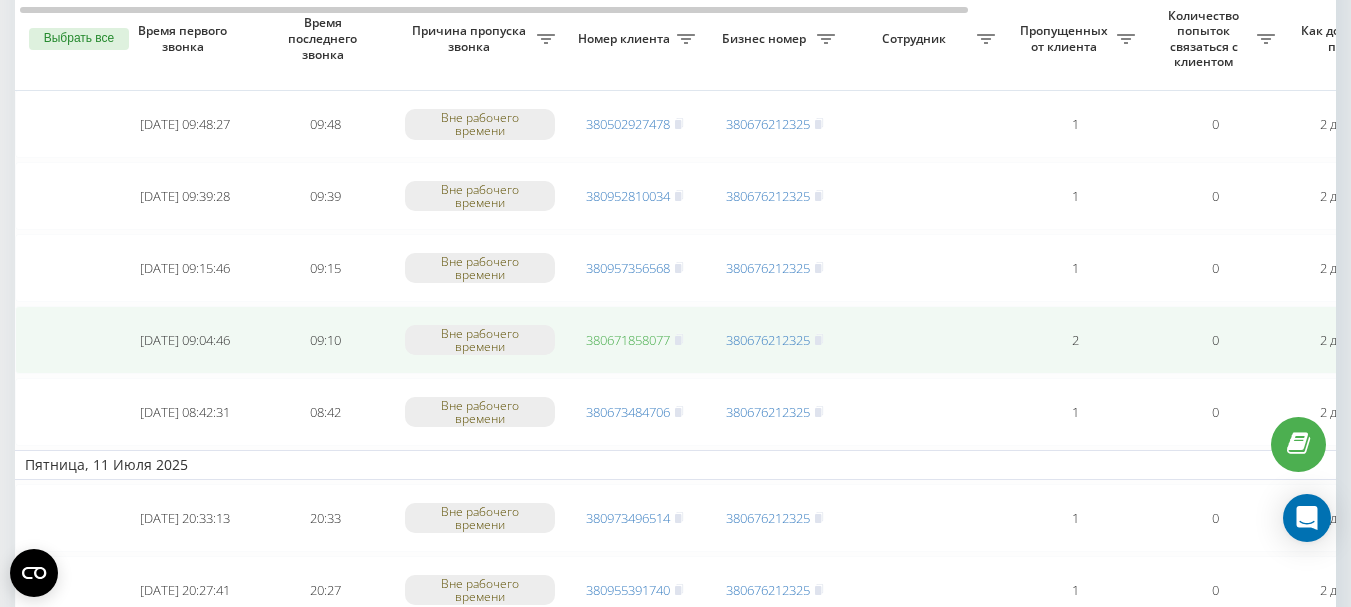 click on "380671858077" at bounding box center (628, 340) 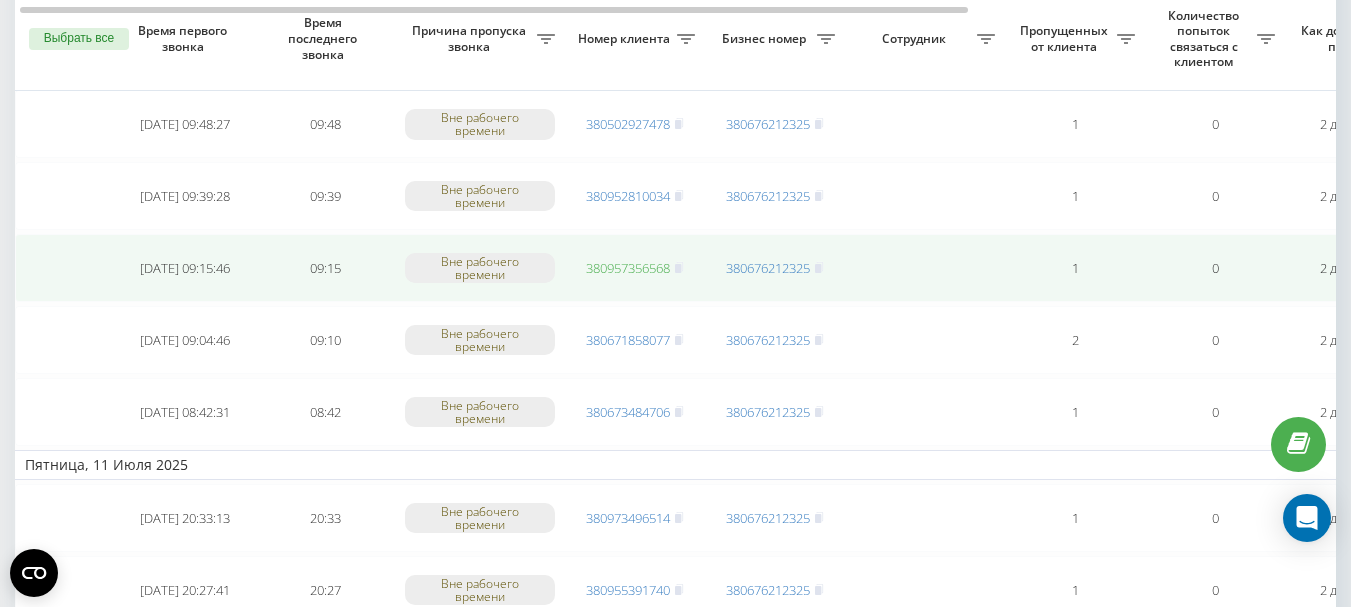 click on "380957356568" at bounding box center [628, 268] 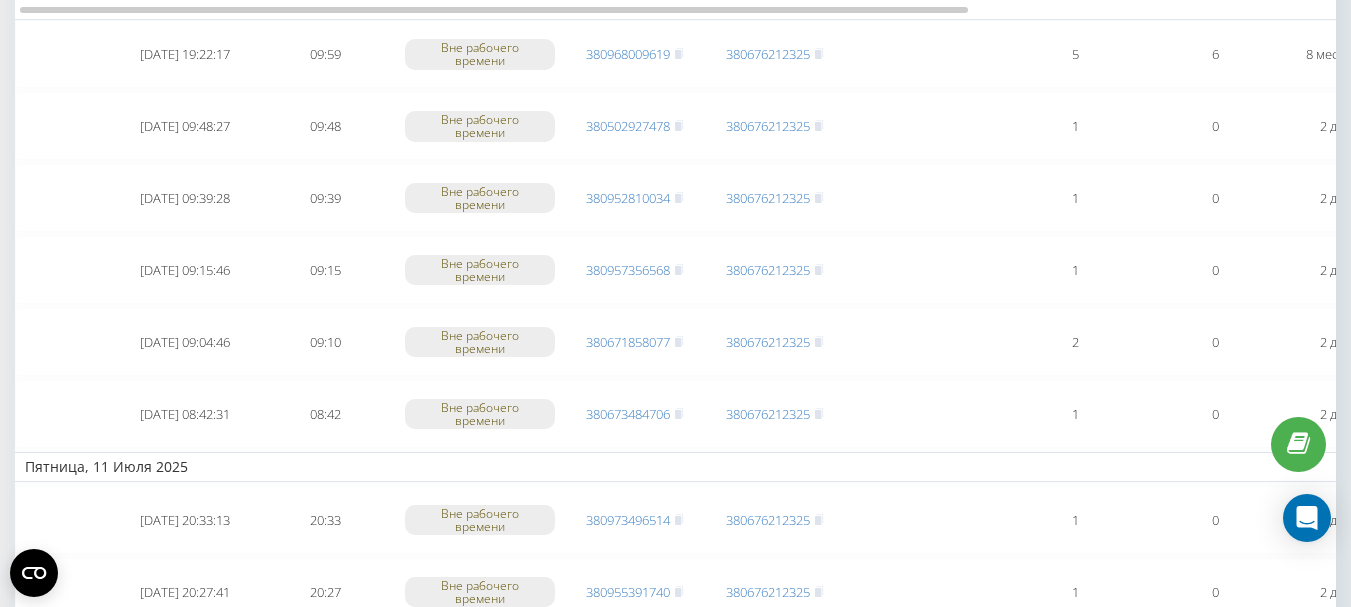 scroll, scrollTop: 3500, scrollLeft: 0, axis: vertical 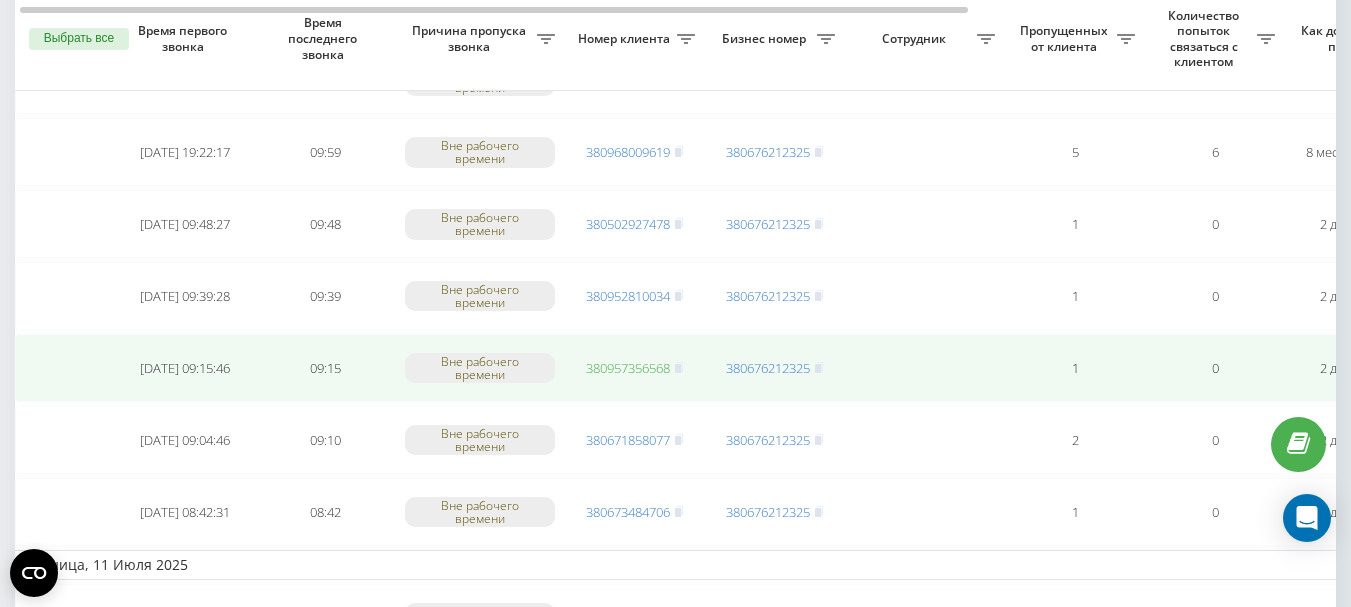click on "380957356568" at bounding box center [628, 368] 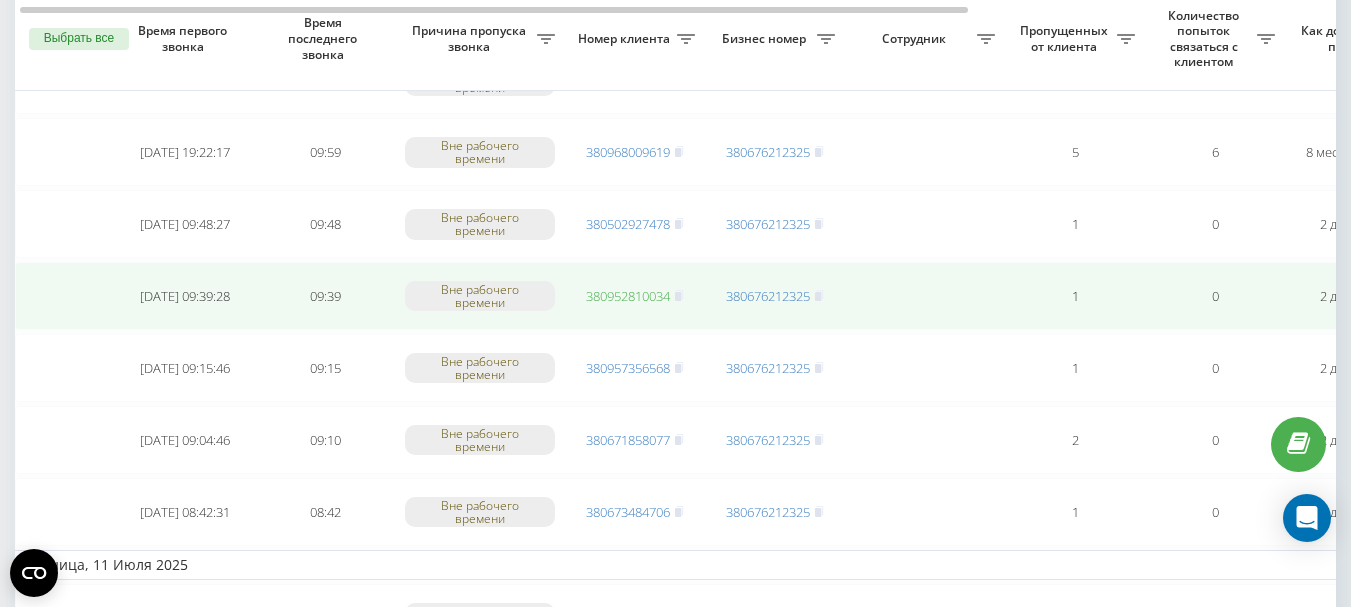 click on "380952810034" at bounding box center (628, 296) 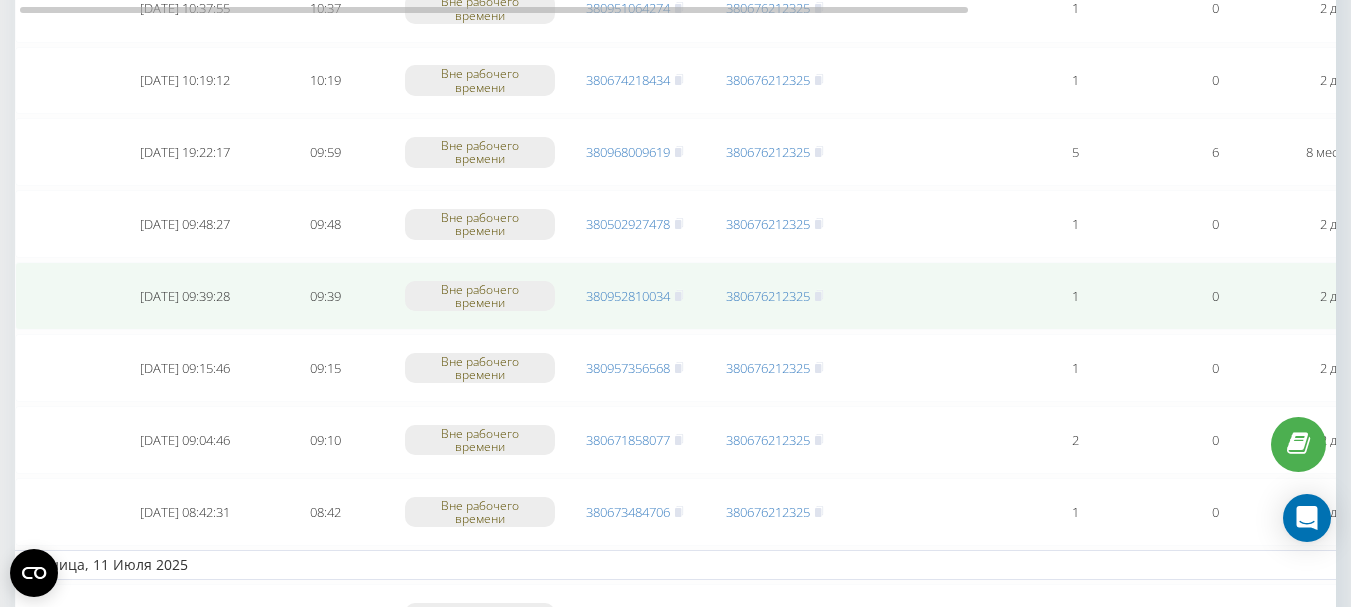 scroll, scrollTop: 3400, scrollLeft: 0, axis: vertical 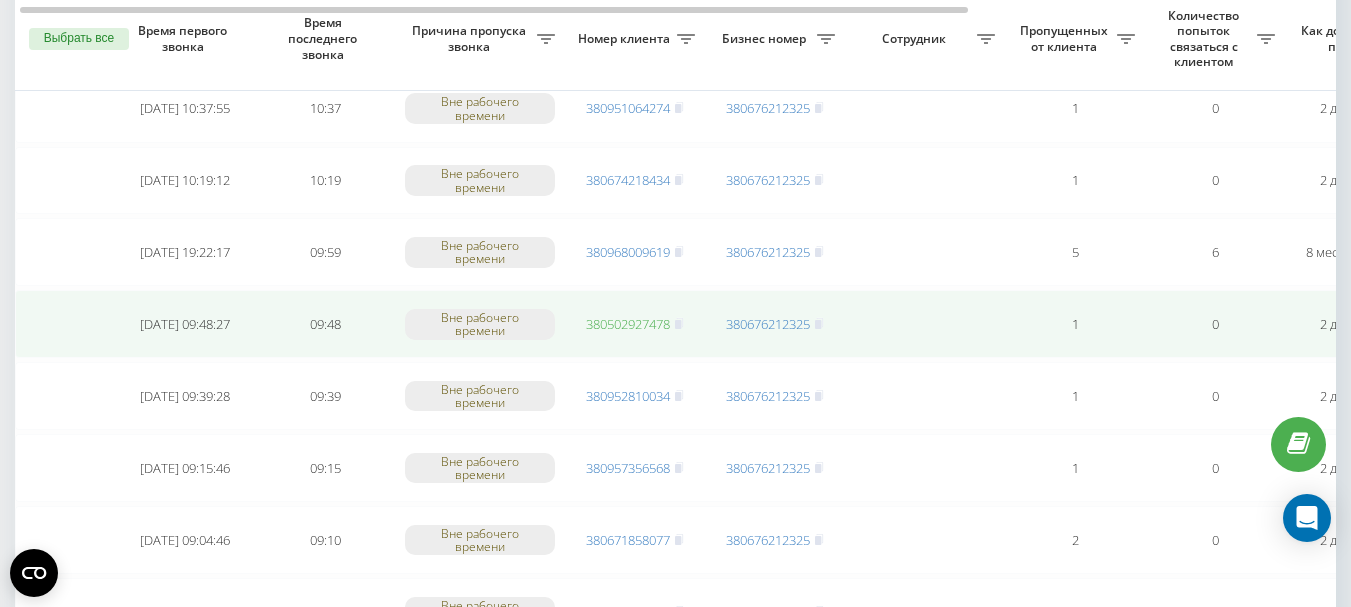 click on "380502927478" at bounding box center (628, 324) 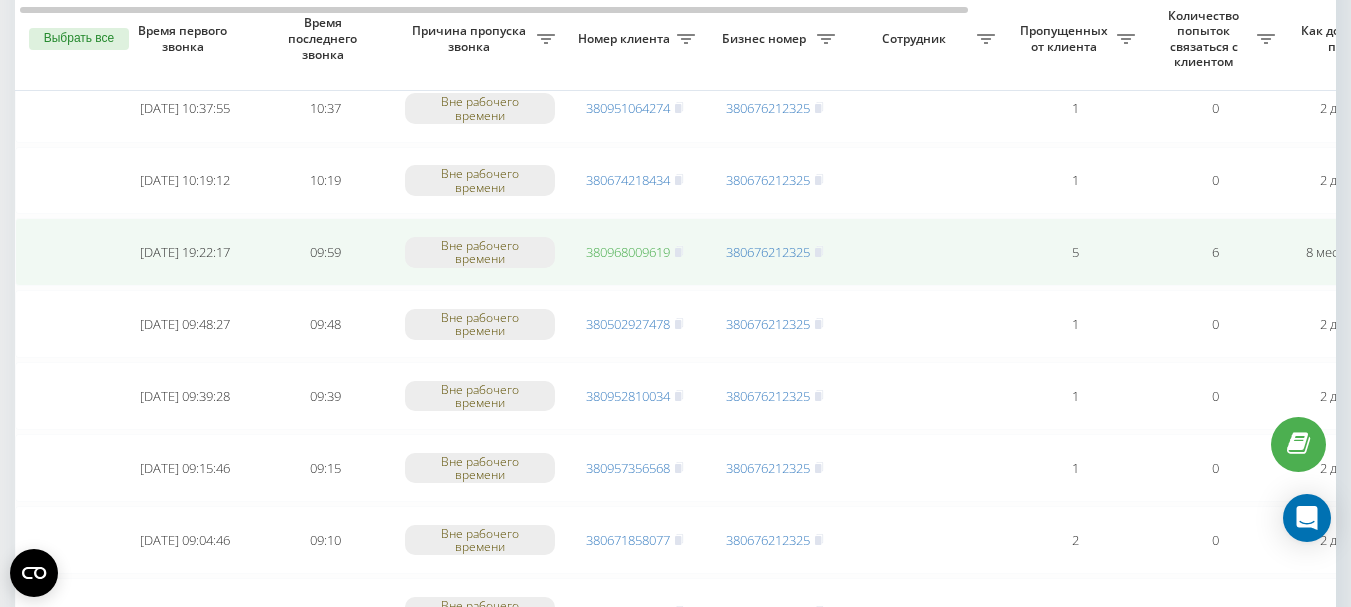click on "380968009619" at bounding box center (628, 252) 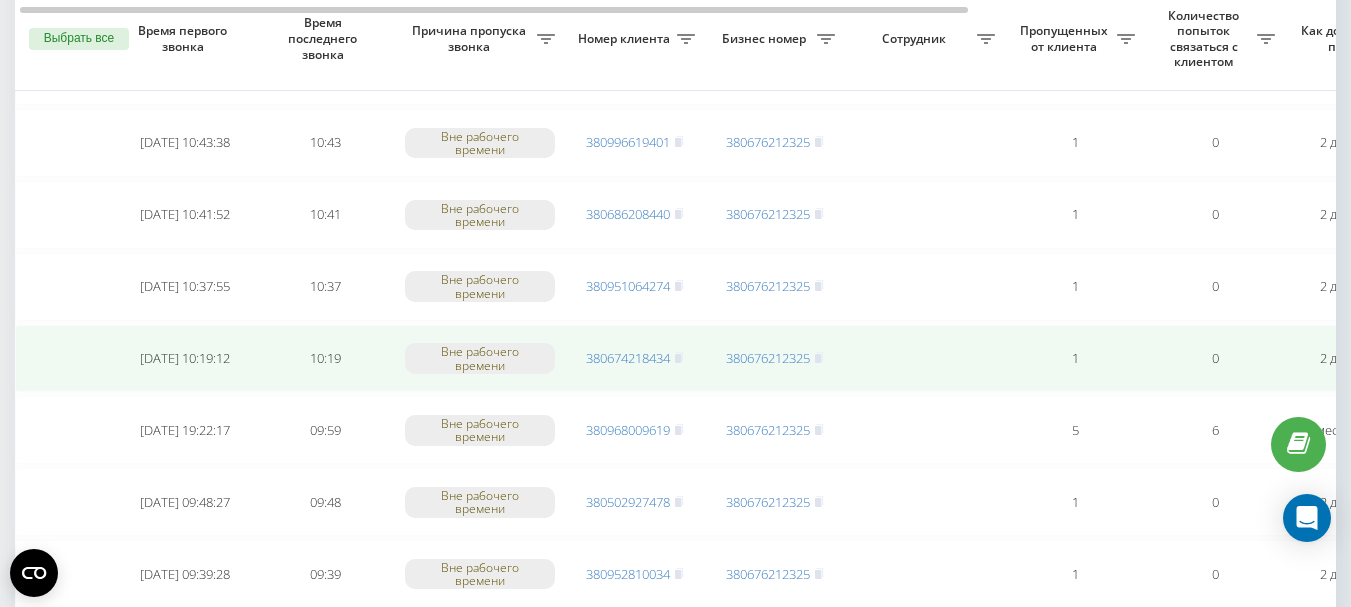 scroll, scrollTop: 3200, scrollLeft: 0, axis: vertical 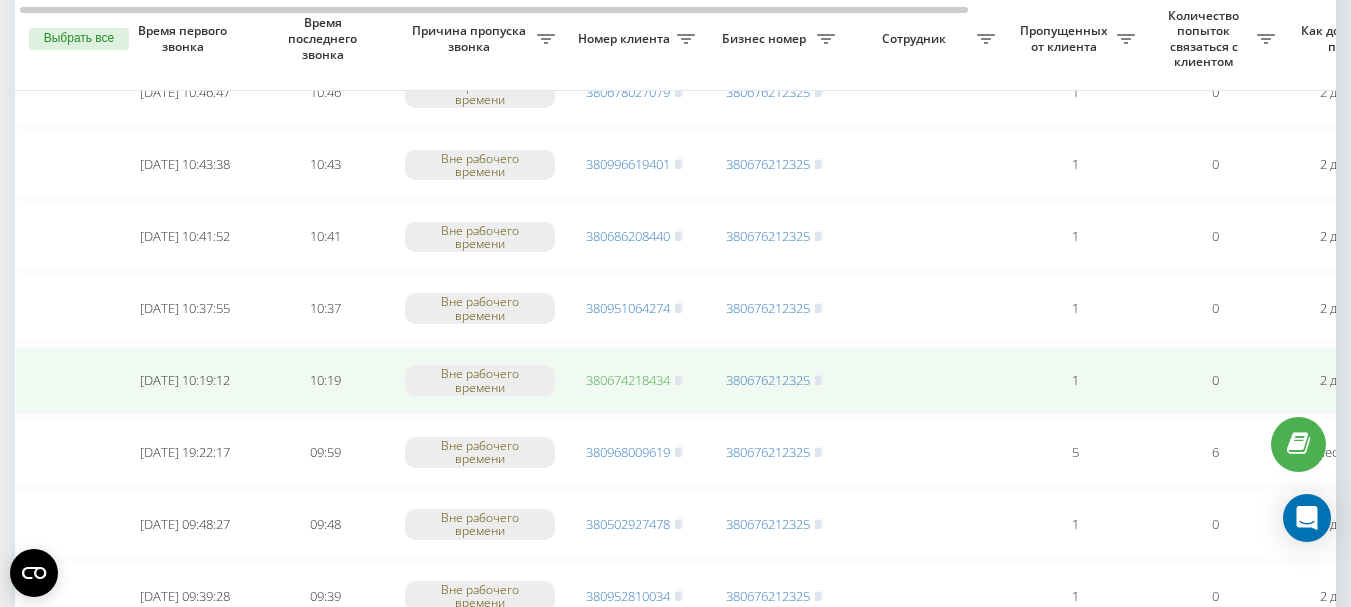 click on "380674218434" at bounding box center [628, 380] 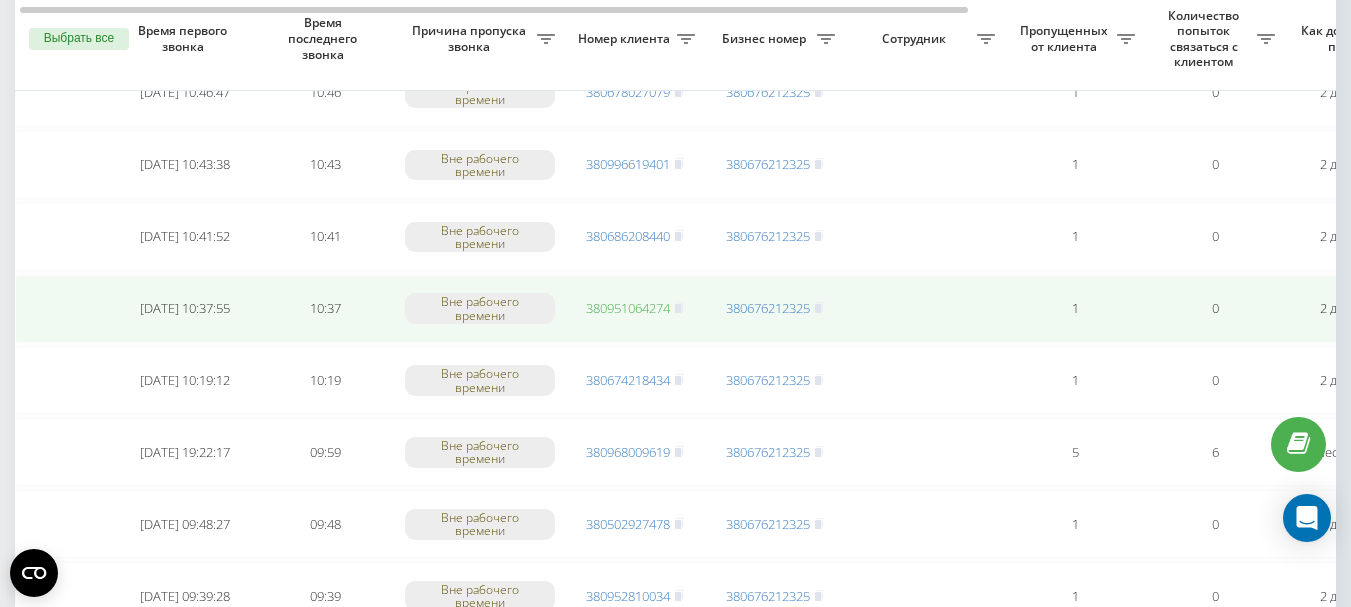 click on "380951064274" at bounding box center (628, 308) 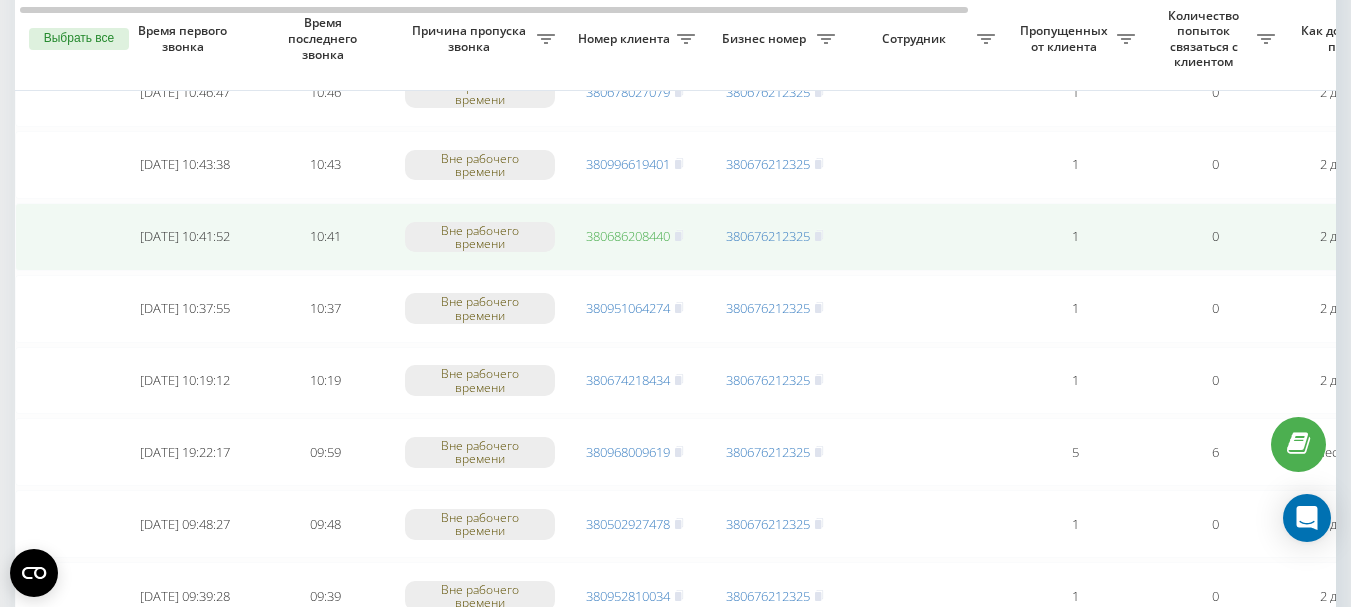 click on "380686208440" at bounding box center (628, 236) 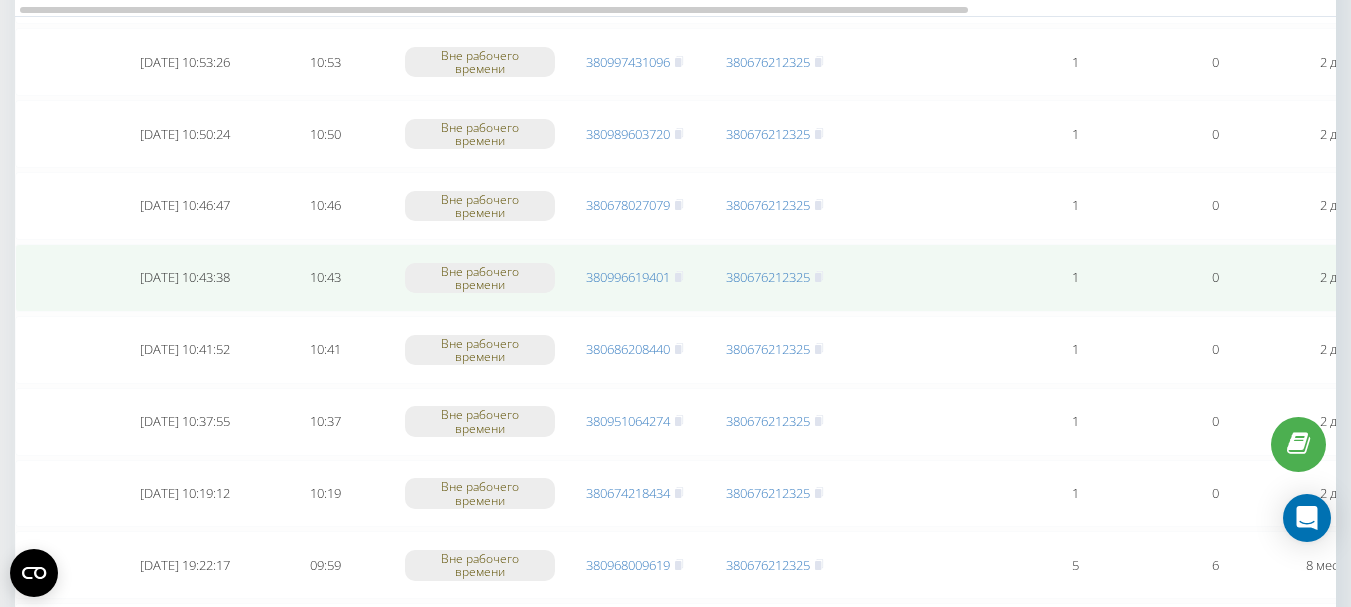 scroll, scrollTop: 3000, scrollLeft: 0, axis: vertical 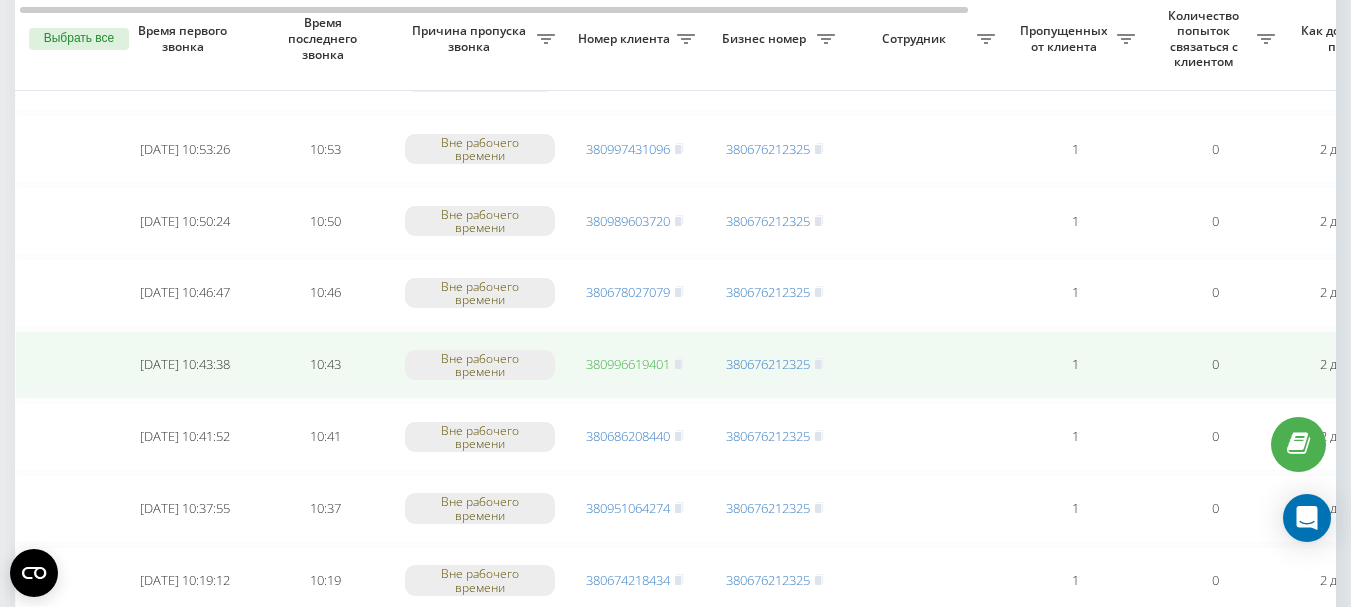 click on "380996619401" at bounding box center [628, 364] 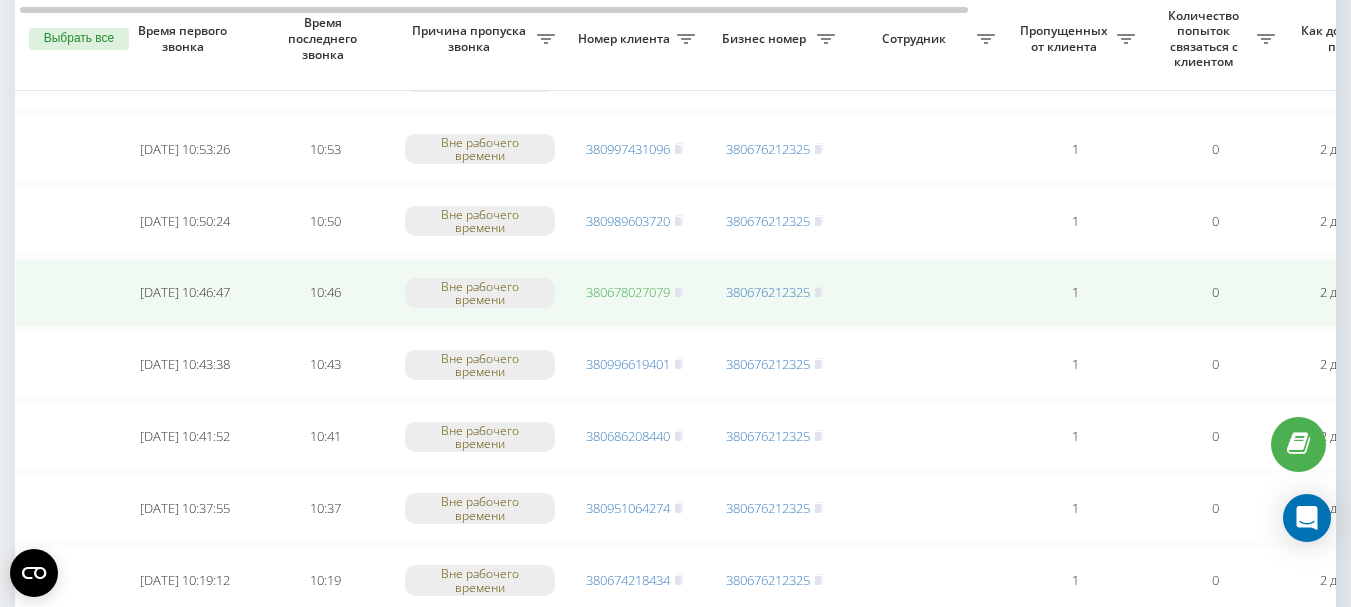 click on "380678027079" at bounding box center [628, 292] 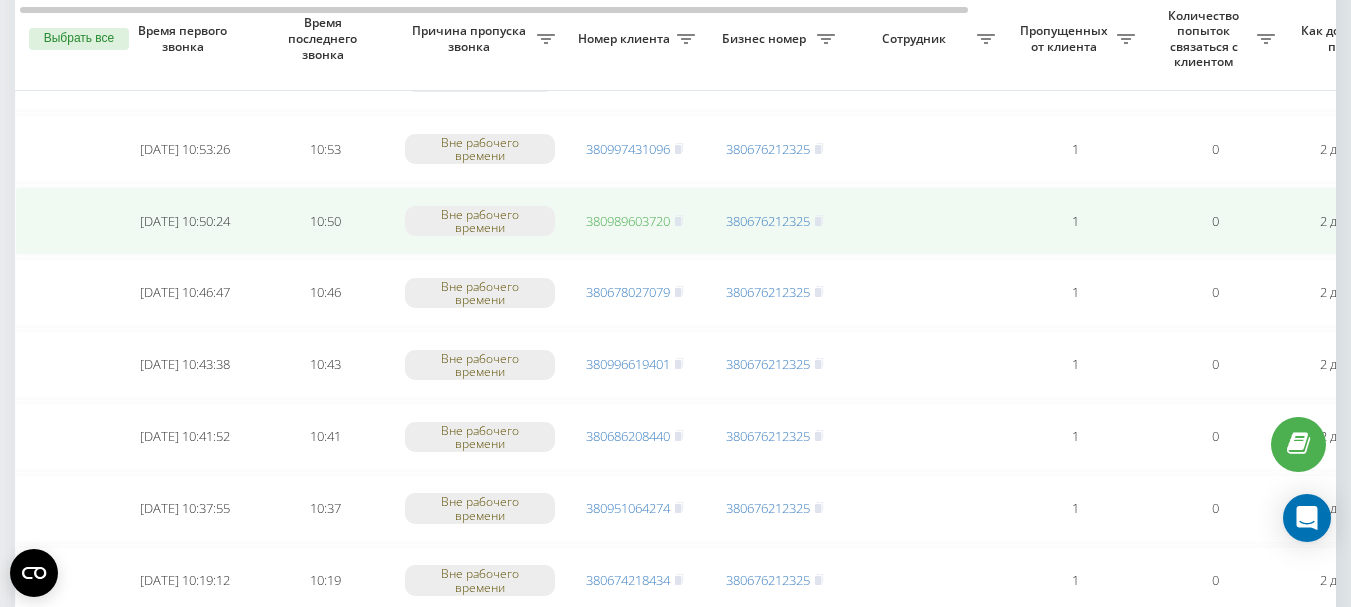 click on "380989603720" at bounding box center [628, 221] 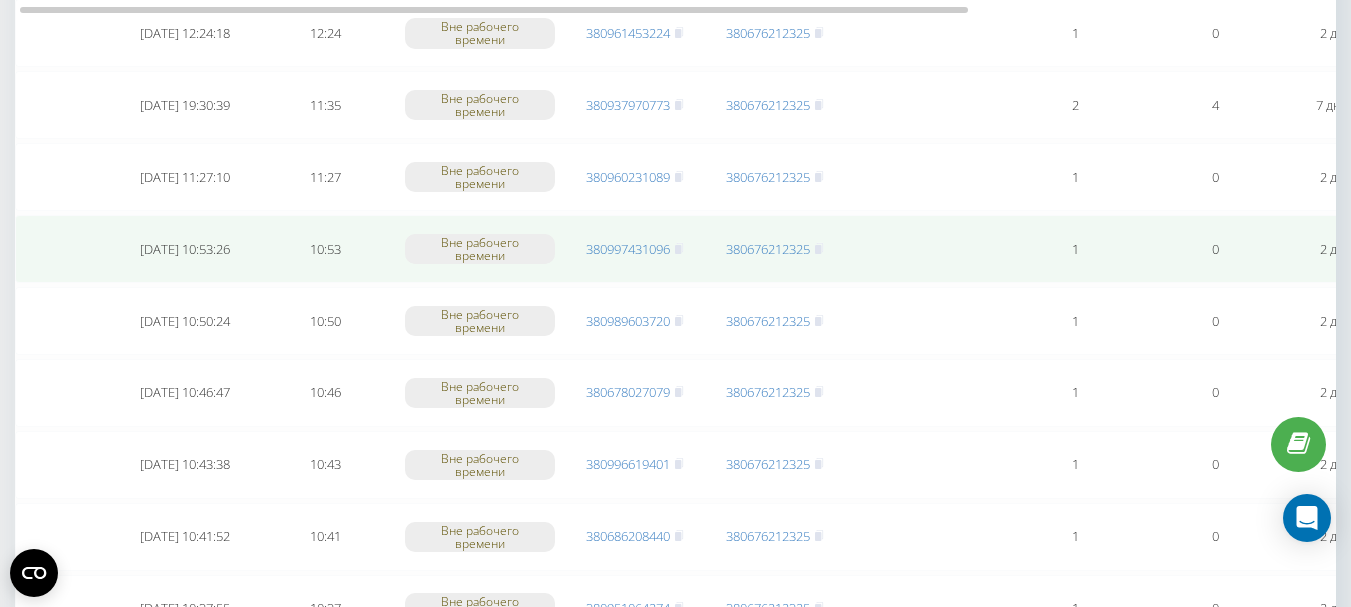 scroll, scrollTop: 2800, scrollLeft: 0, axis: vertical 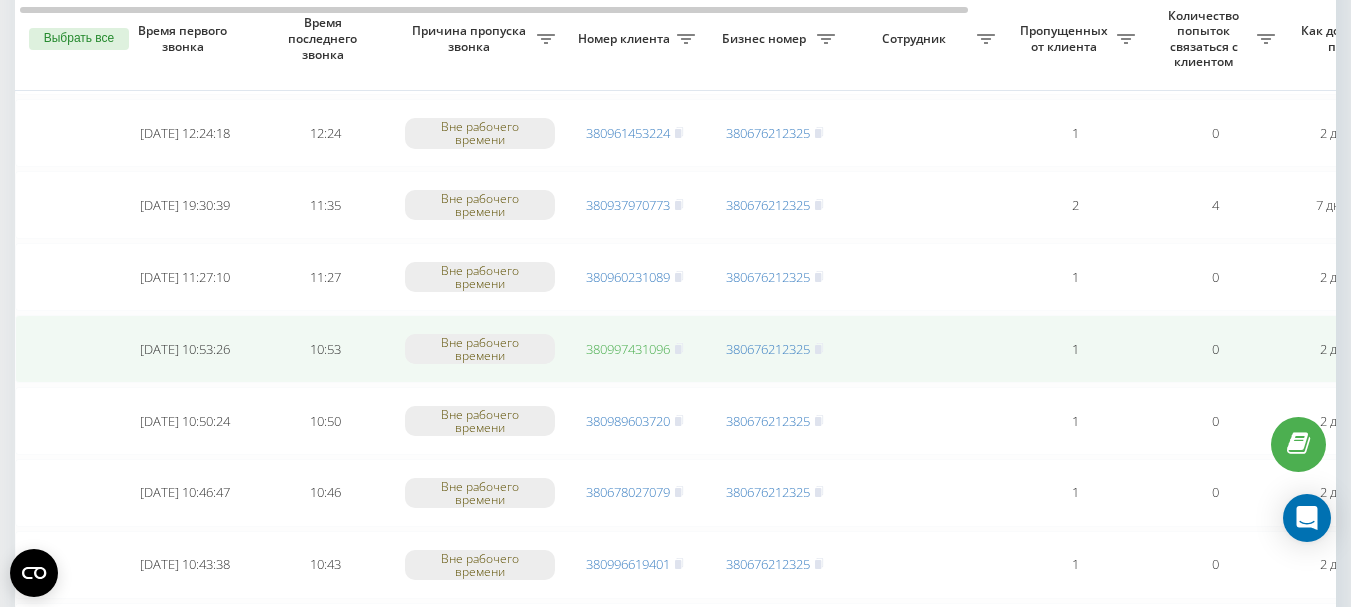 click on "380997431096" at bounding box center [628, 349] 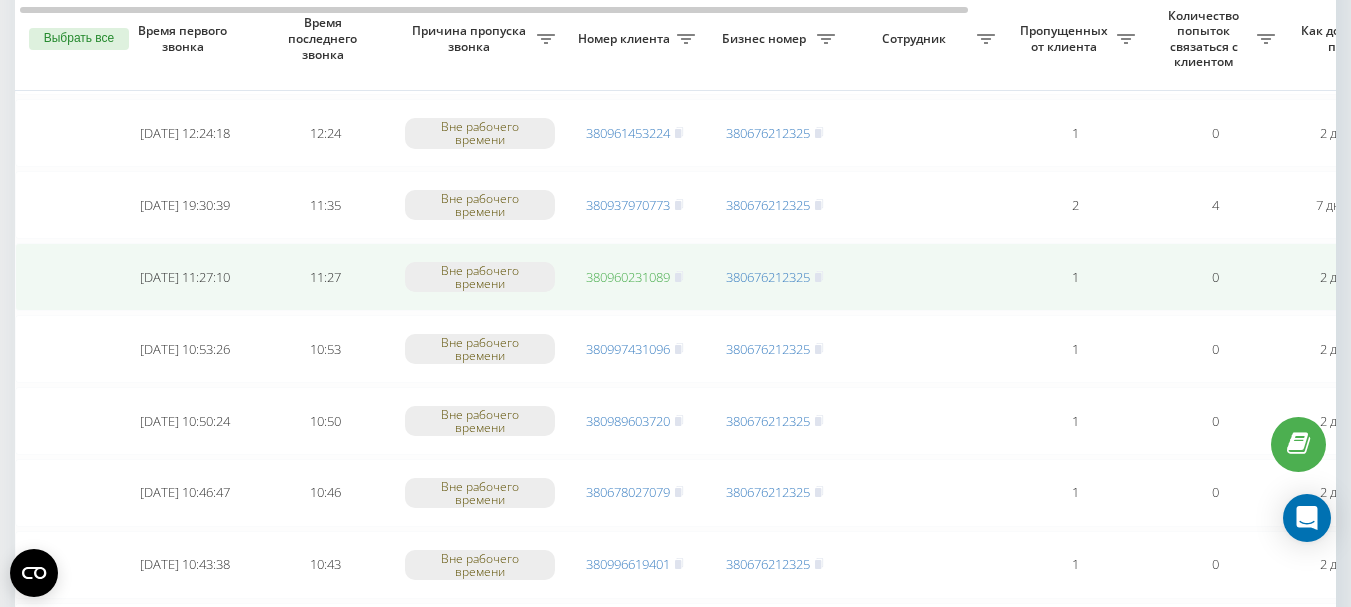 click on "380960231089" at bounding box center (628, 277) 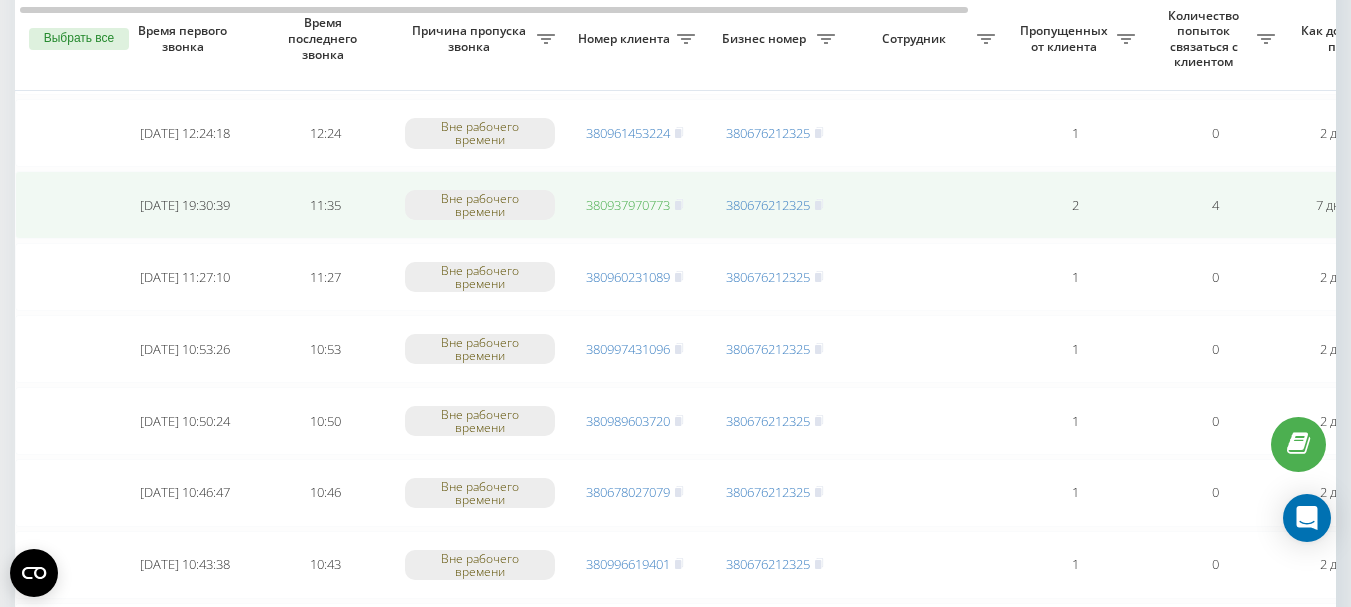 click on "380937970773" at bounding box center [628, 205] 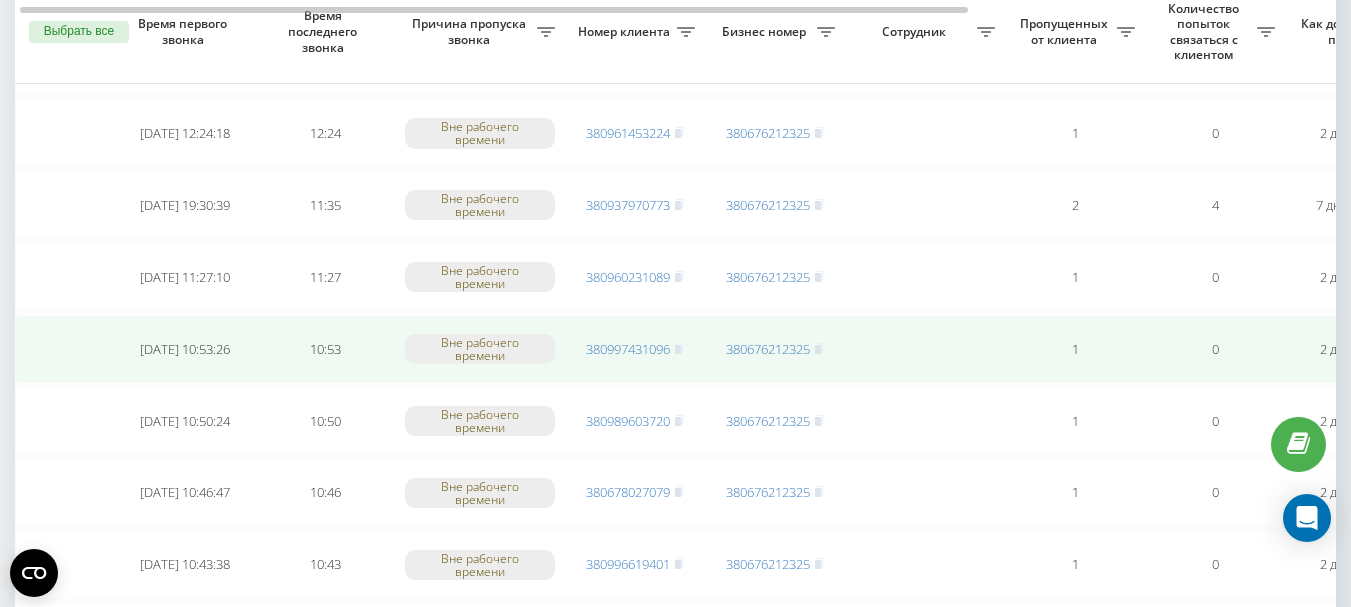 scroll, scrollTop: 2700, scrollLeft: 0, axis: vertical 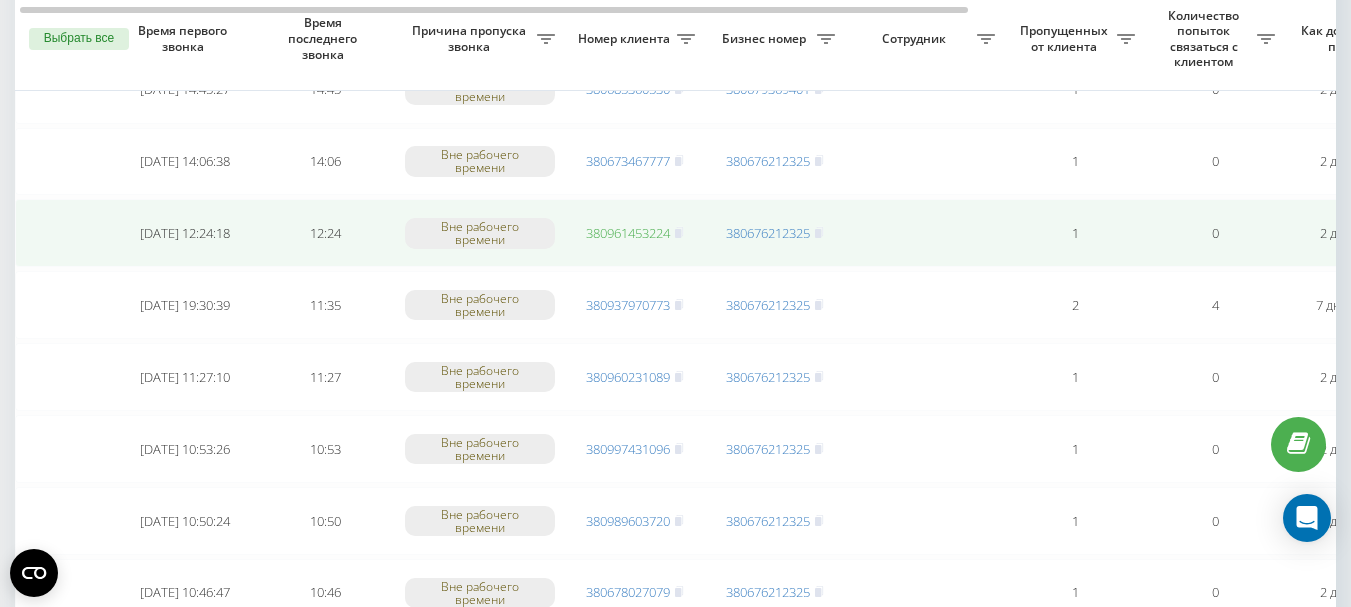 click on "380961453224" at bounding box center [628, 233] 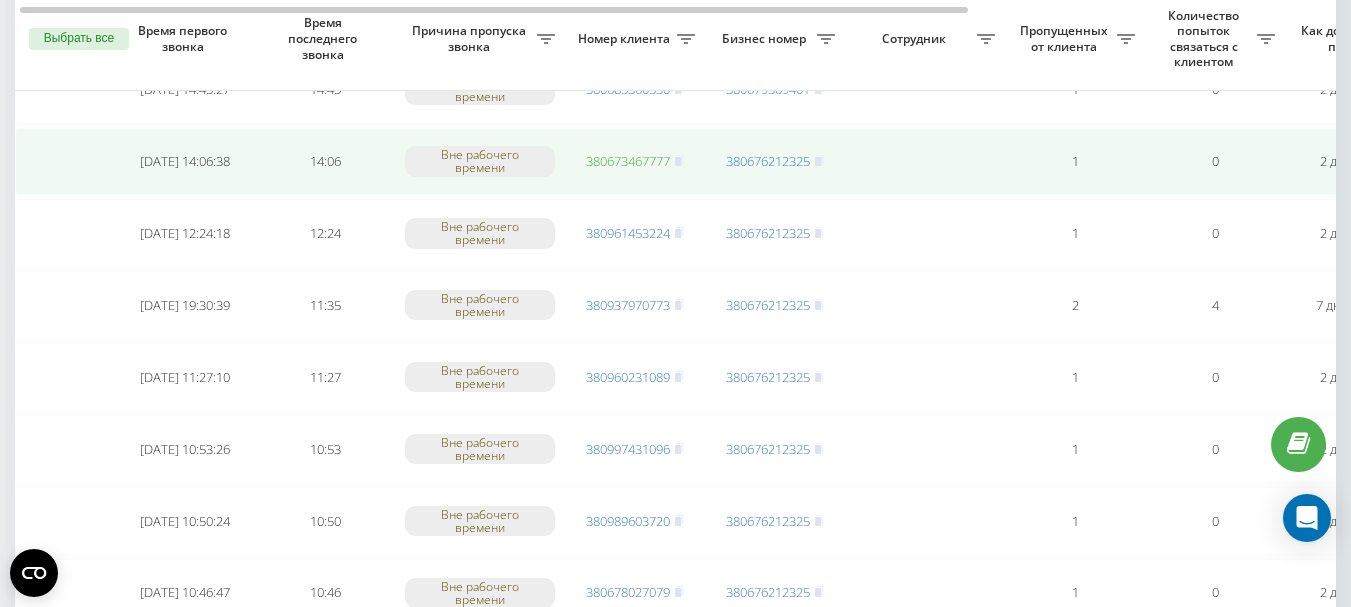 click on "380673467777" at bounding box center (628, 161) 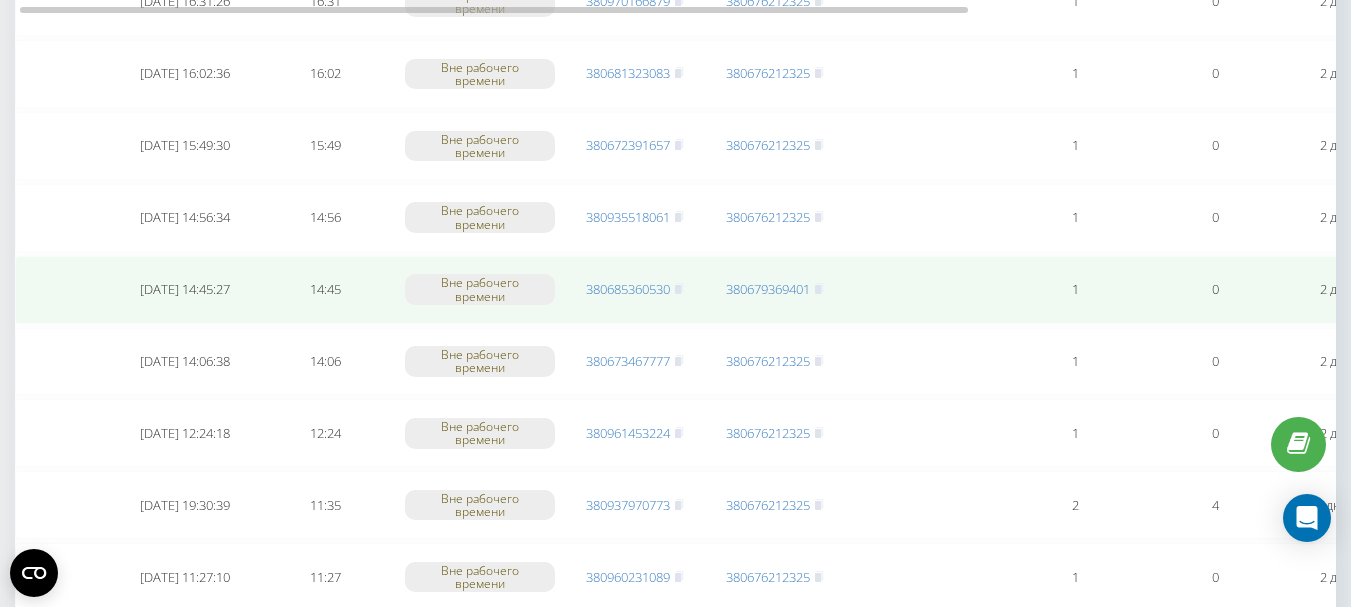 scroll, scrollTop: 2400, scrollLeft: 0, axis: vertical 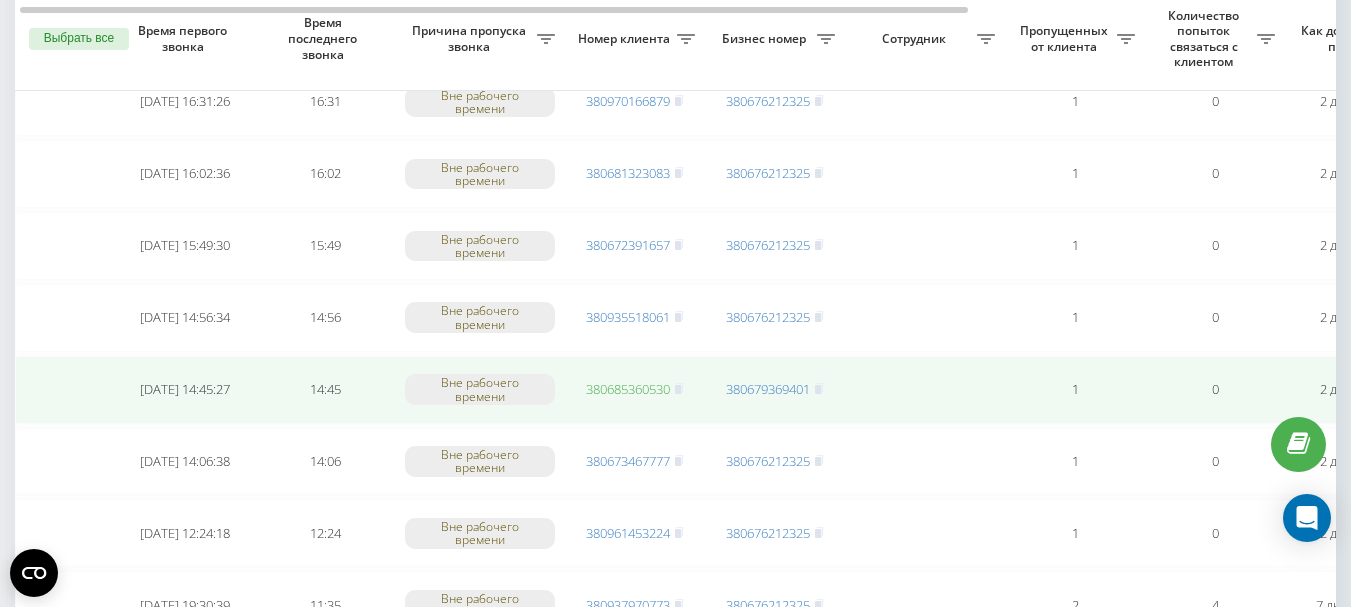 click on "380685360530" at bounding box center [628, 389] 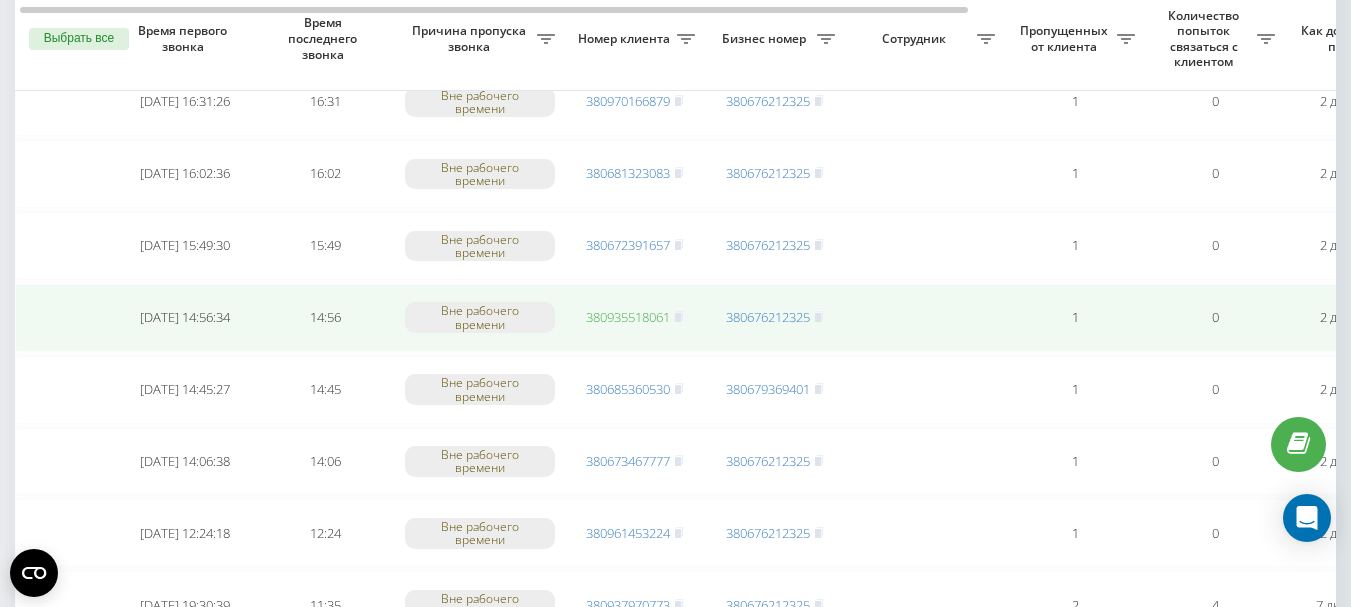 click on "380935518061" at bounding box center (628, 317) 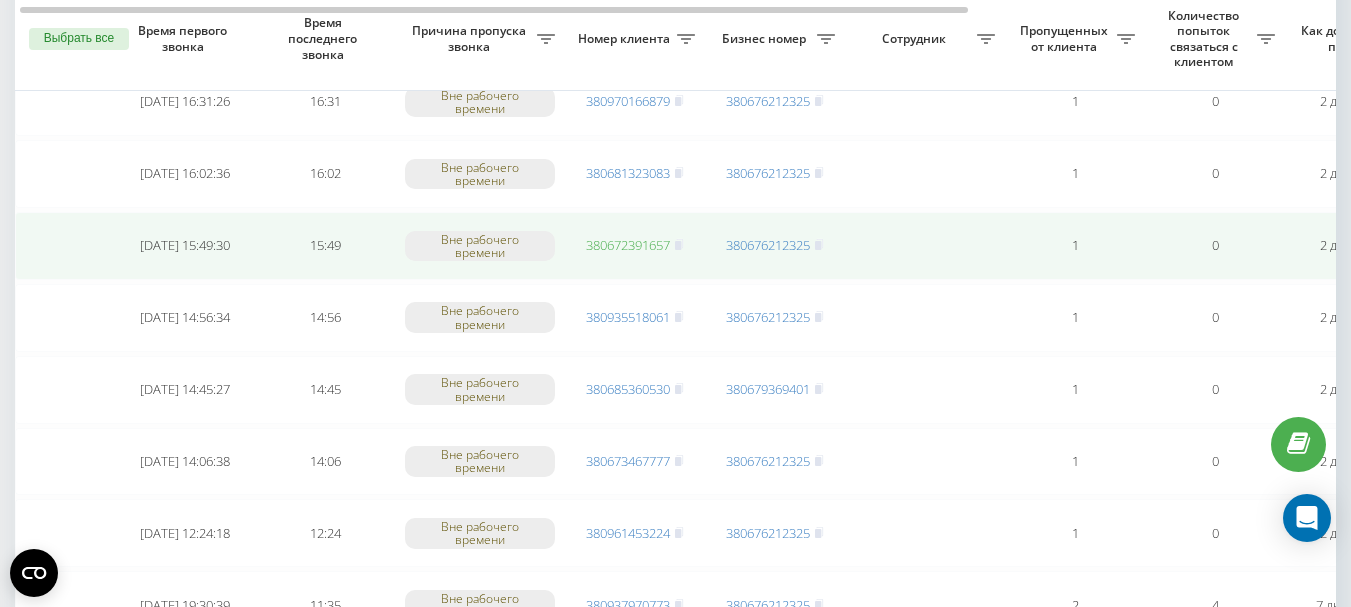 click on "380672391657" at bounding box center [628, 245] 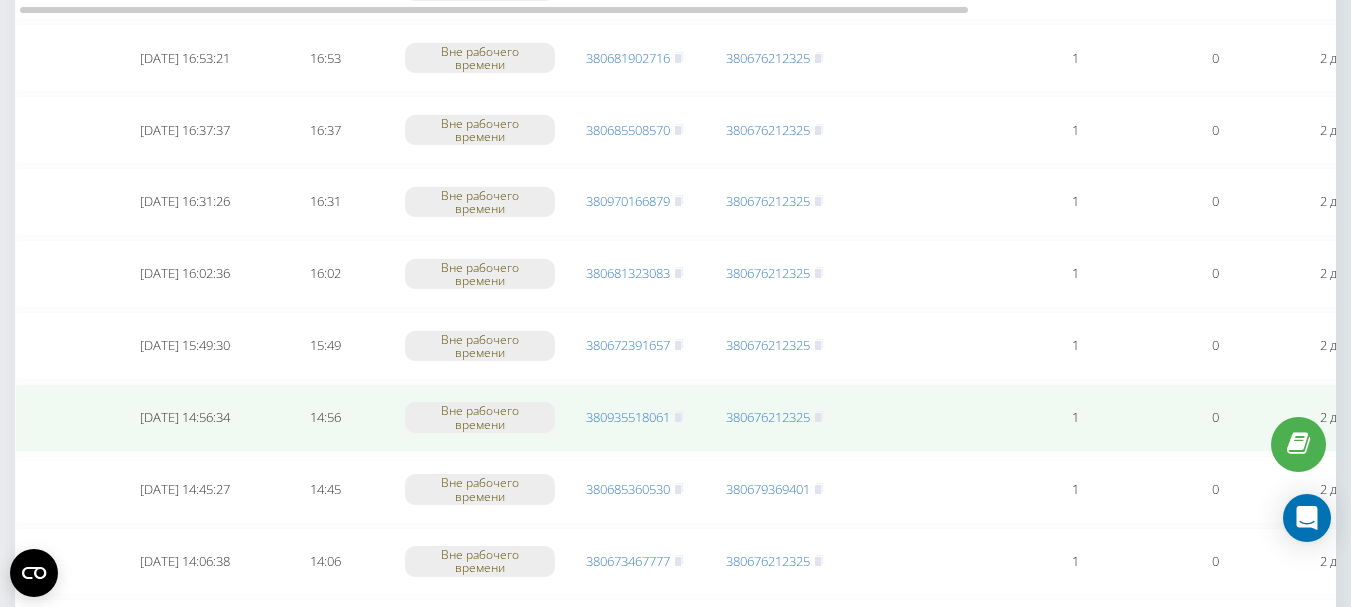 scroll, scrollTop: 2200, scrollLeft: 0, axis: vertical 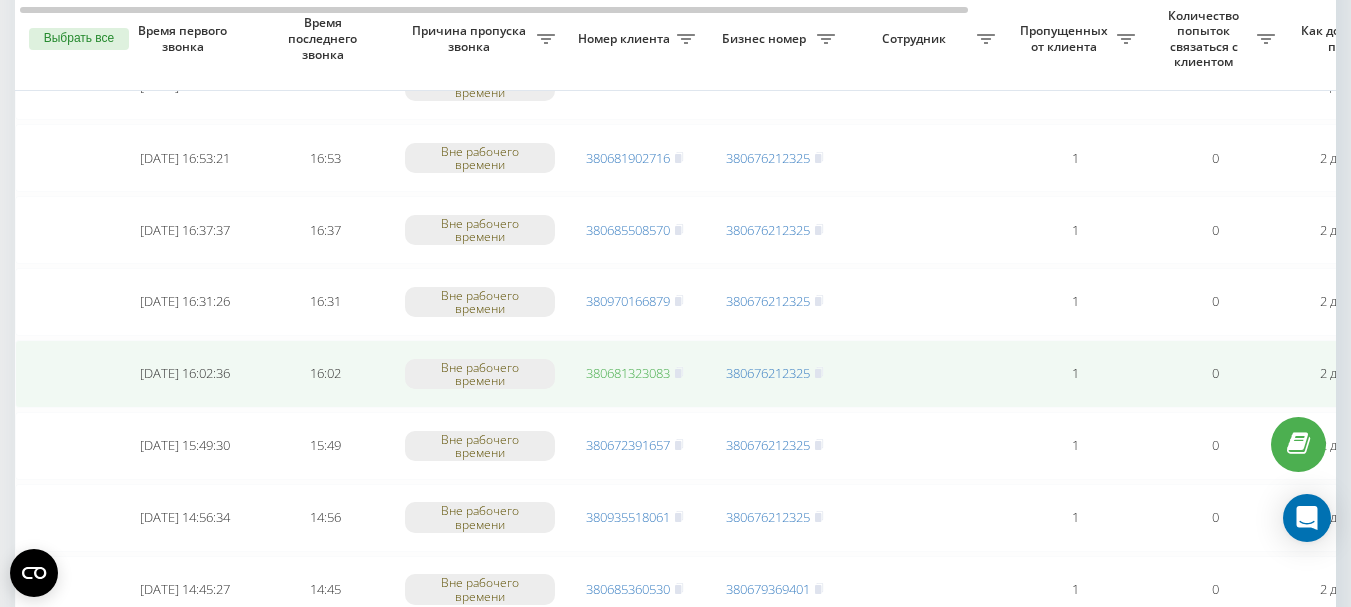 click on "380681323083" at bounding box center (628, 373) 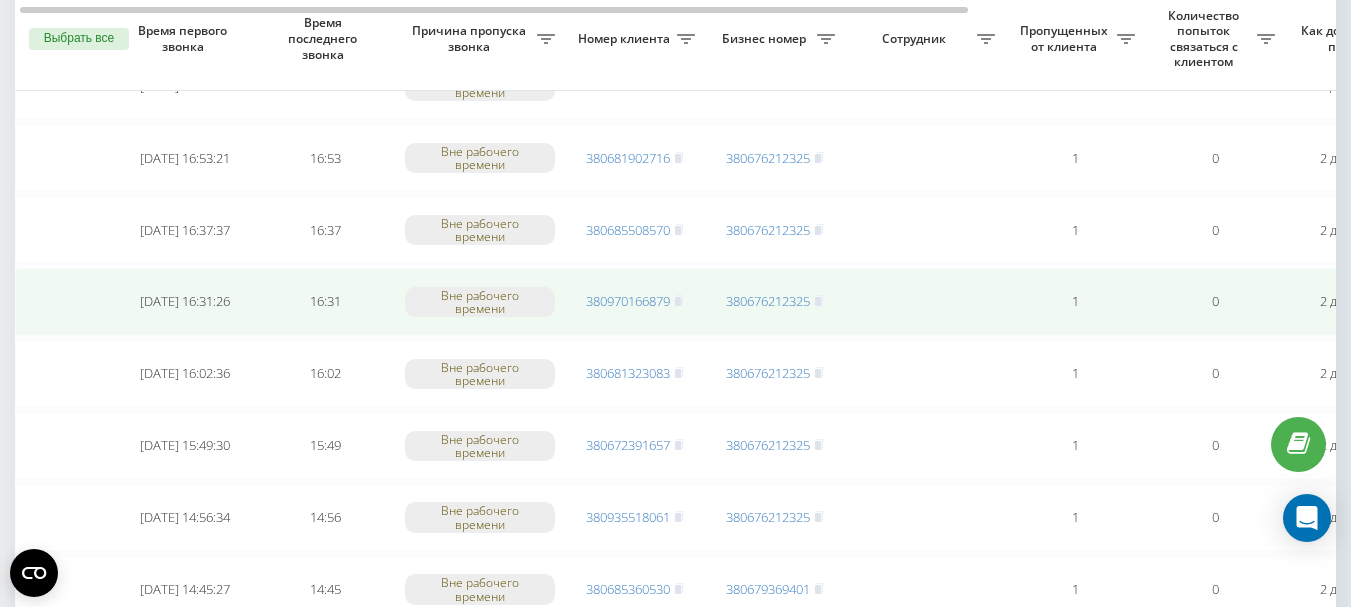 click on "380970166879" at bounding box center [635, 302] 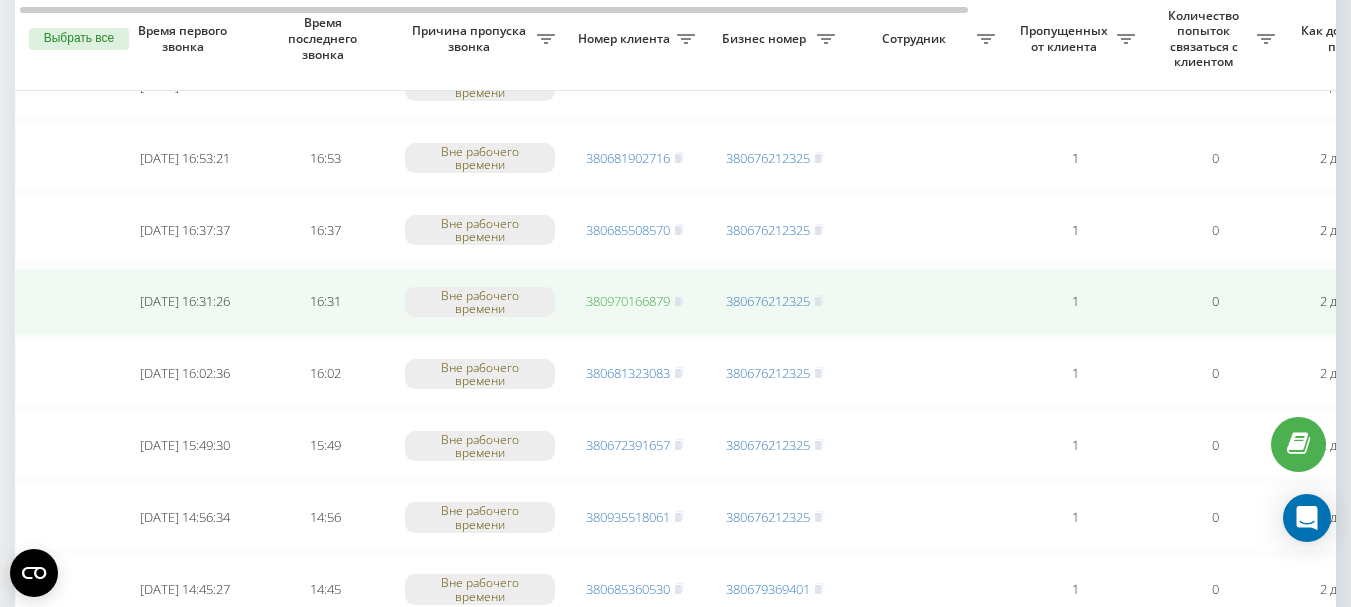 click on "380970166879" at bounding box center (628, 301) 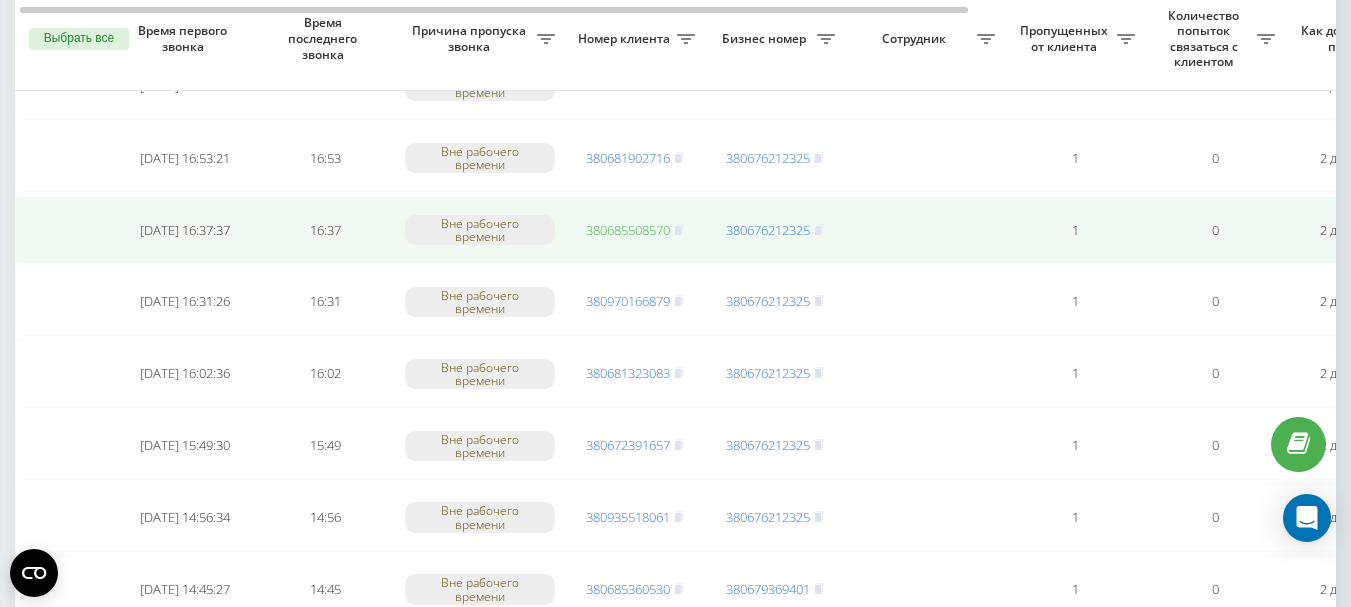 click on "380685508570" at bounding box center [628, 230] 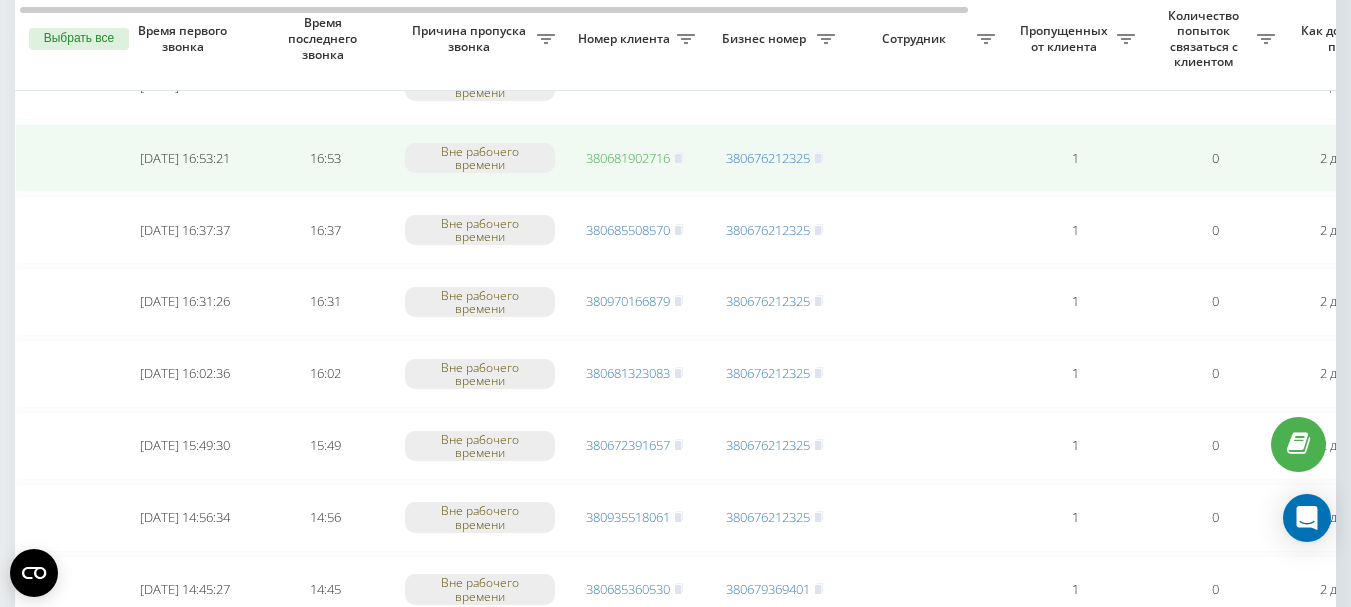 click on "380681902716" at bounding box center [628, 158] 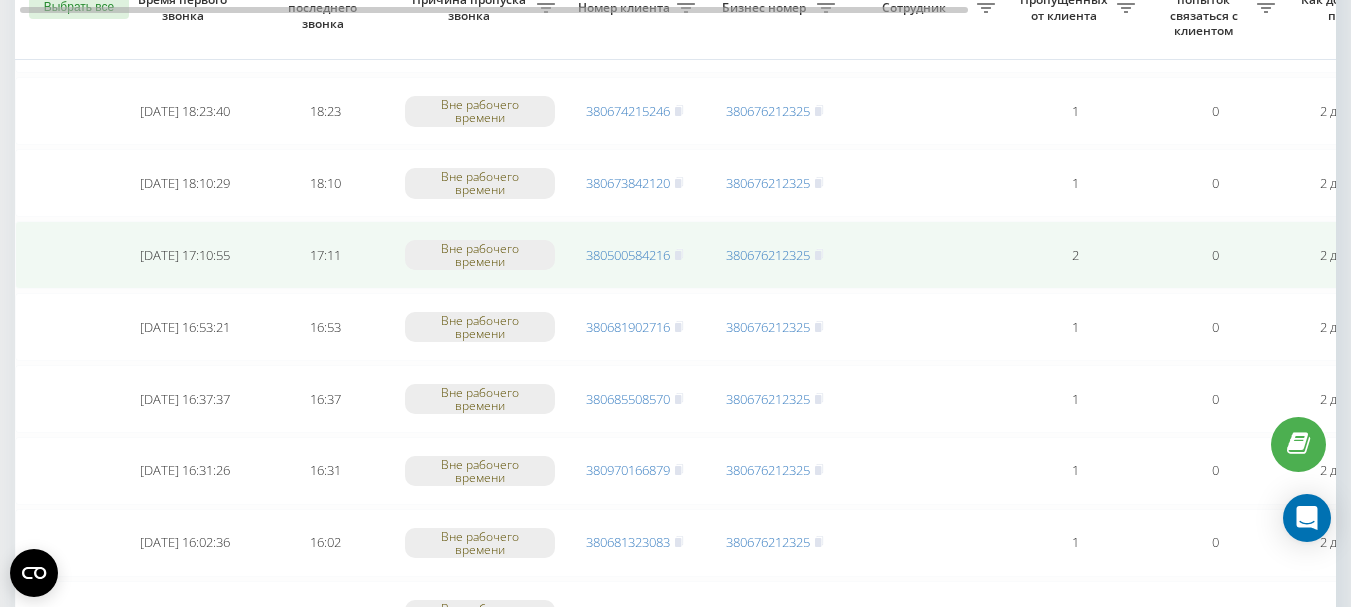 scroll, scrollTop: 2000, scrollLeft: 0, axis: vertical 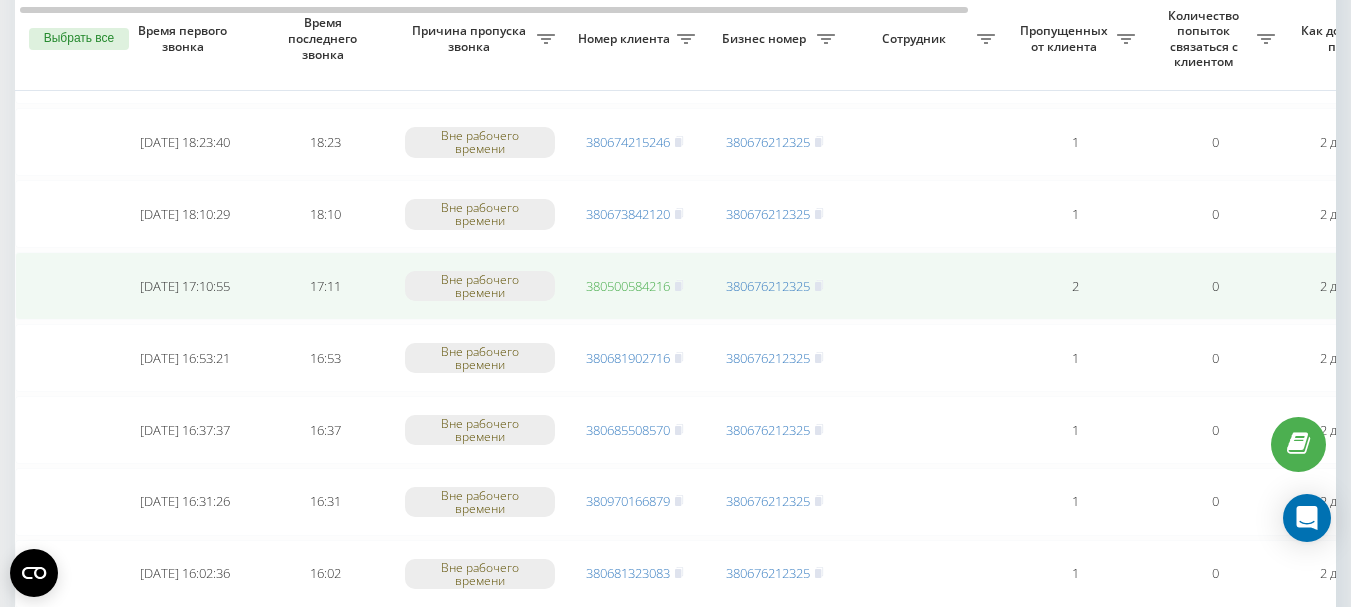 click on "380500584216" at bounding box center [628, 286] 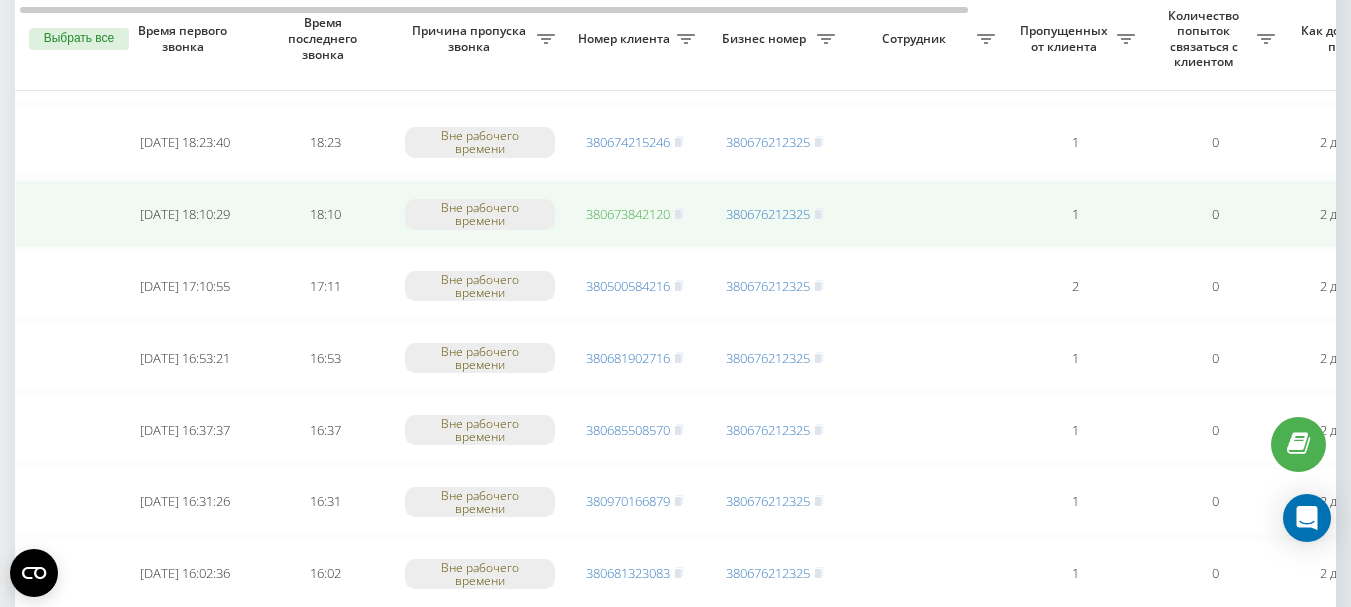 click on "380673842120" at bounding box center [628, 214] 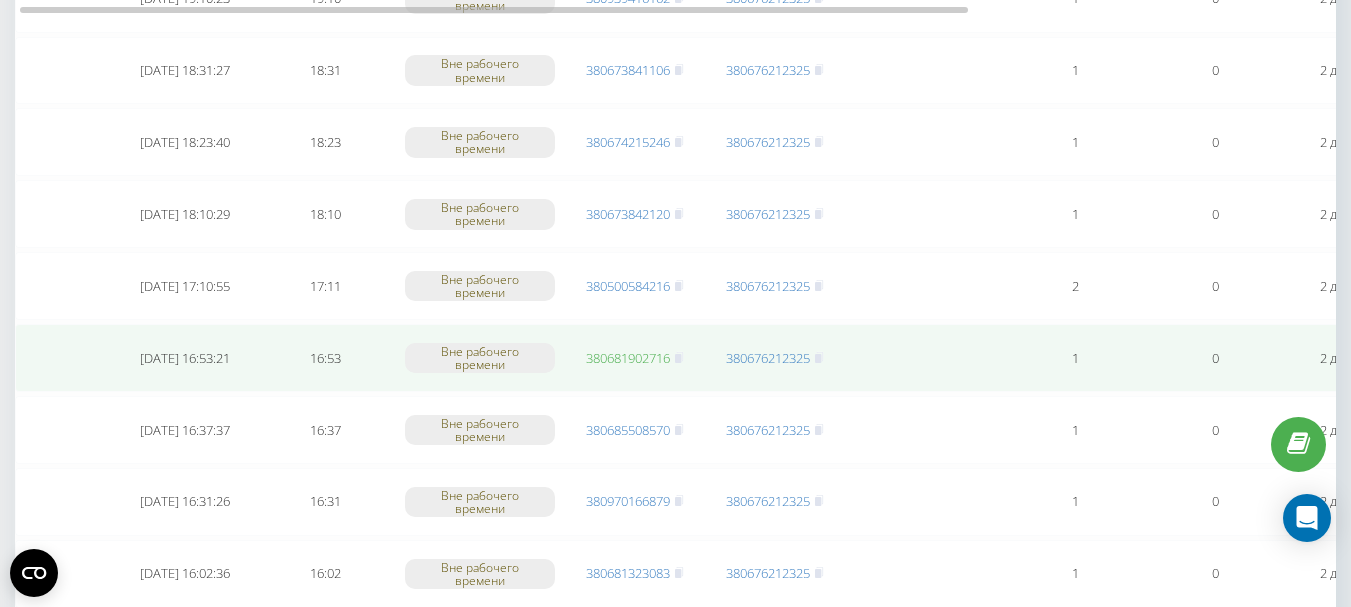 scroll, scrollTop: 1900, scrollLeft: 0, axis: vertical 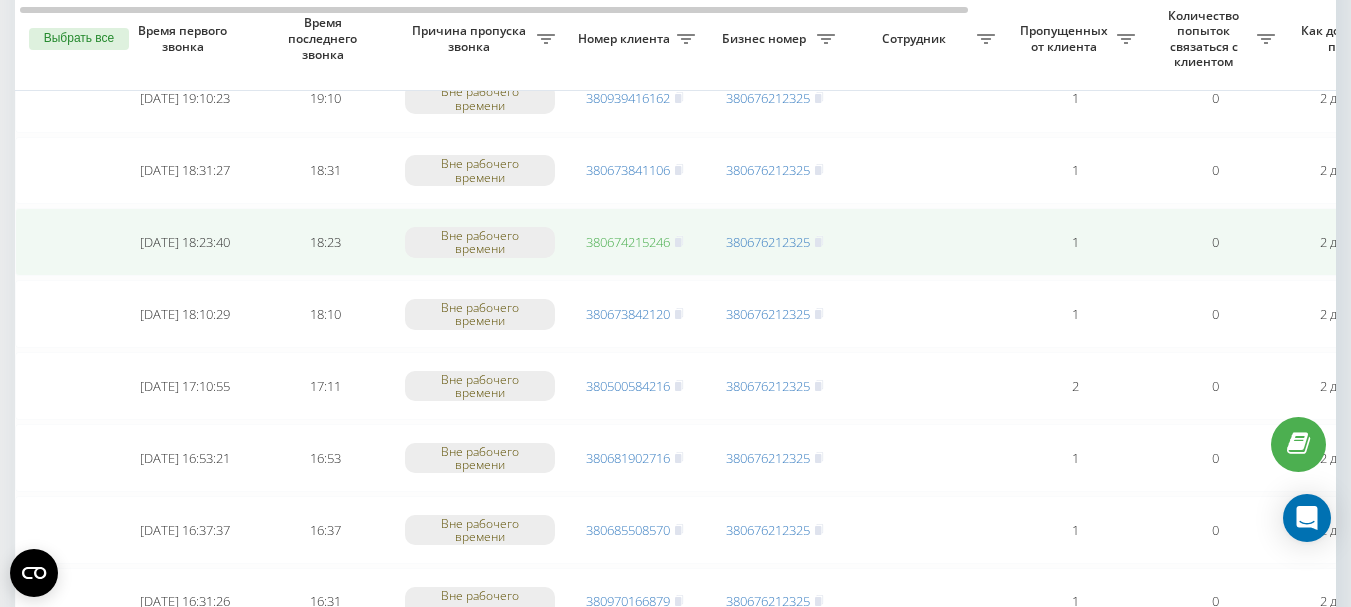 click on "380674215246" at bounding box center [628, 242] 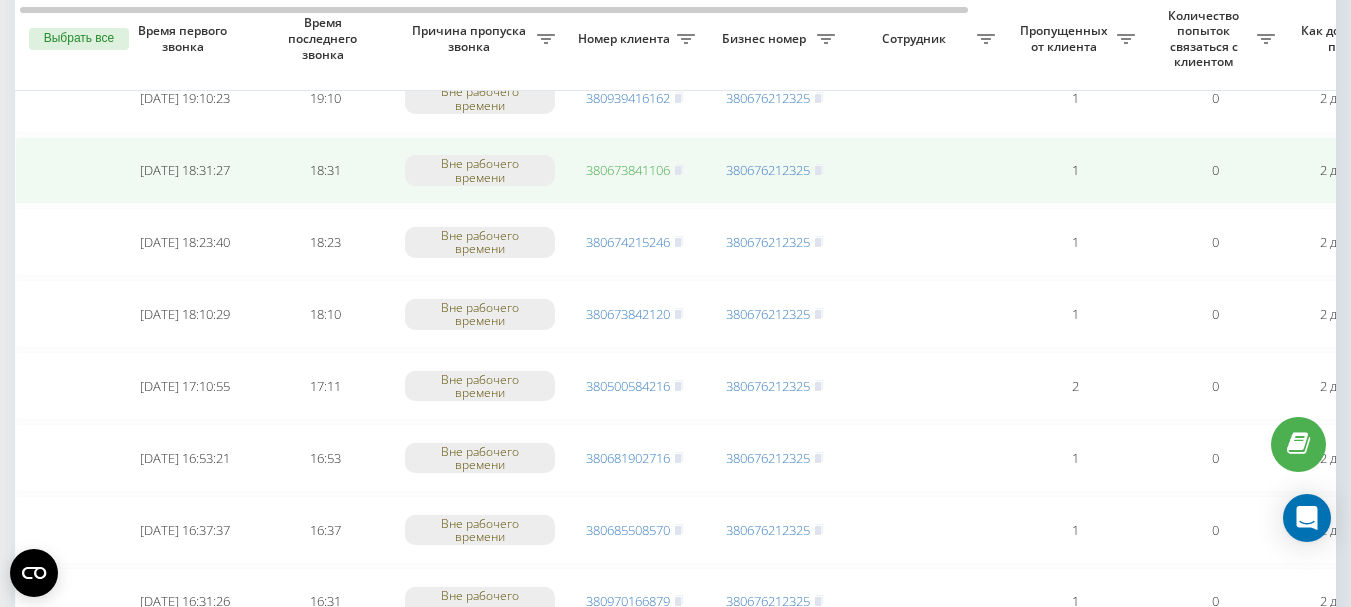 click on "380673841106" at bounding box center (628, 170) 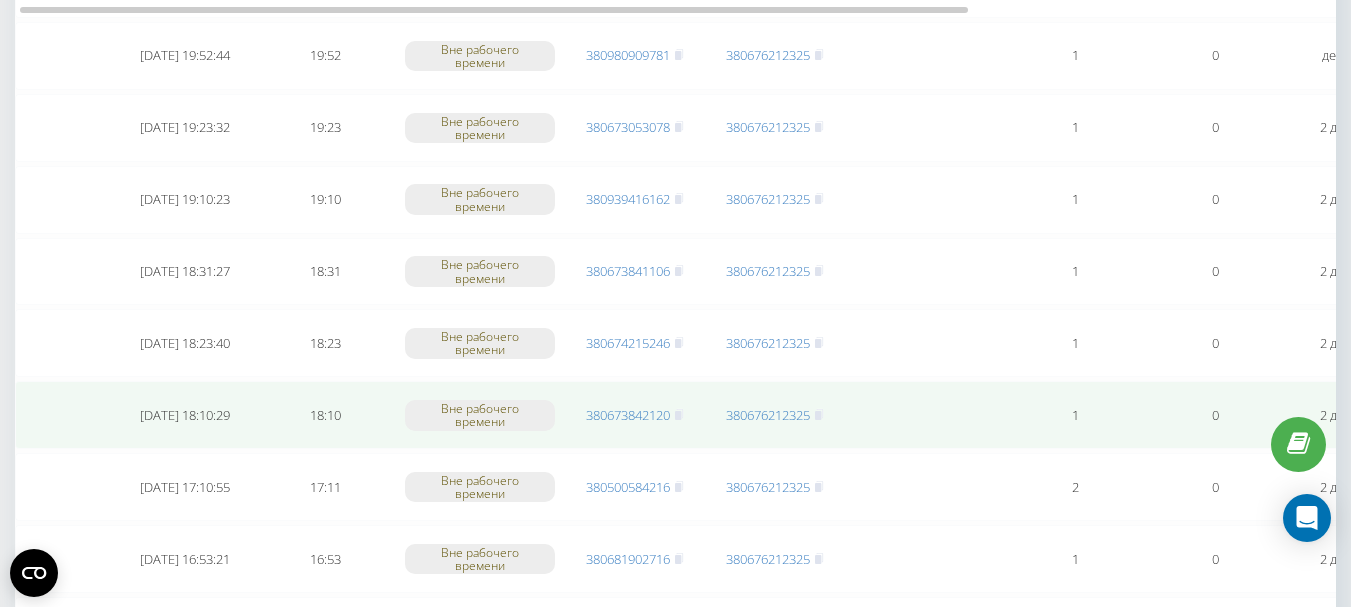 scroll, scrollTop: 1700, scrollLeft: 0, axis: vertical 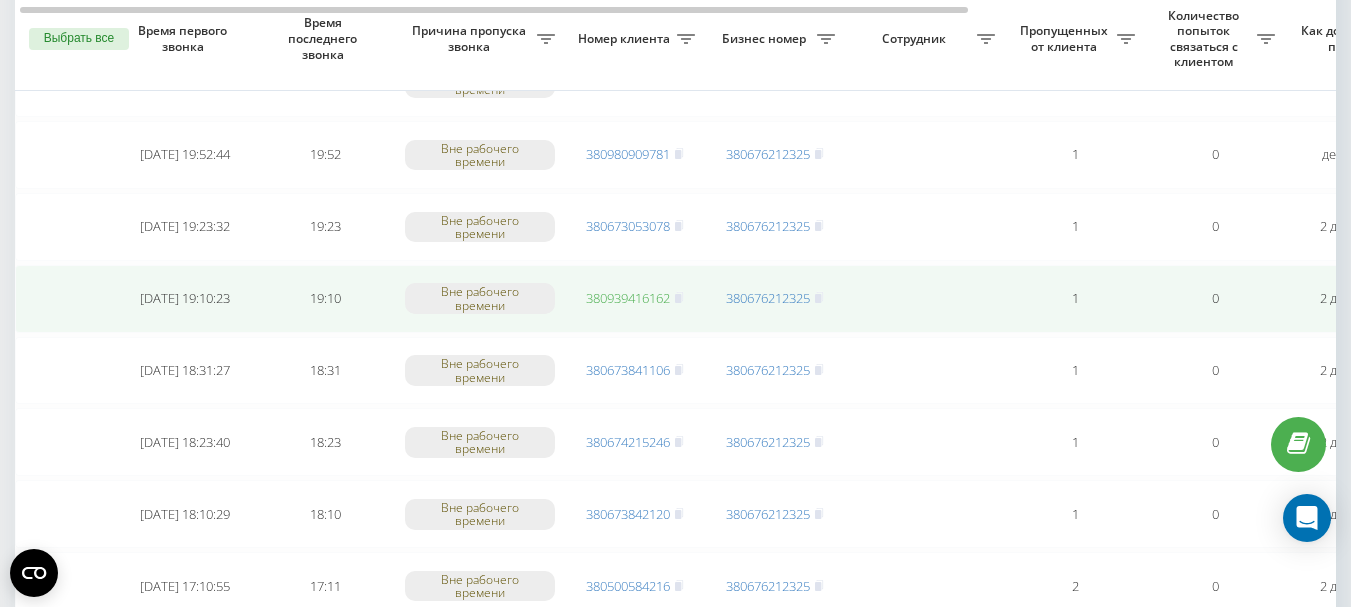 click on "380939416162" at bounding box center (628, 298) 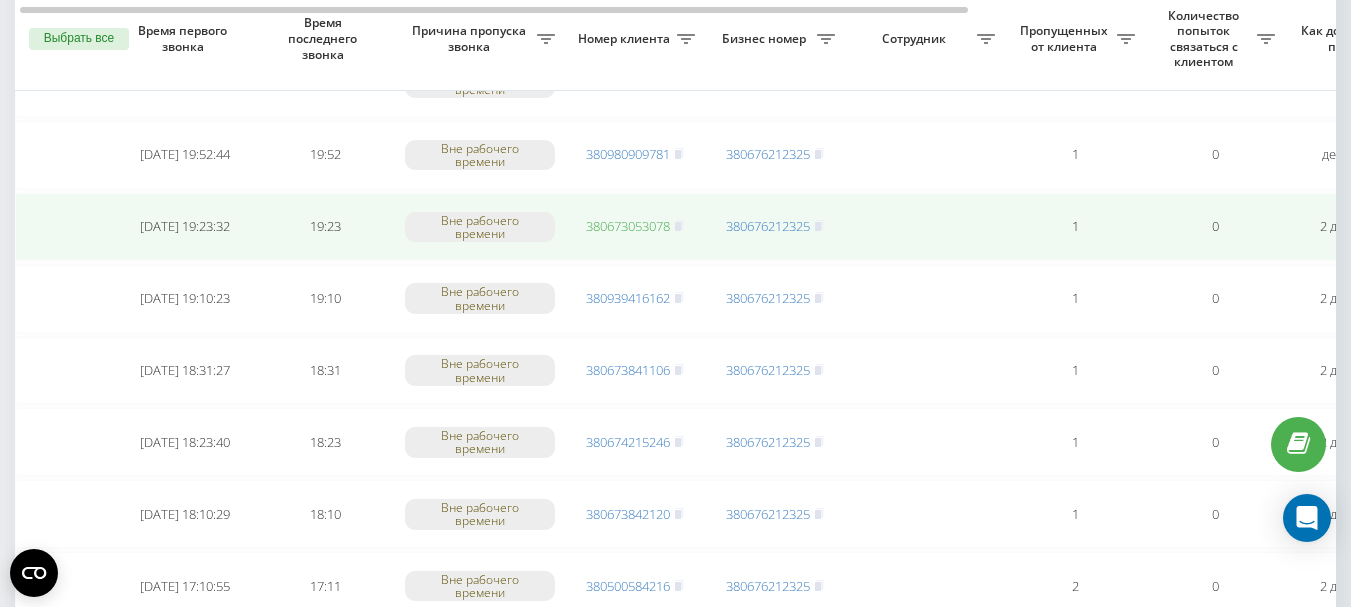 click on "380673053078" at bounding box center [628, 226] 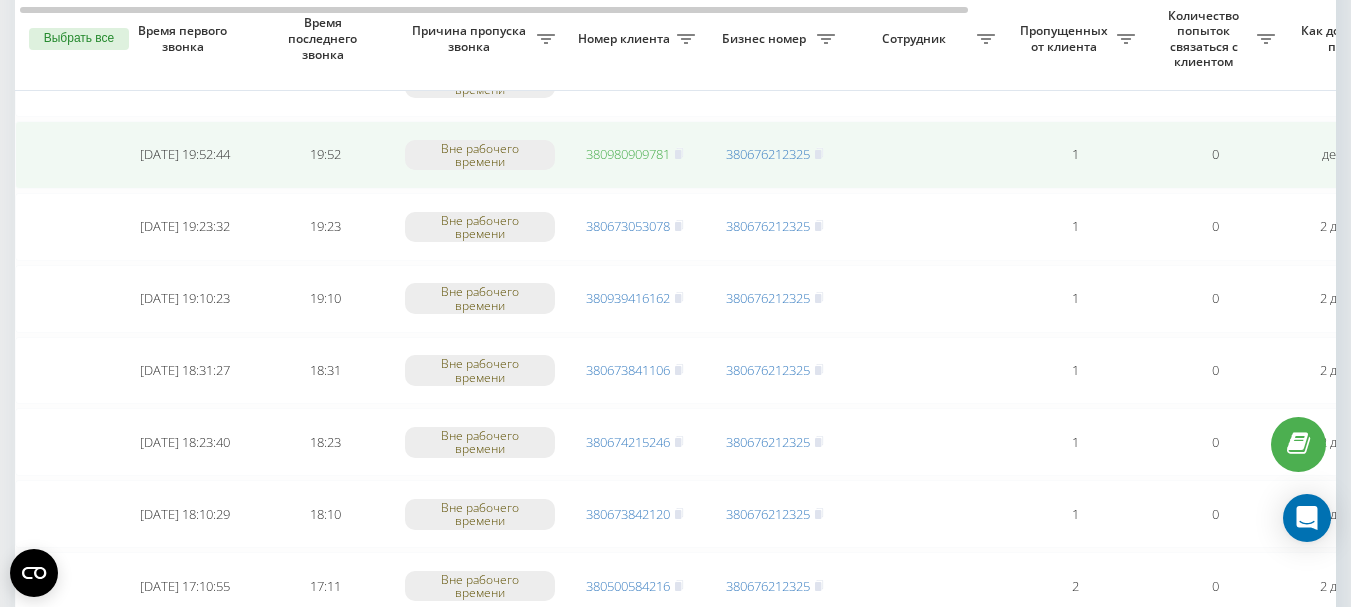 click on "380980909781" at bounding box center (628, 154) 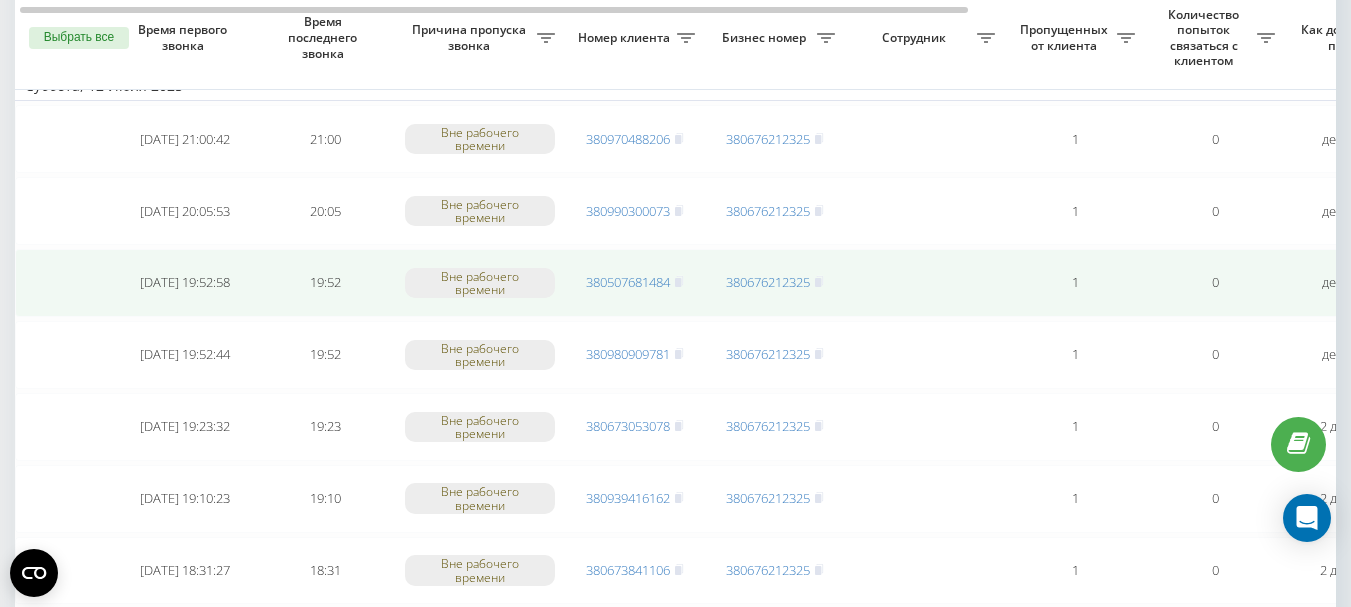 scroll, scrollTop: 1400, scrollLeft: 0, axis: vertical 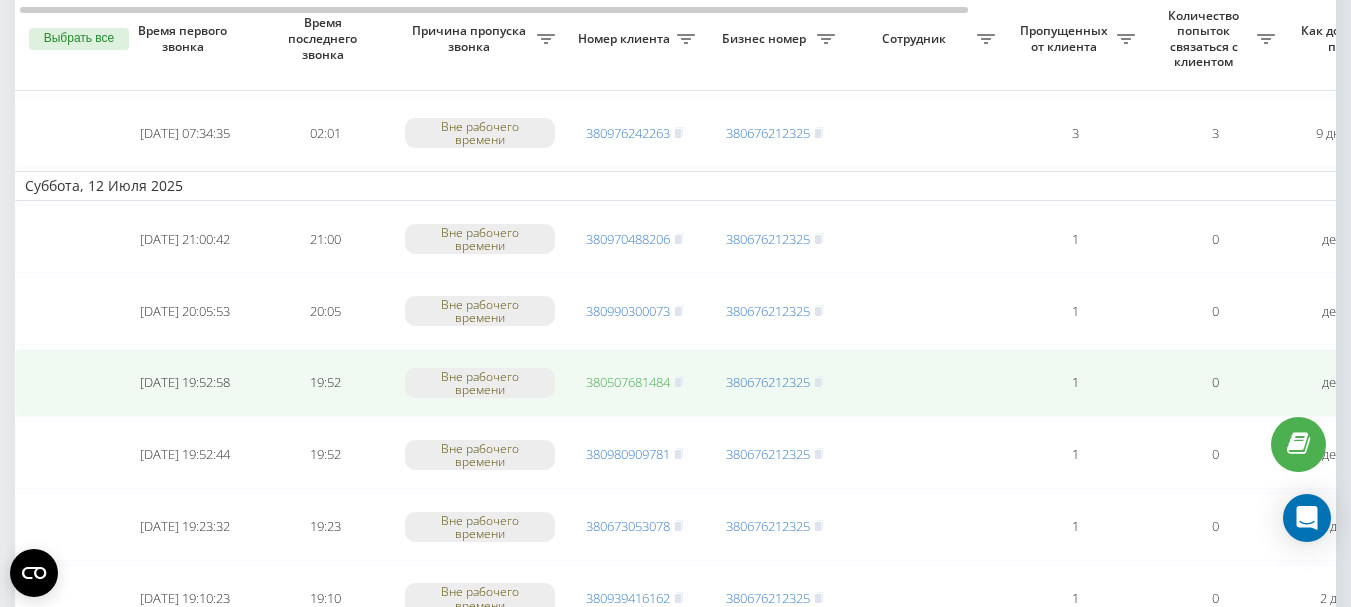 click on "380507681484" at bounding box center [628, 382] 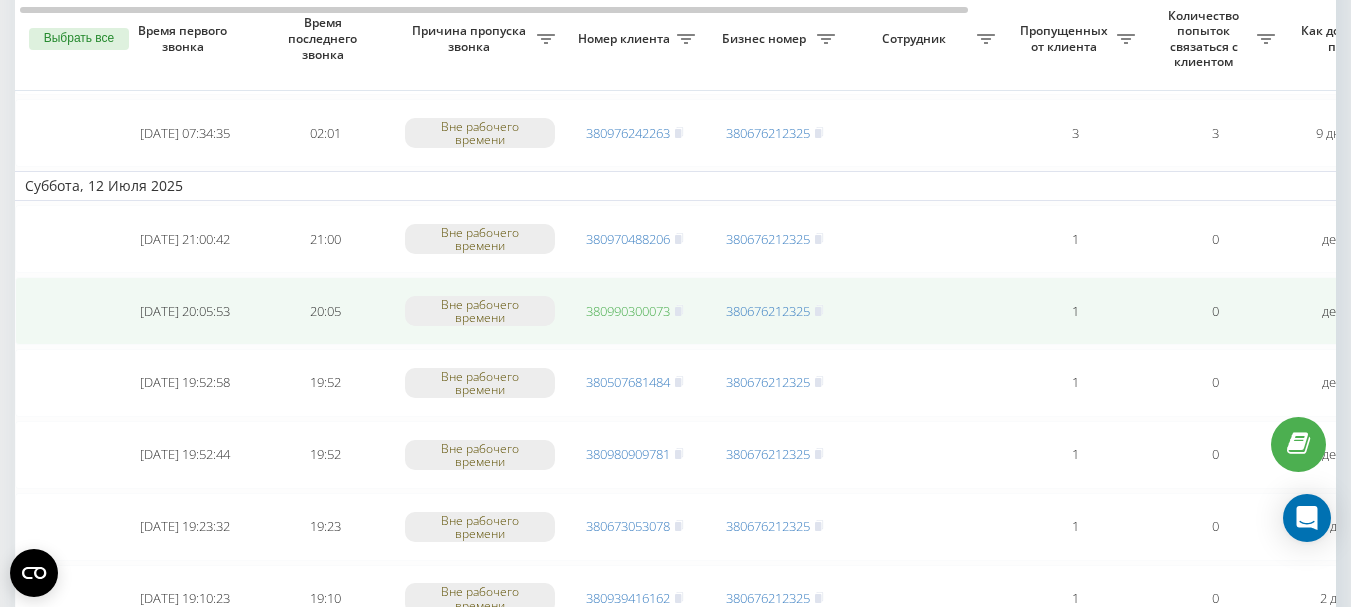 click on "380990300073" at bounding box center [628, 311] 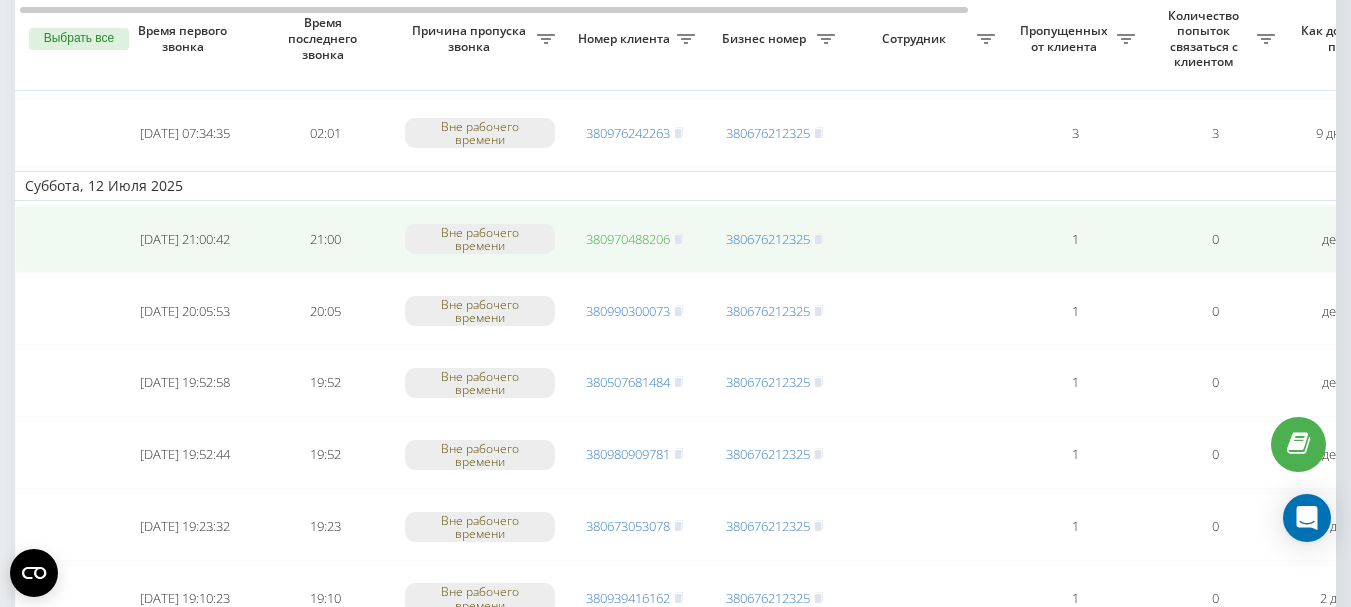 click on "380970488206" at bounding box center [628, 239] 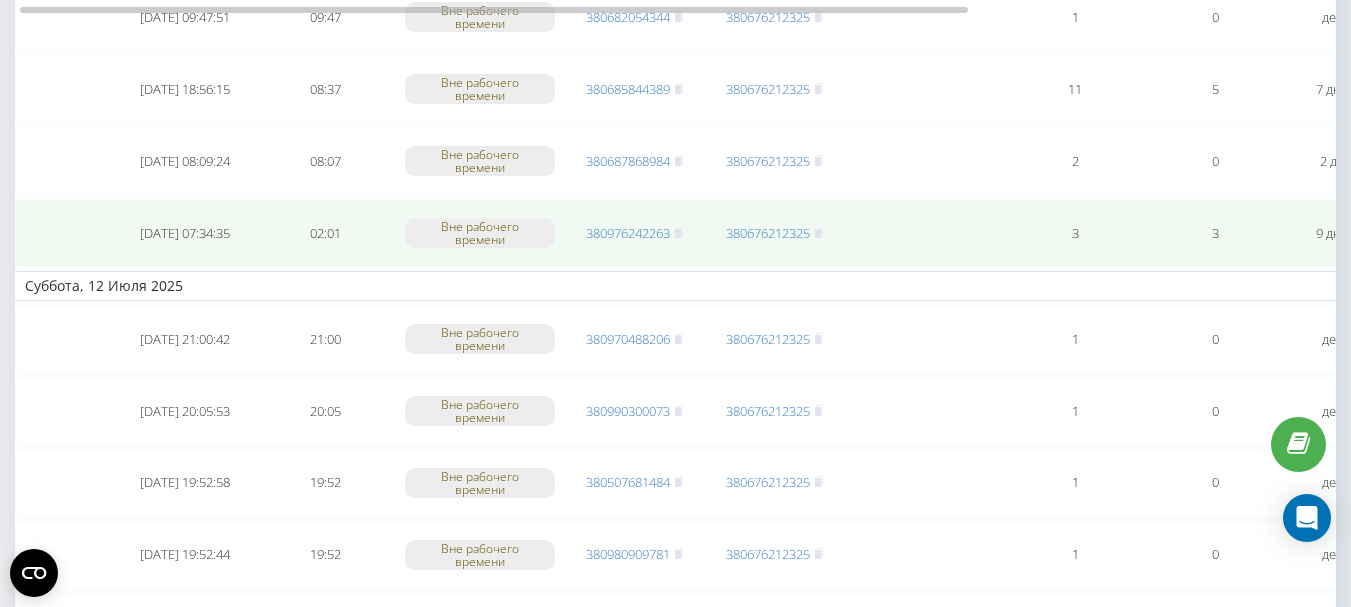 scroll, scrollTop: 1200, scrollLeft: 0, axis: vertical 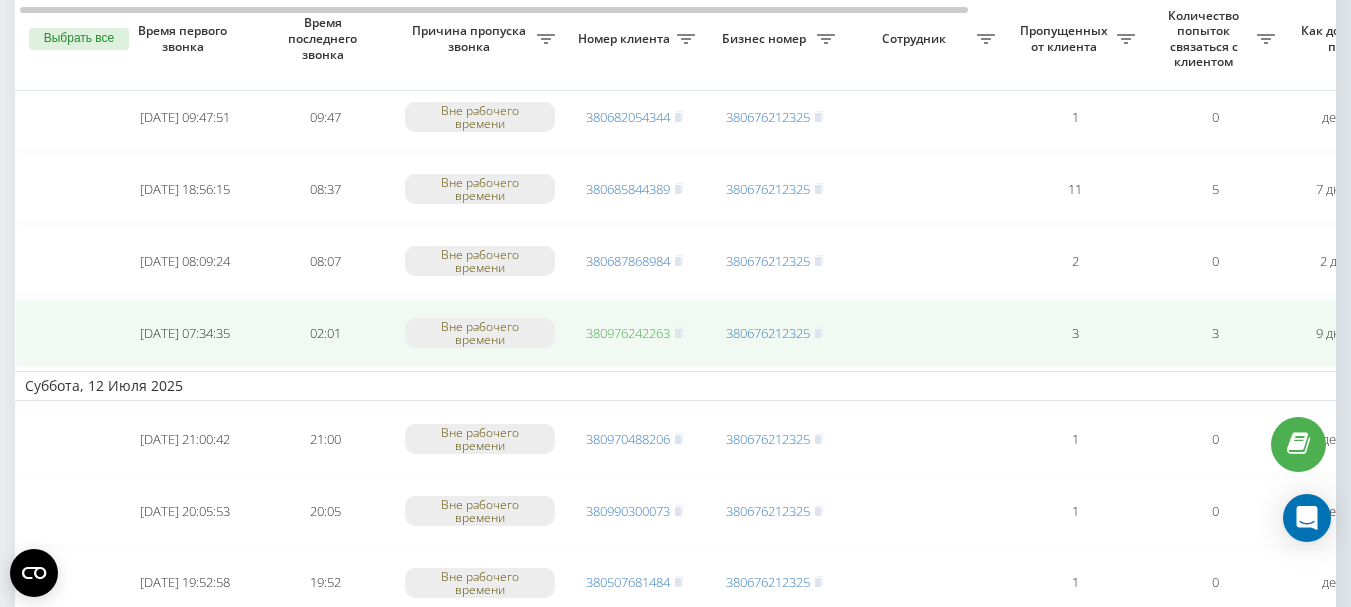 click on "380976242263" at bounding box center (628, 333) 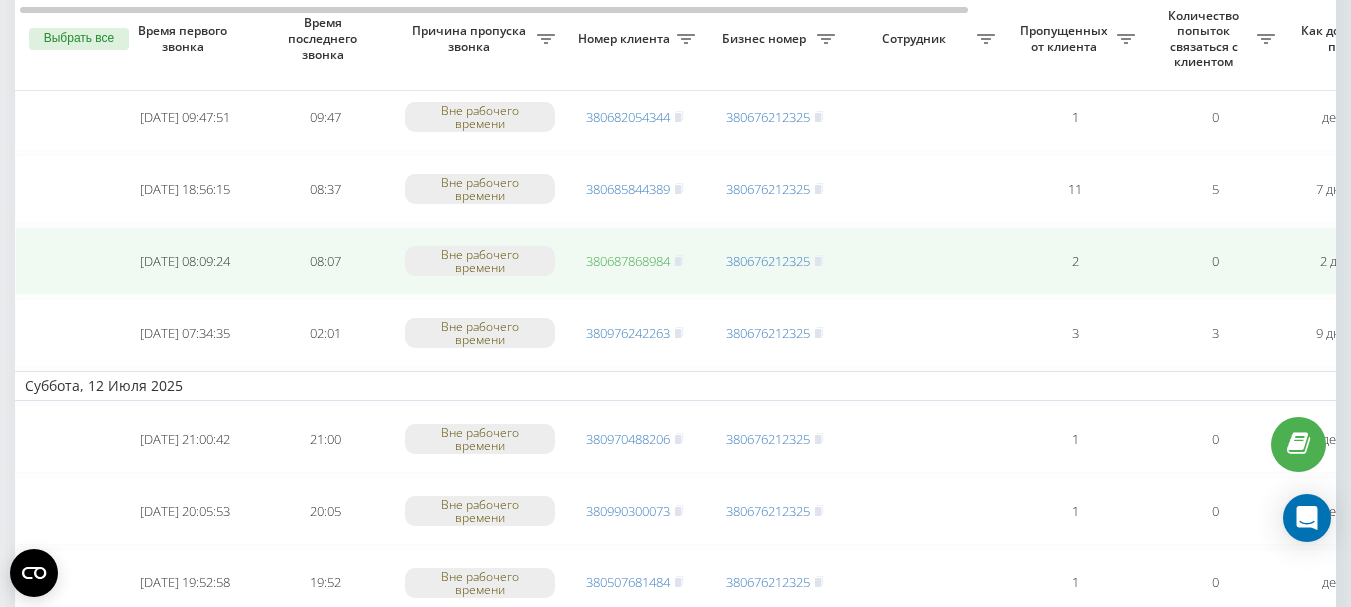 click on "380687868984" at bounding box center [628, 261] 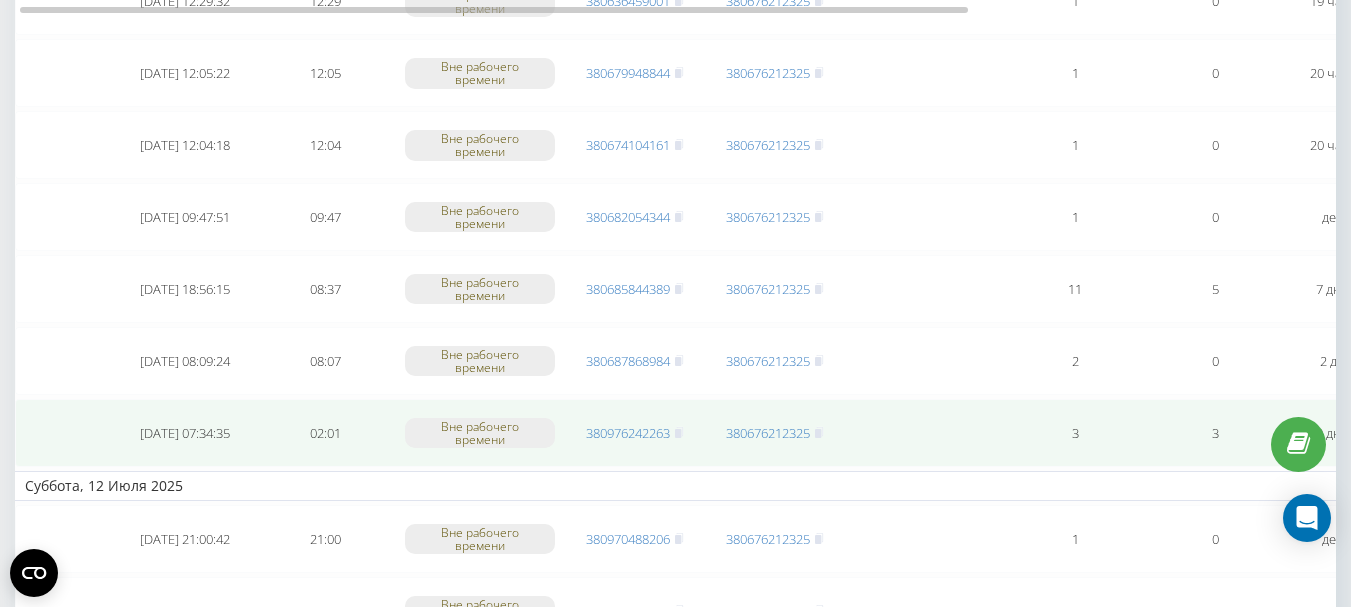 scroll, scrollTop: 1000, scrollLeft: 0, axis: vertical 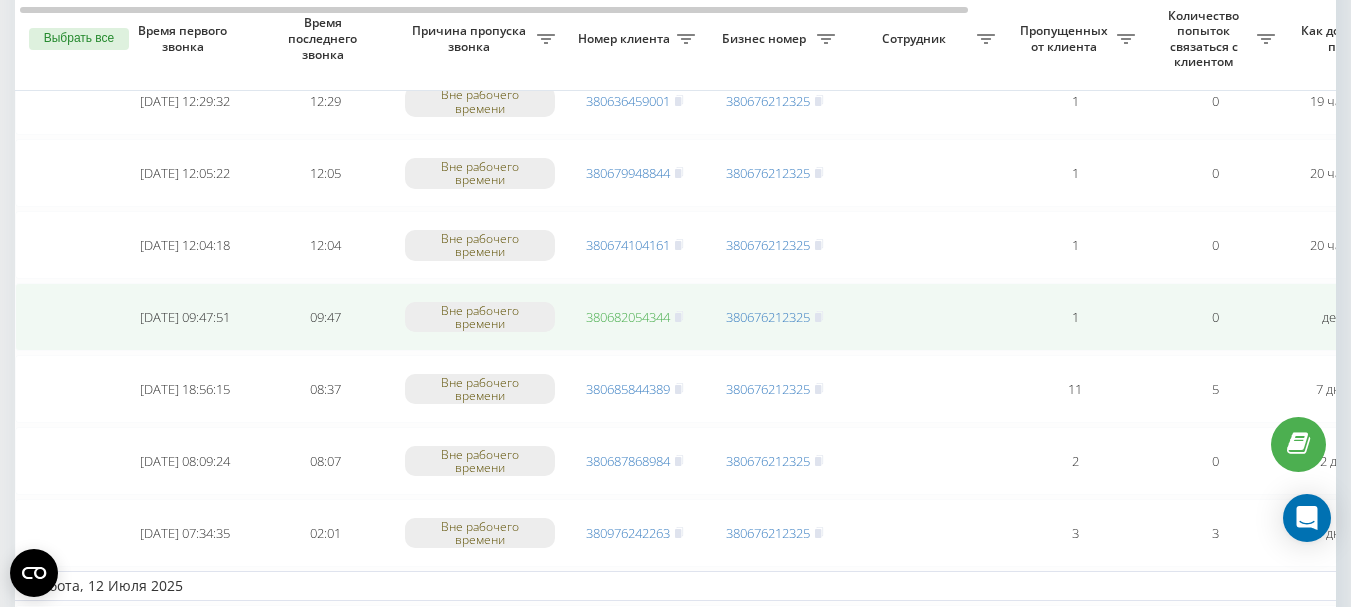 click on "380682054344" at bounding box center (628, 317) 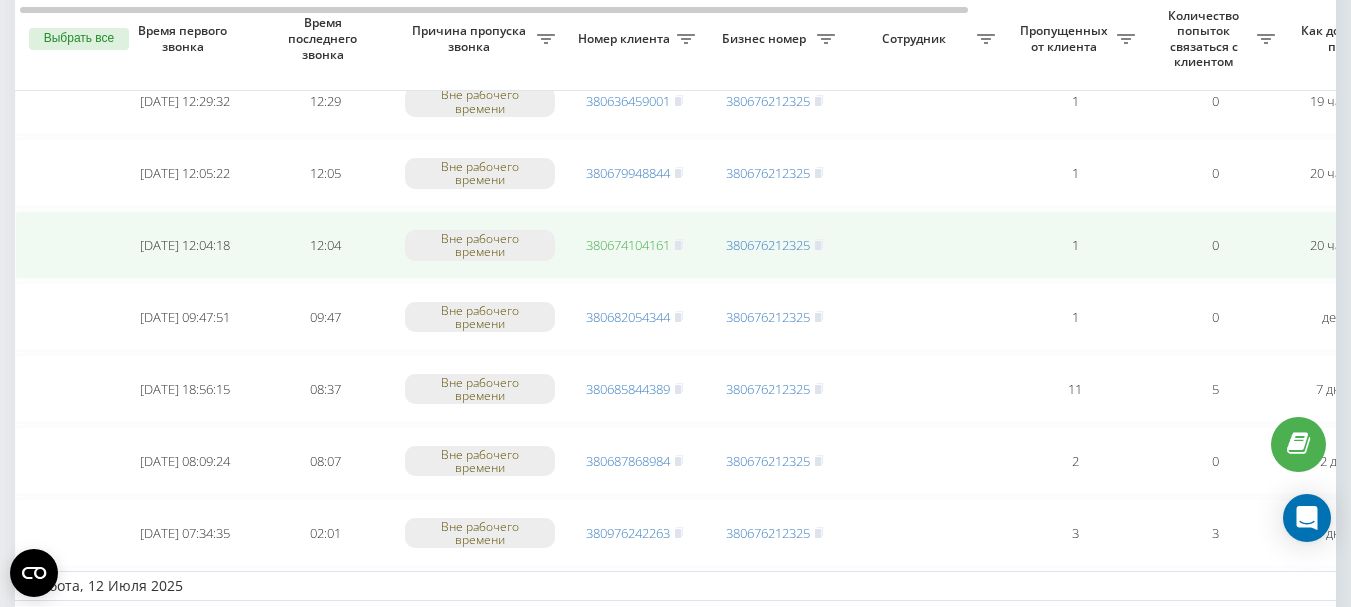 click on "380674104161" at bounding box center (628, 245) 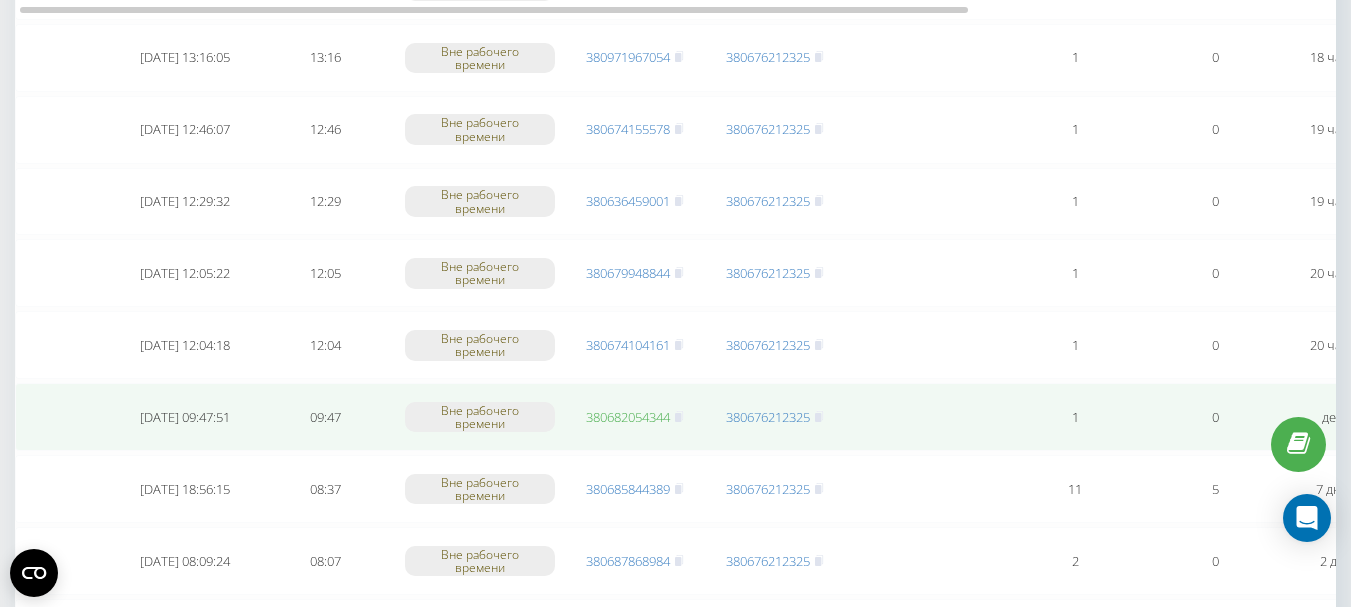 scroll, scrollTop: 800, scrollLeft: 0, axis: vertical 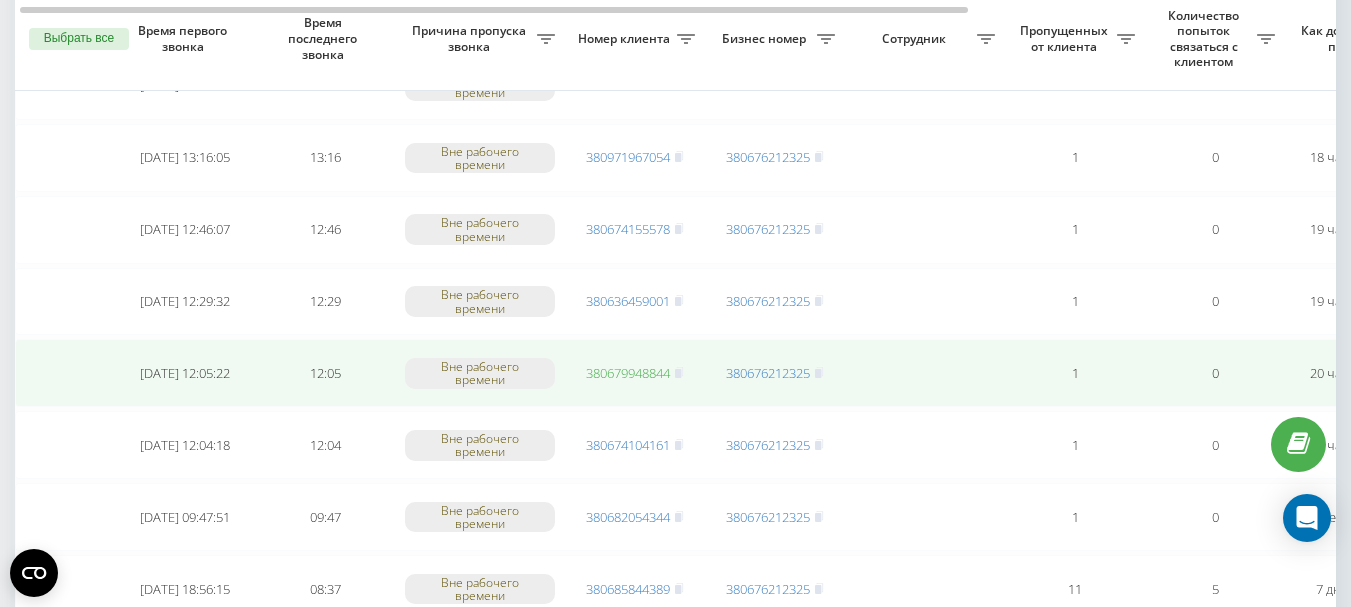 click on "380679948844" at bounding box center [628, 373] 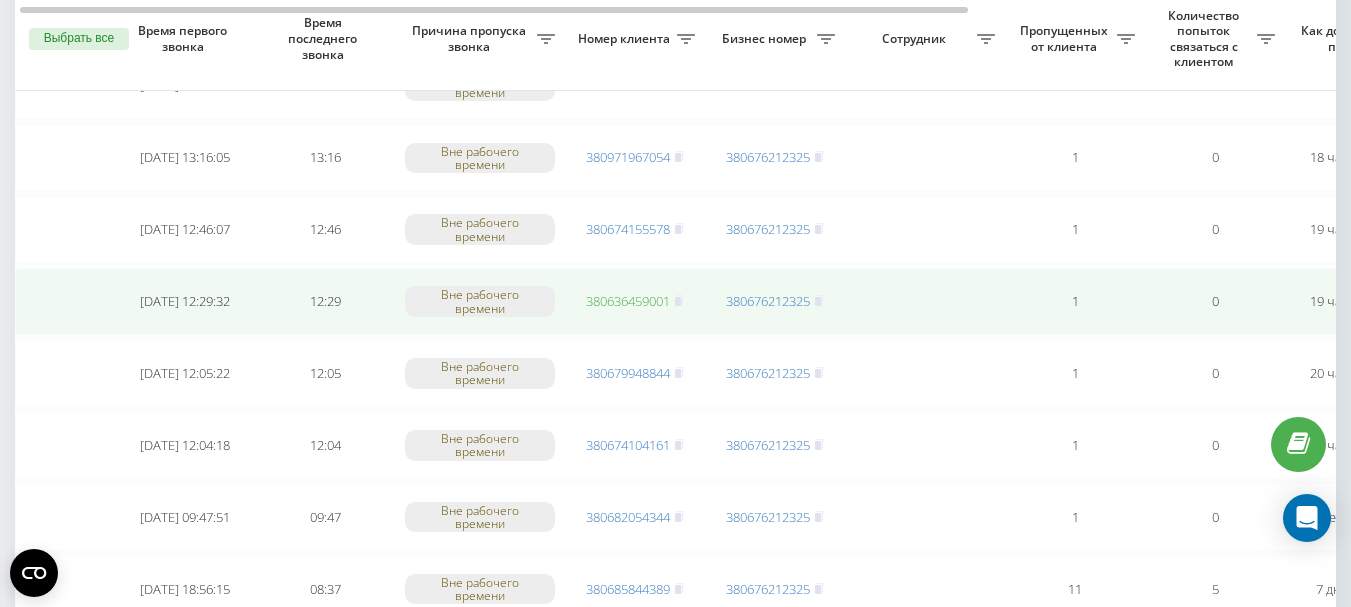 click on "380636459001" at bounding box center (628, 301) 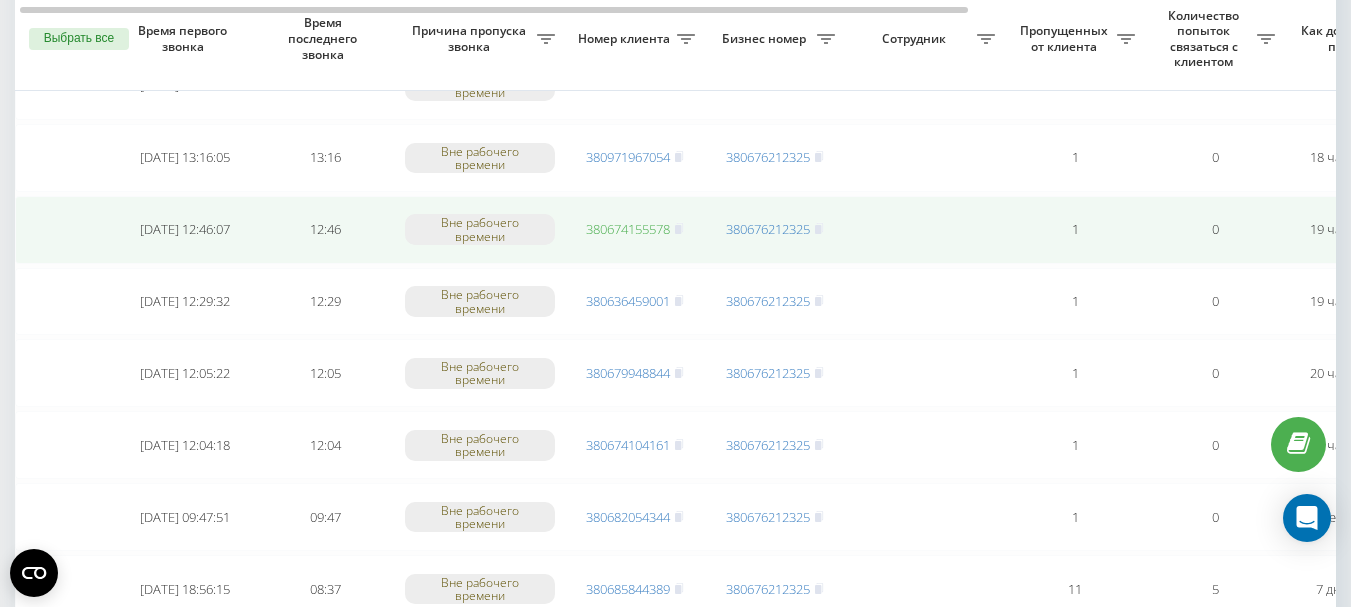 click on "380674155578" at bounding box center [628, 229] 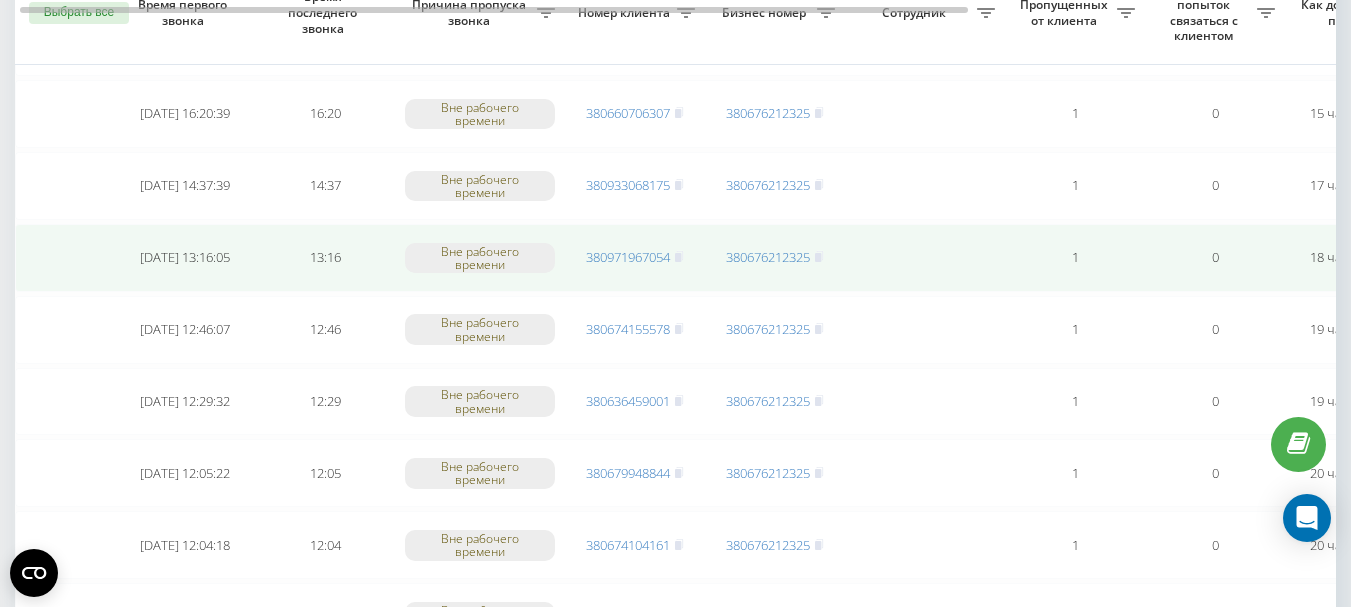 scroll, scrollTop: 600, scrollLeft: 0, axis: vertical 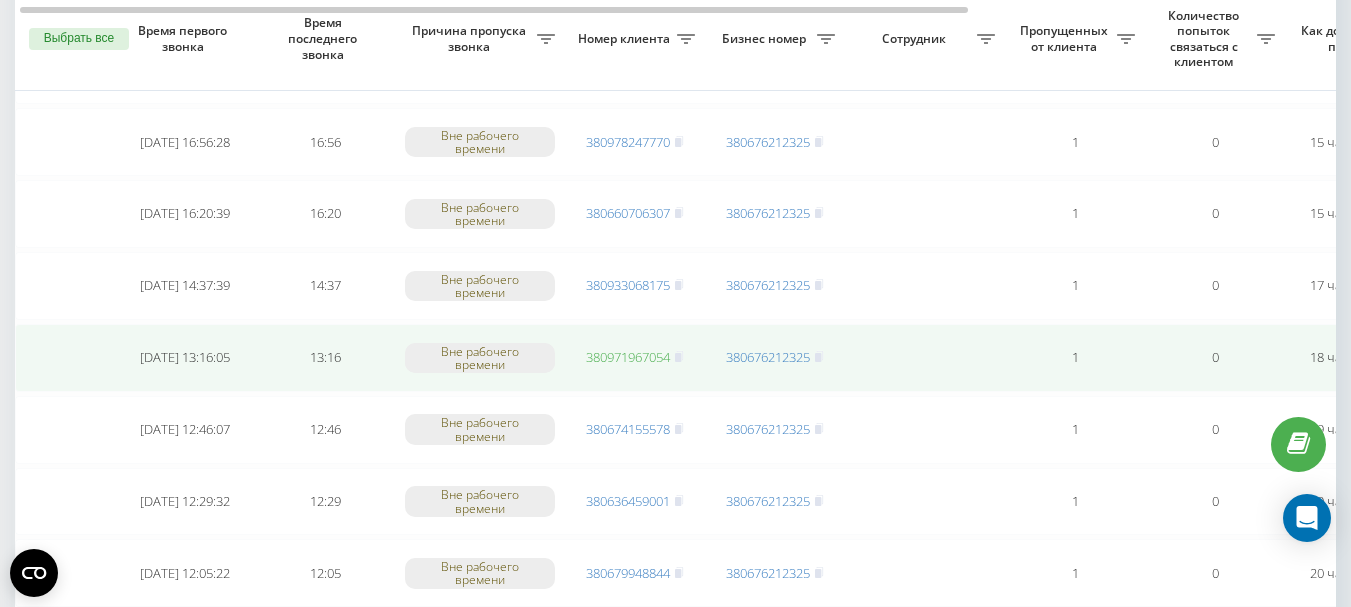 click on "380971967054" at bounding box center (628, 357) 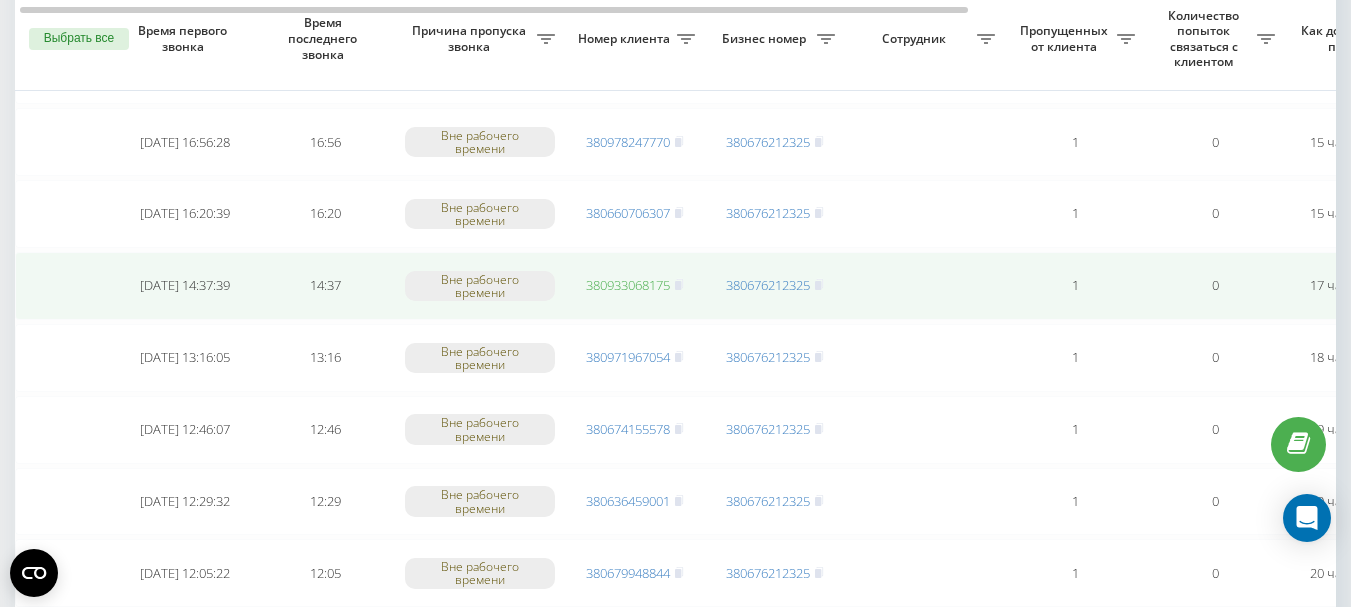 click on "380933068175" at bounding box center (628, 285) 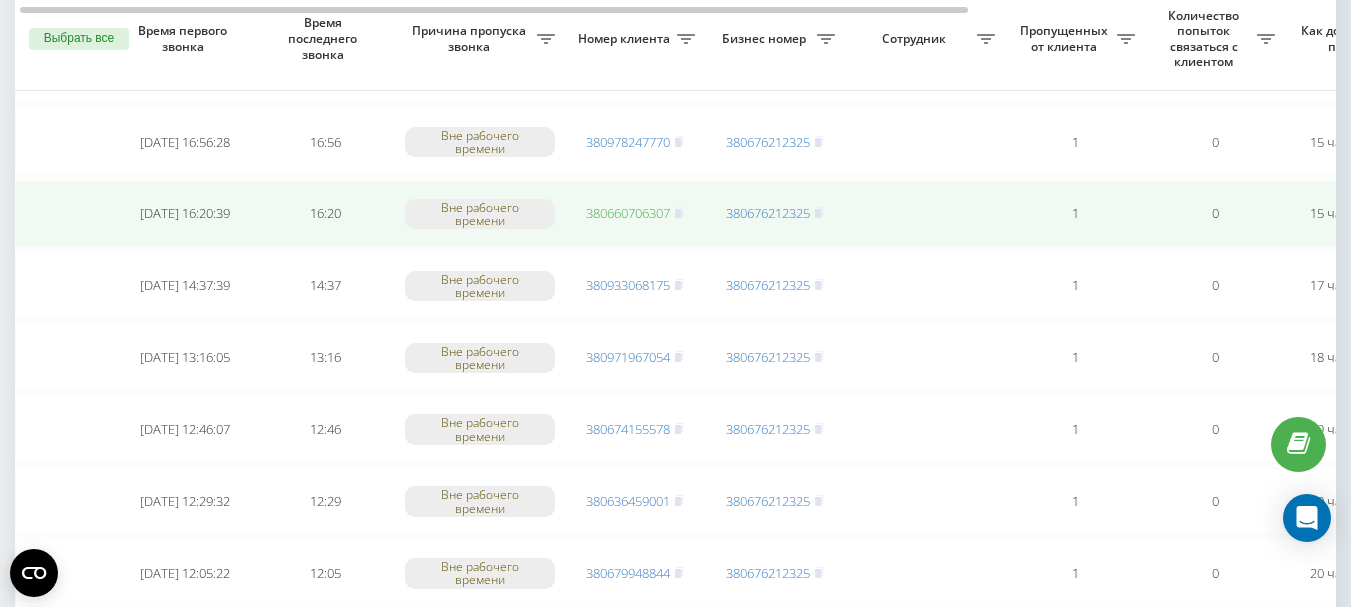 click on "380660706307" at bounding box center [628, 213] 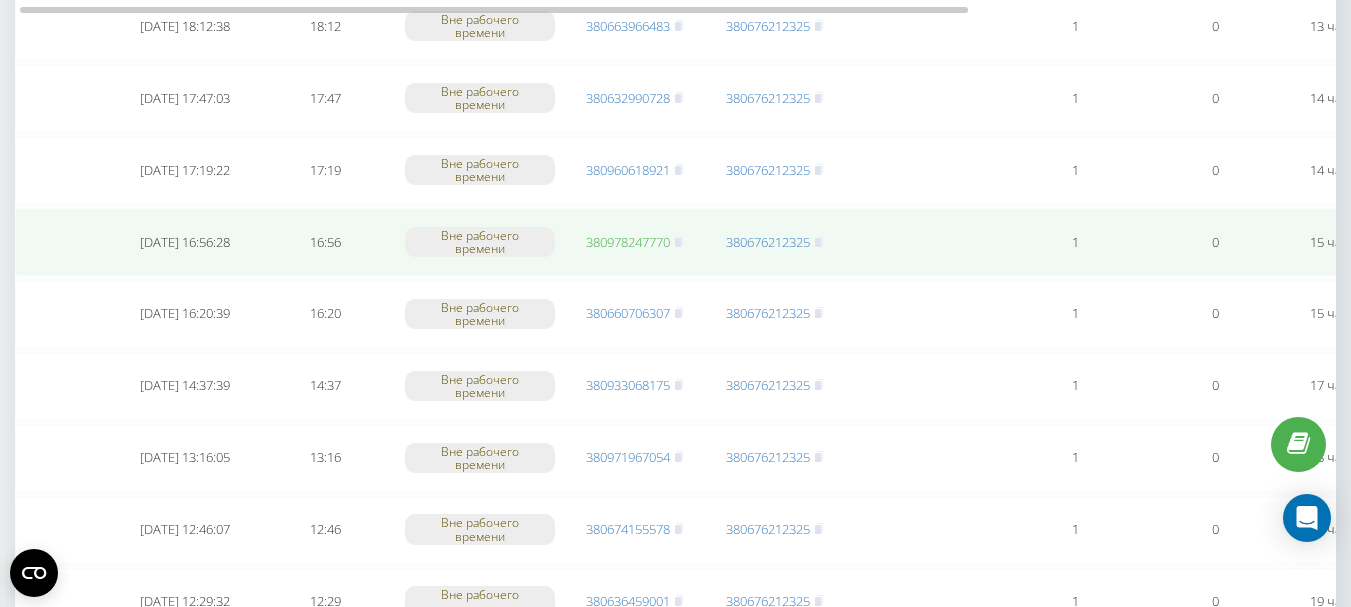 scroll, scrollTop: 400, scrollLeft: 0, axis: vertical 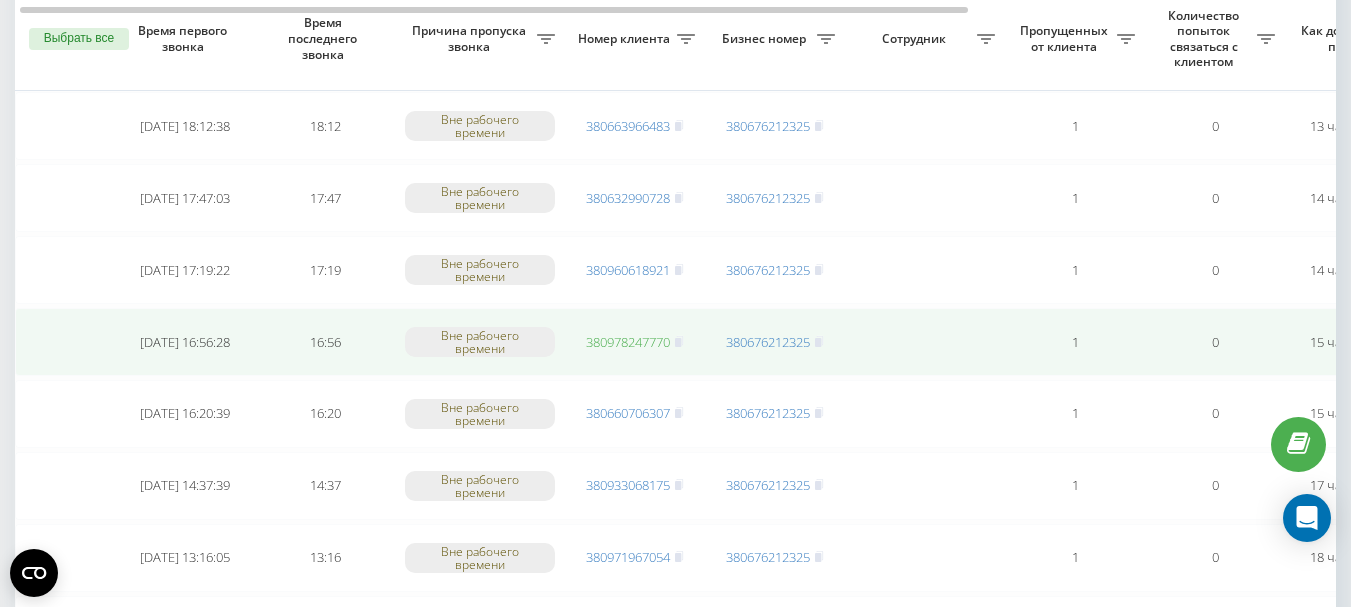 click on "380978247770" at bounding box center (628, 342) 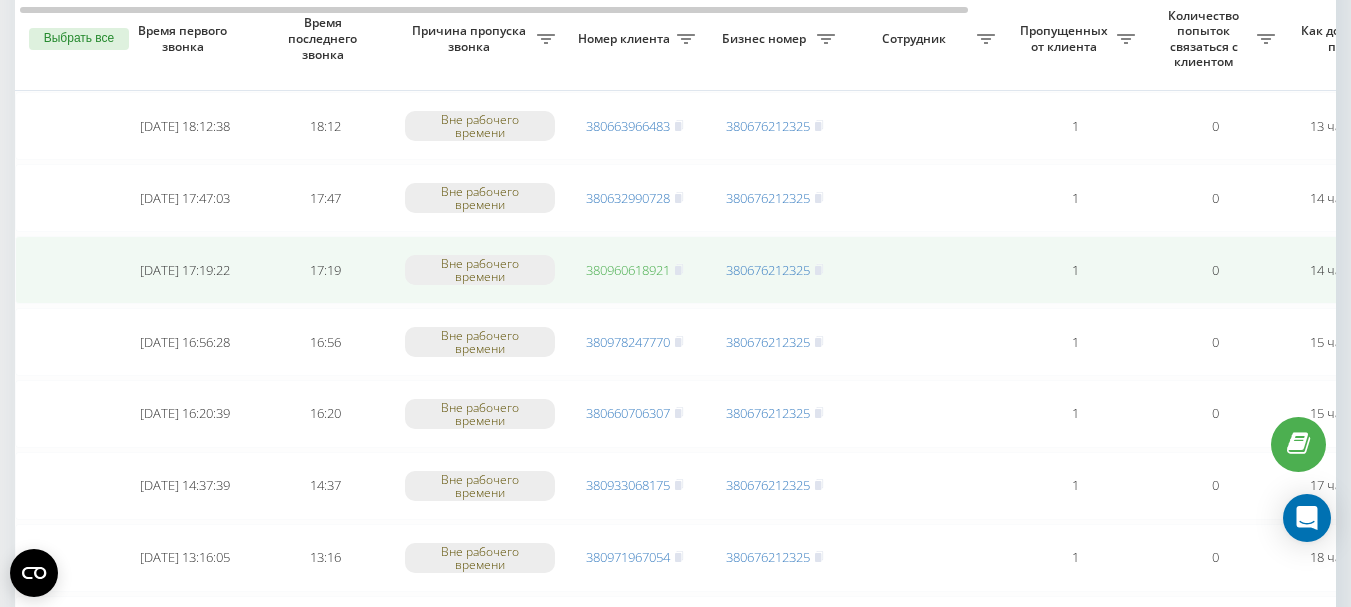 click on "380960618921" at bounding box center [628, 270] 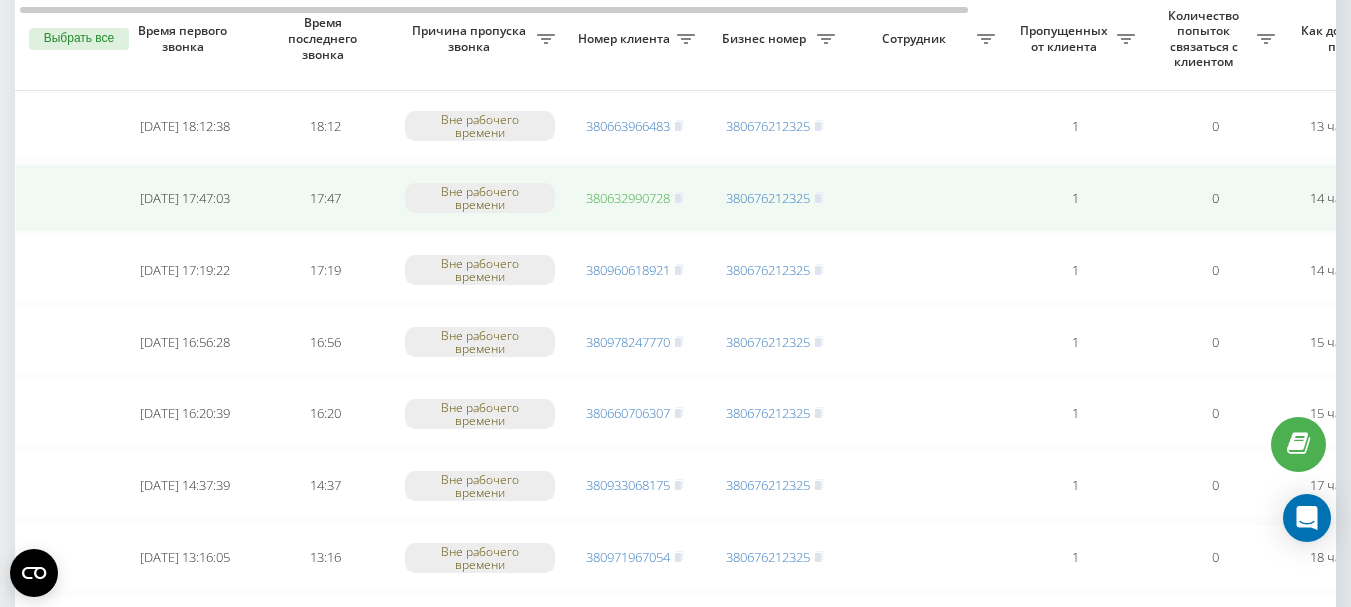 click on "380632990728" at bounding box center (628, 198) 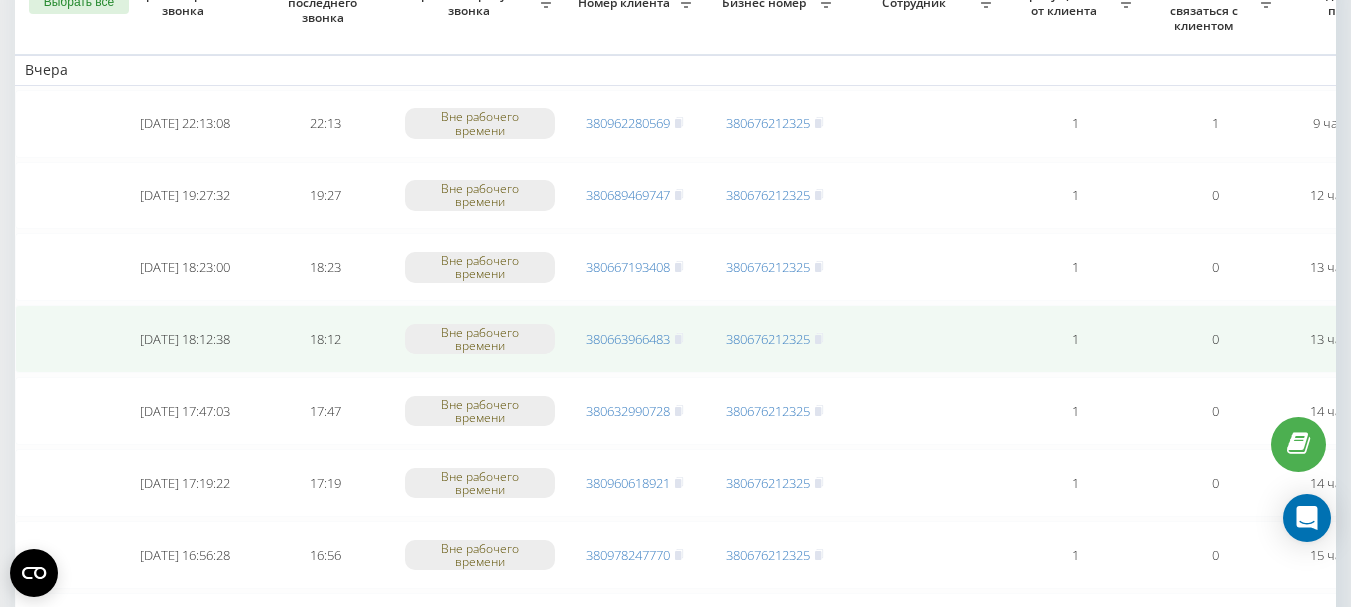 scroll, scrollTop: 100, scrollLeft: 0, axis: vertical 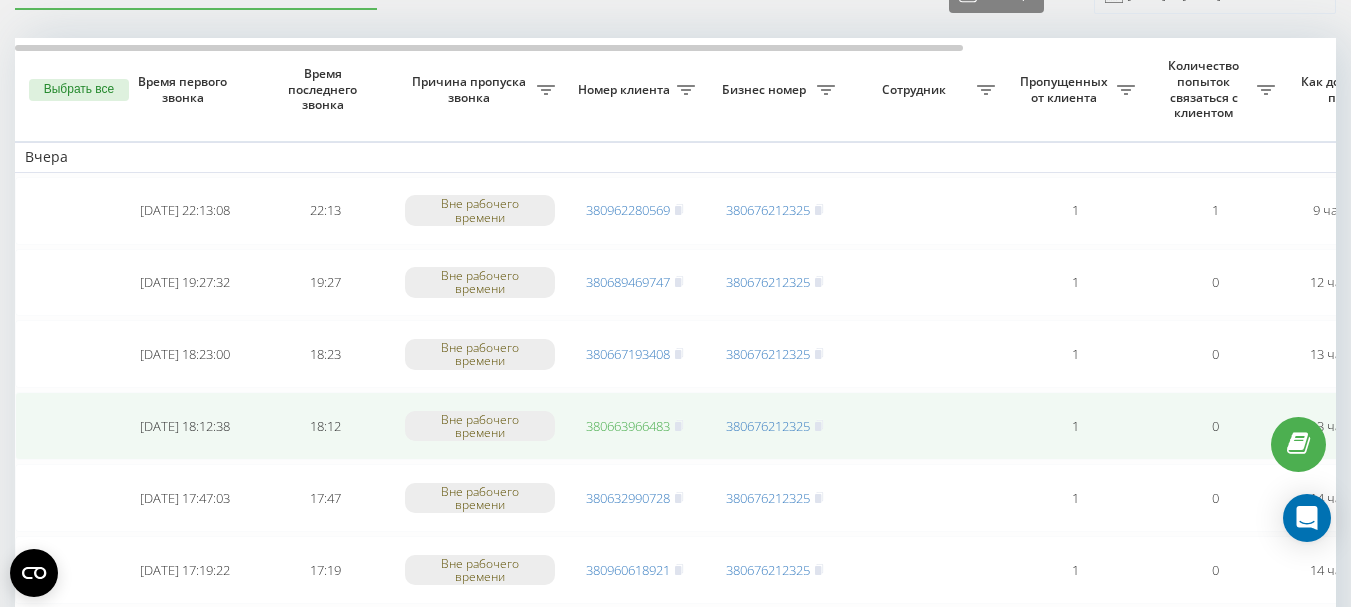 click on "380663966483" at bounding box center (628, 426) 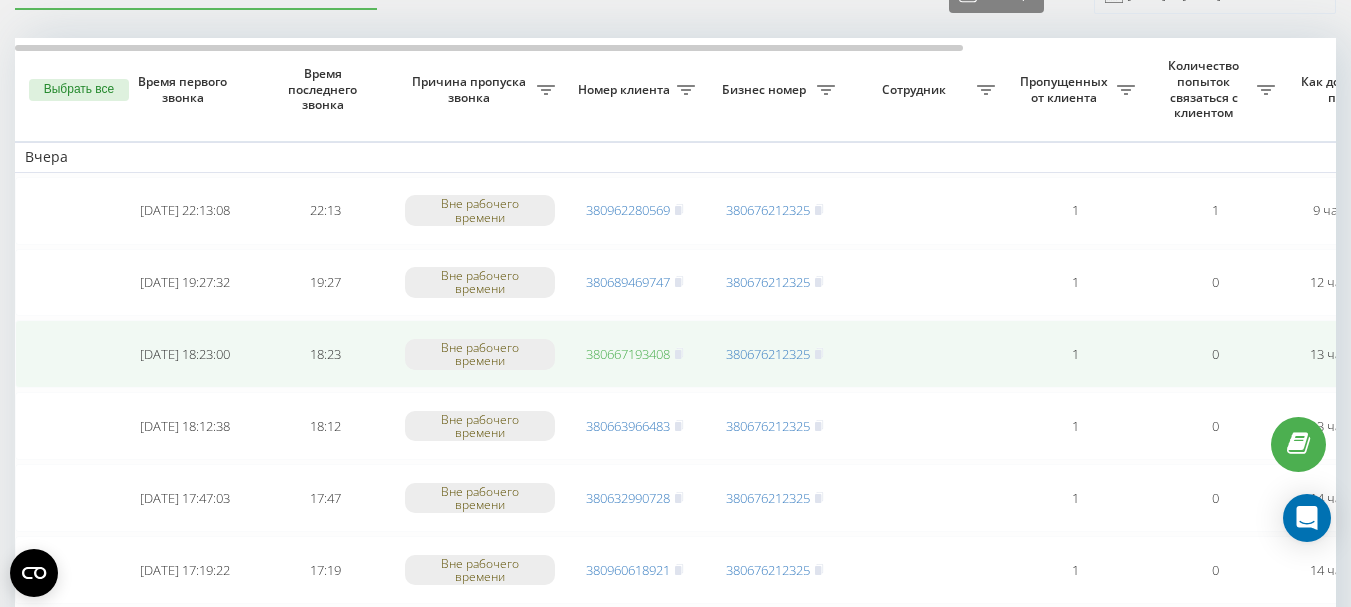 click on "380667193408" at bounding box center (628, 354) 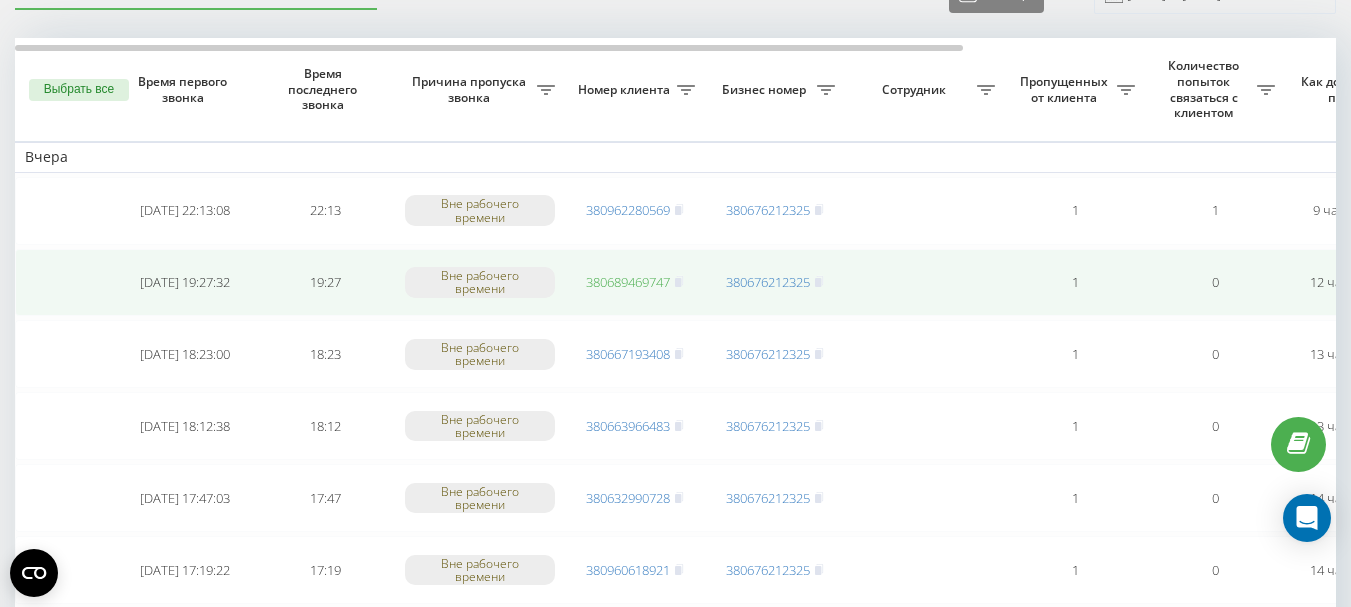 click on "380689469747" at bounding box center (628, 282) 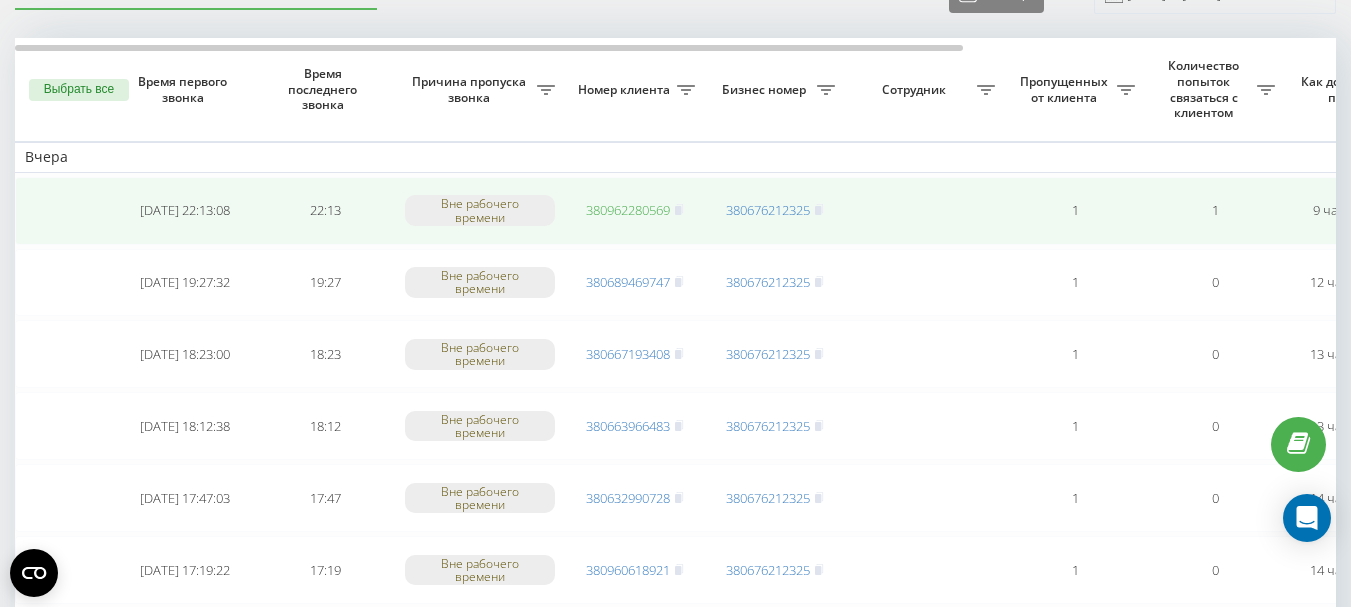 click on "380962280569" at bounding box center [628, 210] 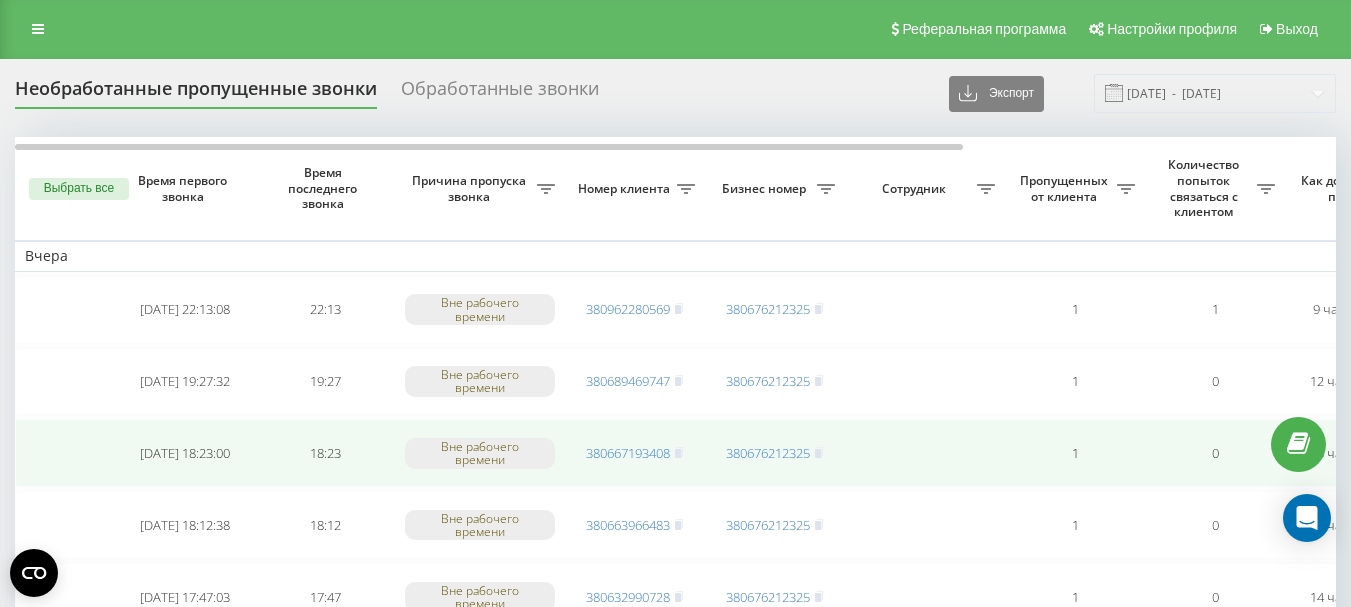 scroll, scrollTop: 0, scrollLeft: 0, axis: both 